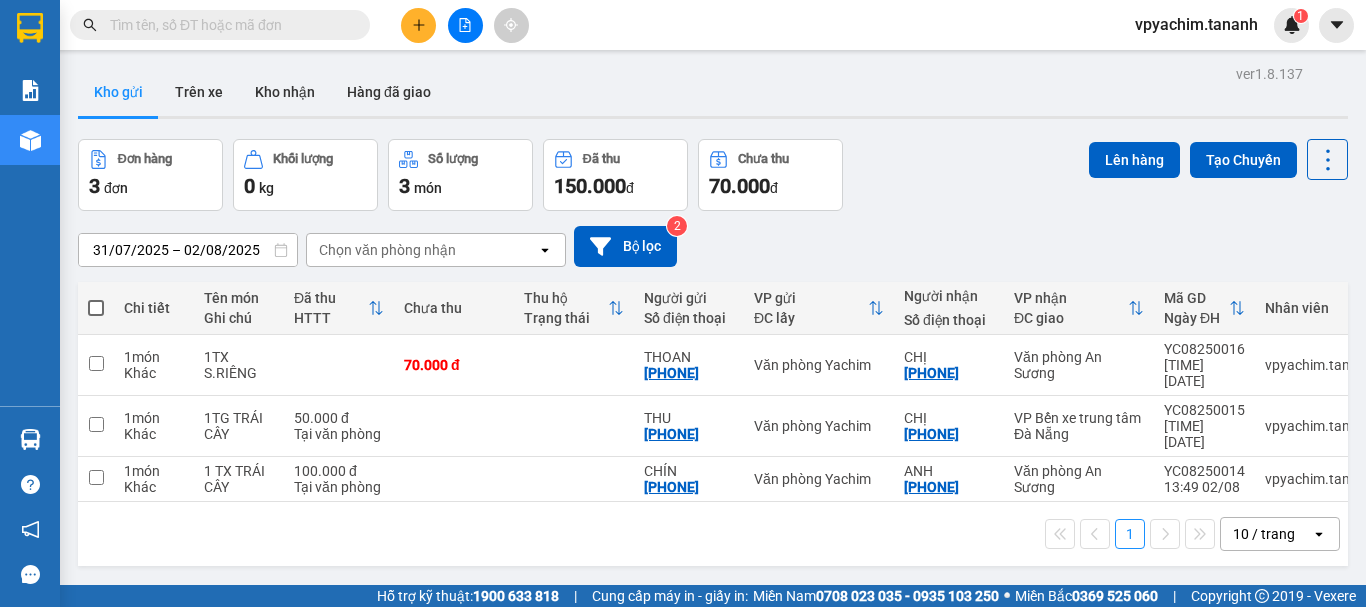 scroll, scrollTop: 0, scrollLeft: 0, axis: both 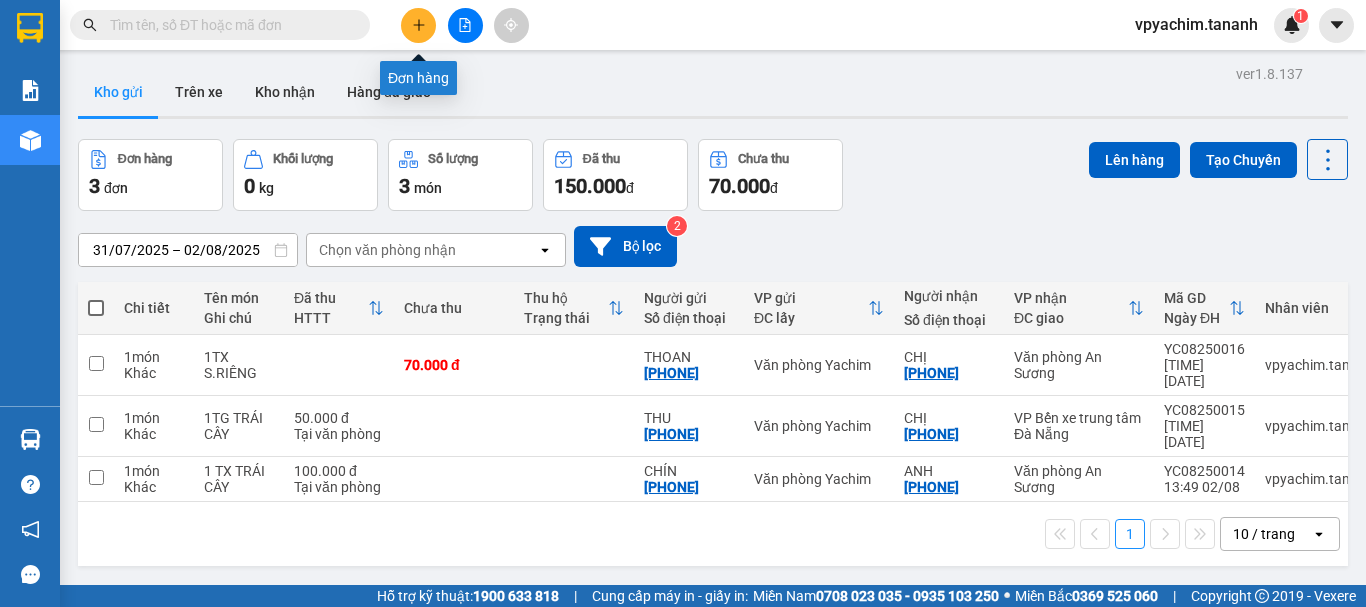click at bounding box center (418, 25) 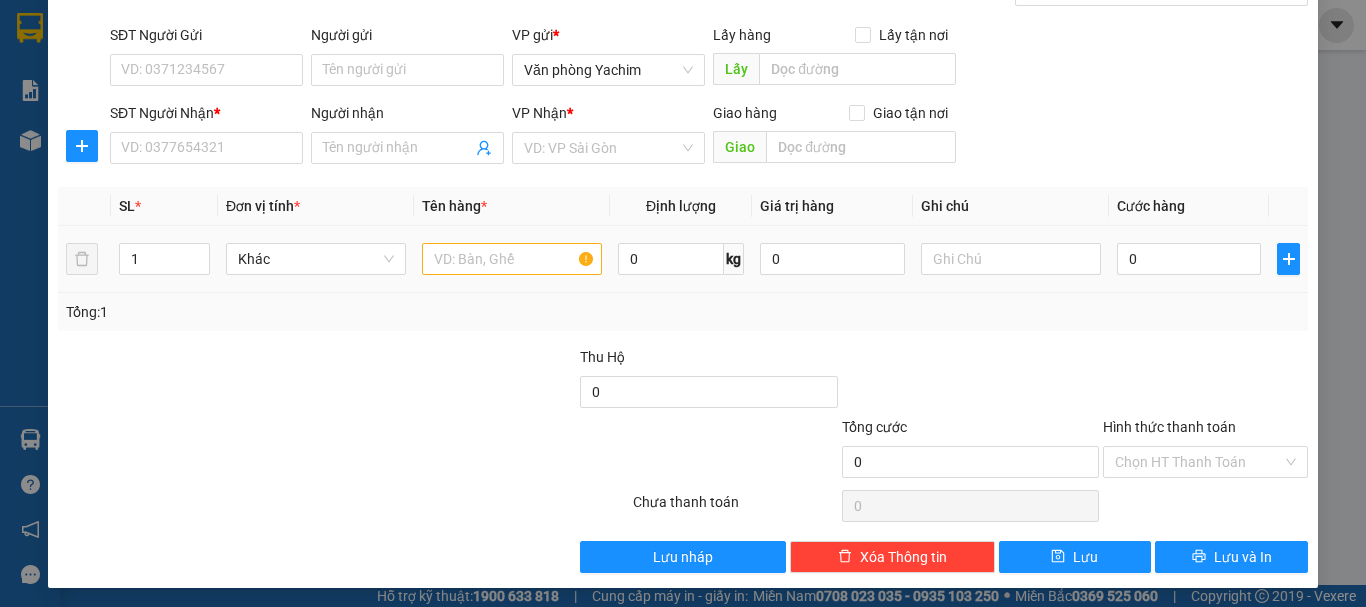 scroll, scrollTop: 133, scrollLeft: 0, axis: vertical 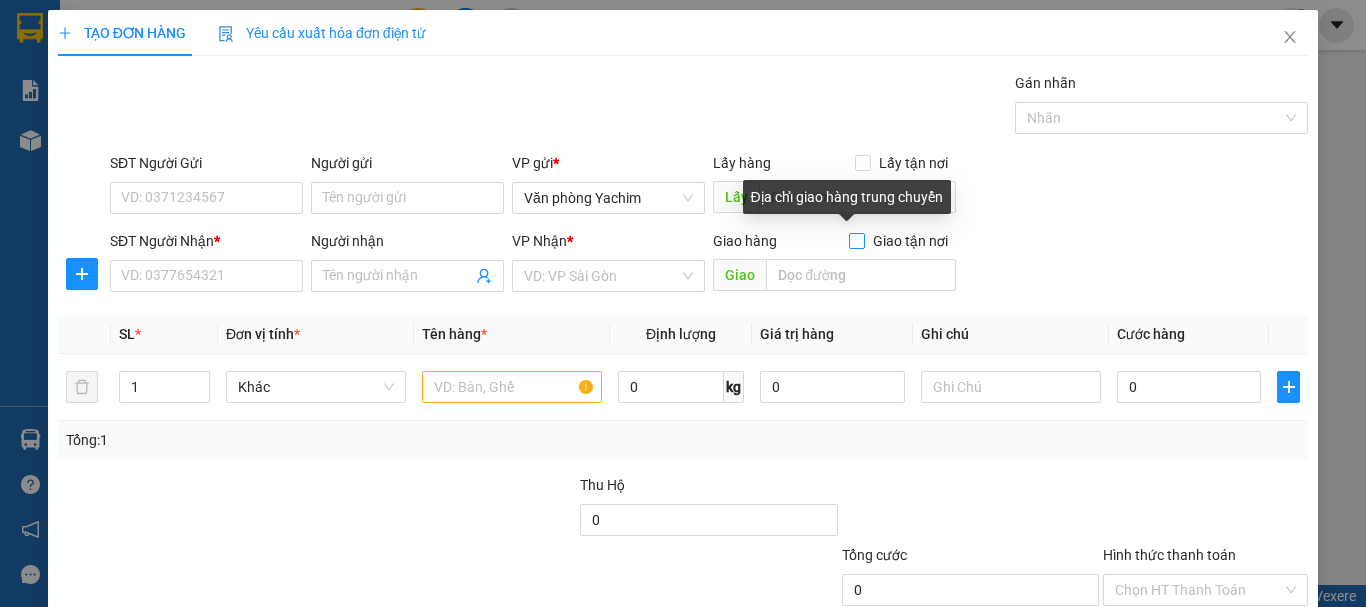 click on "Giao tận nơi" at bounding box center [856, 240] 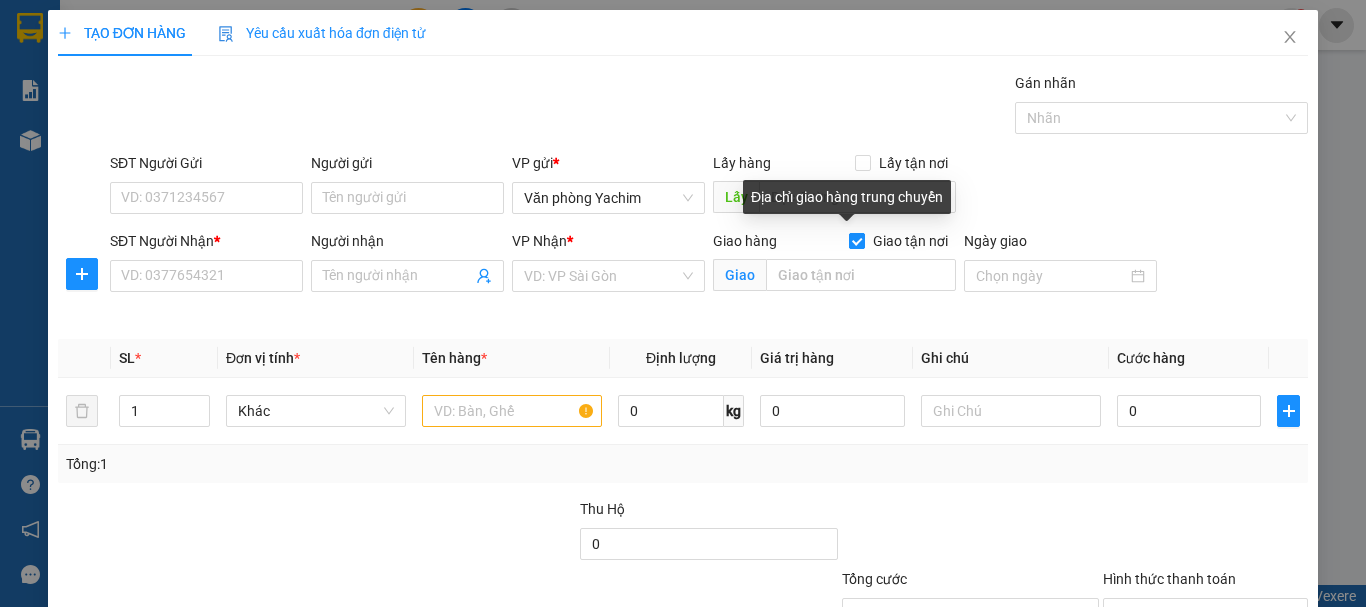 click on "Giao tận nơi" at bounding box center (856, 240) 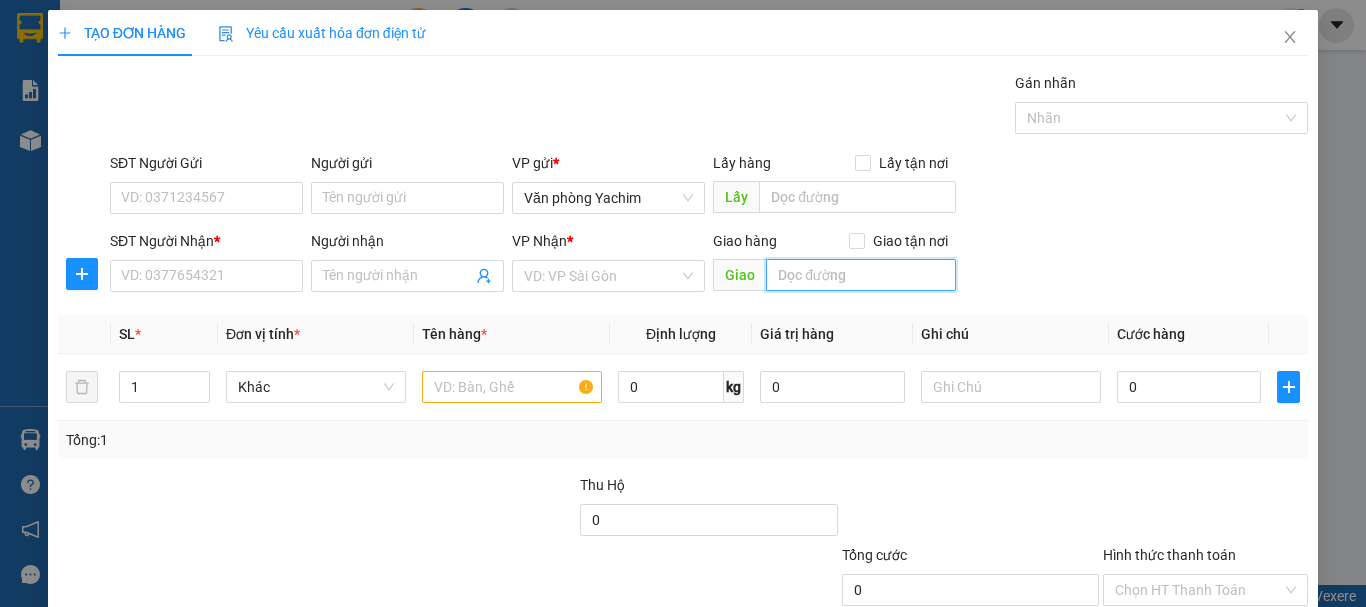 click at bounding box center [861, 275] 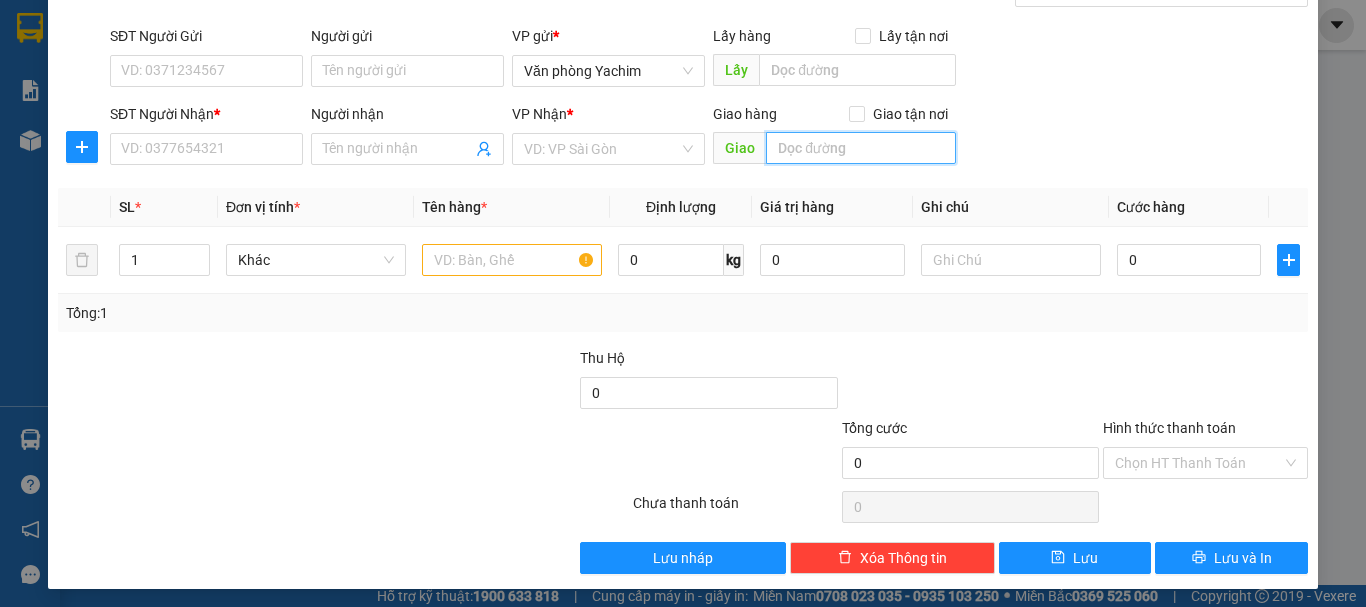scroll, scrollTop: 133, scrollLeft: 0, axis: vertical 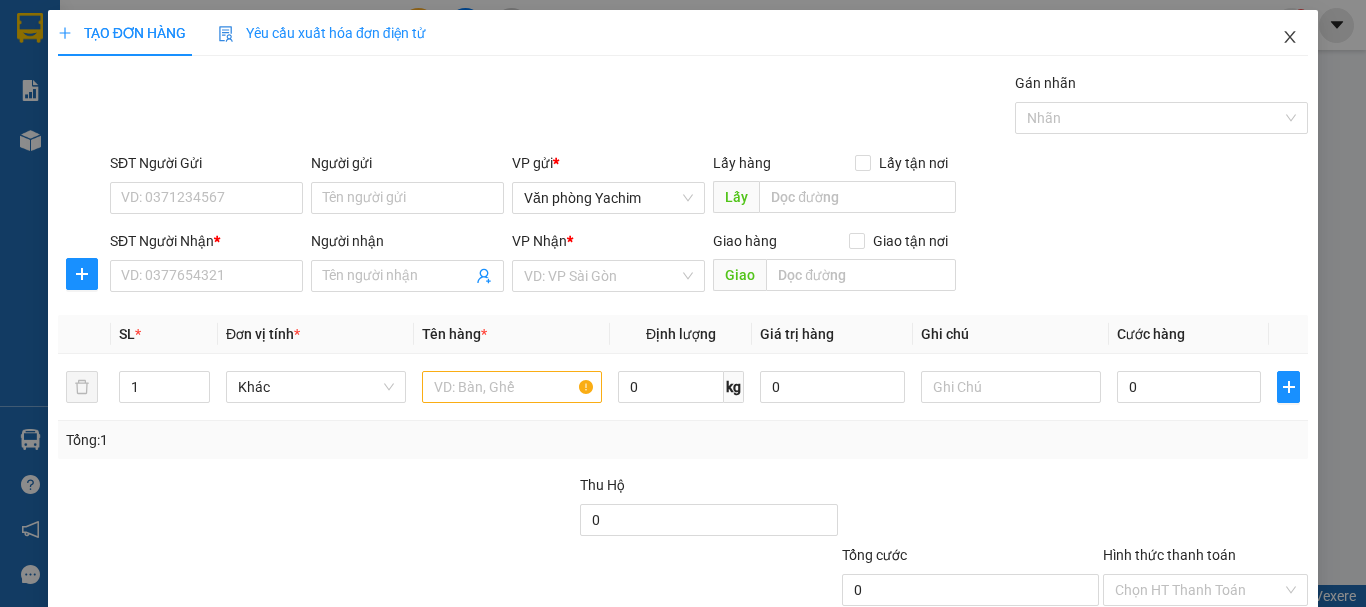 click at bounding box center (1290, 38) 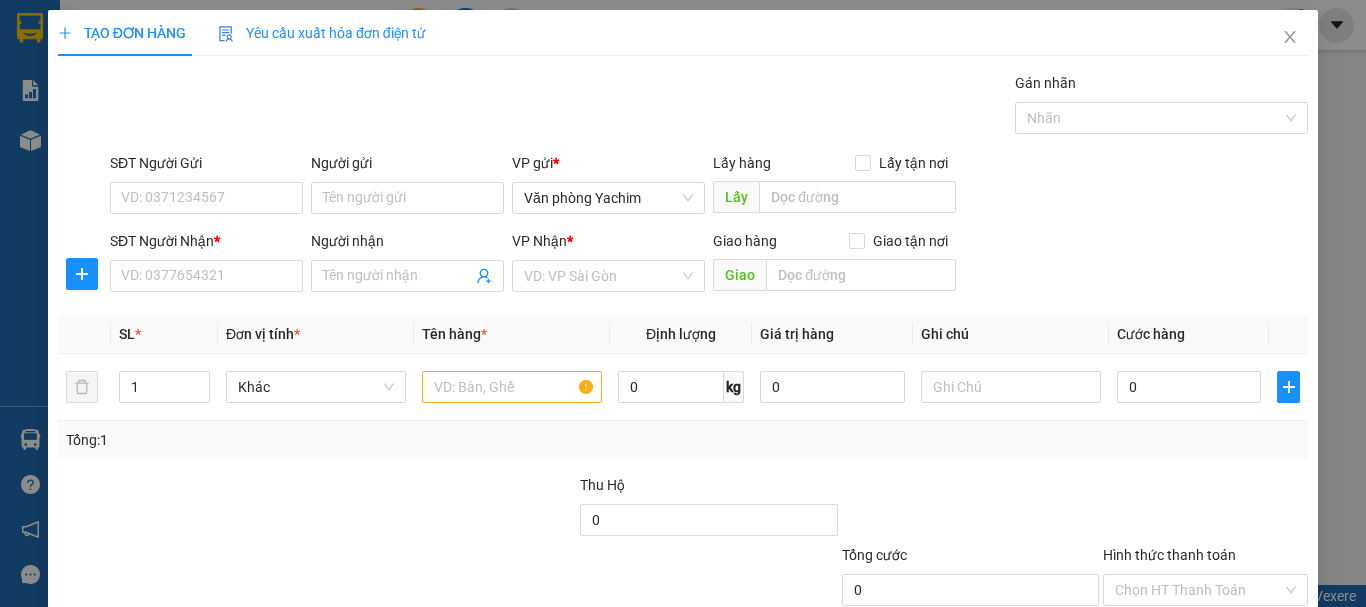 click on "Kết quả tìm kiếm ( 0 )  Bộ lọc  No Data vpyachim.tananh 1" at bounding box center (683, 25) 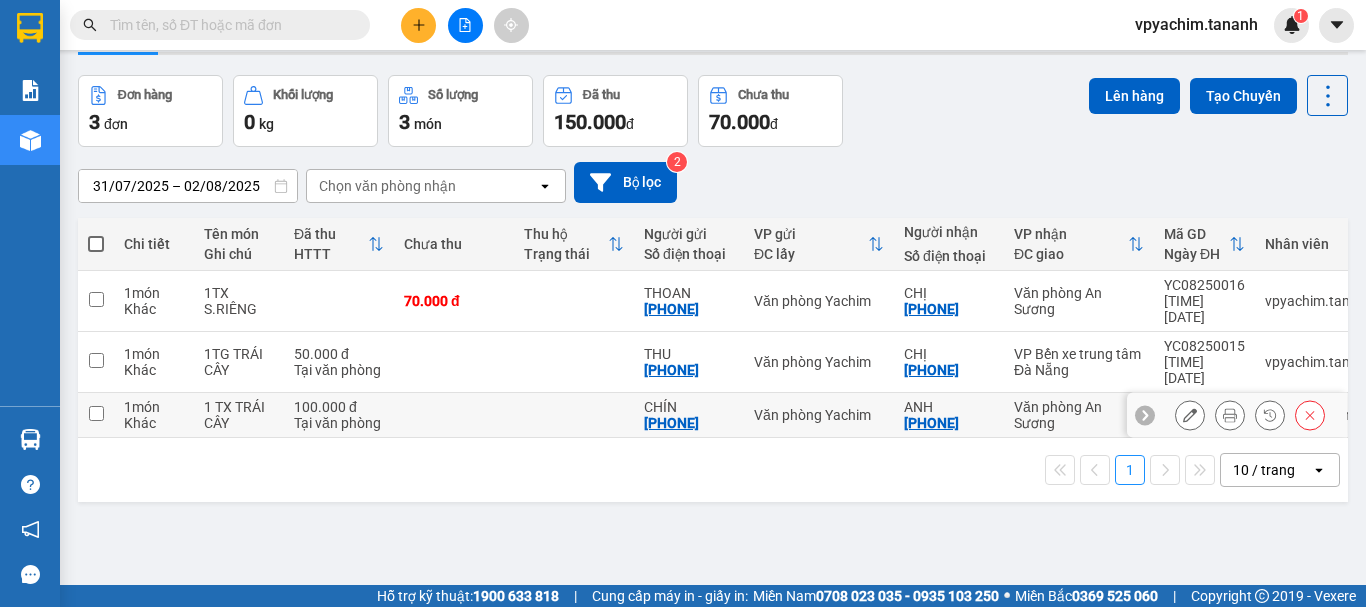 scroll, scrollTop: 92, scrollLeft: 0, axis: vertical 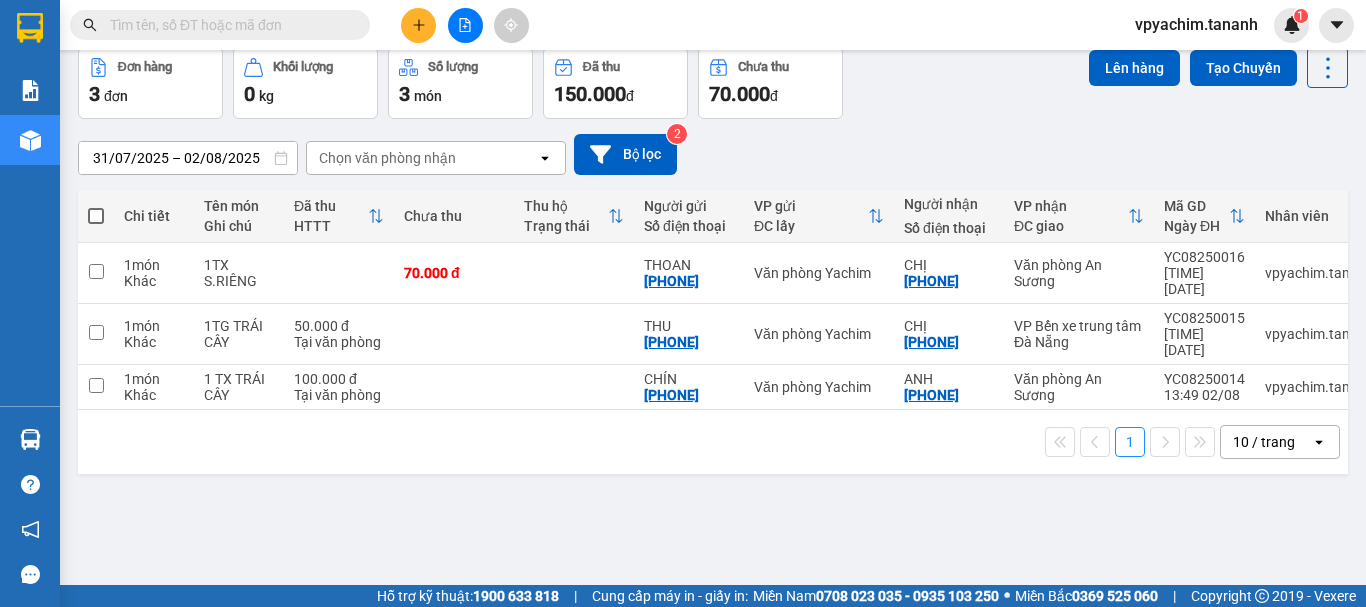 click at bounding box center (418, 25) 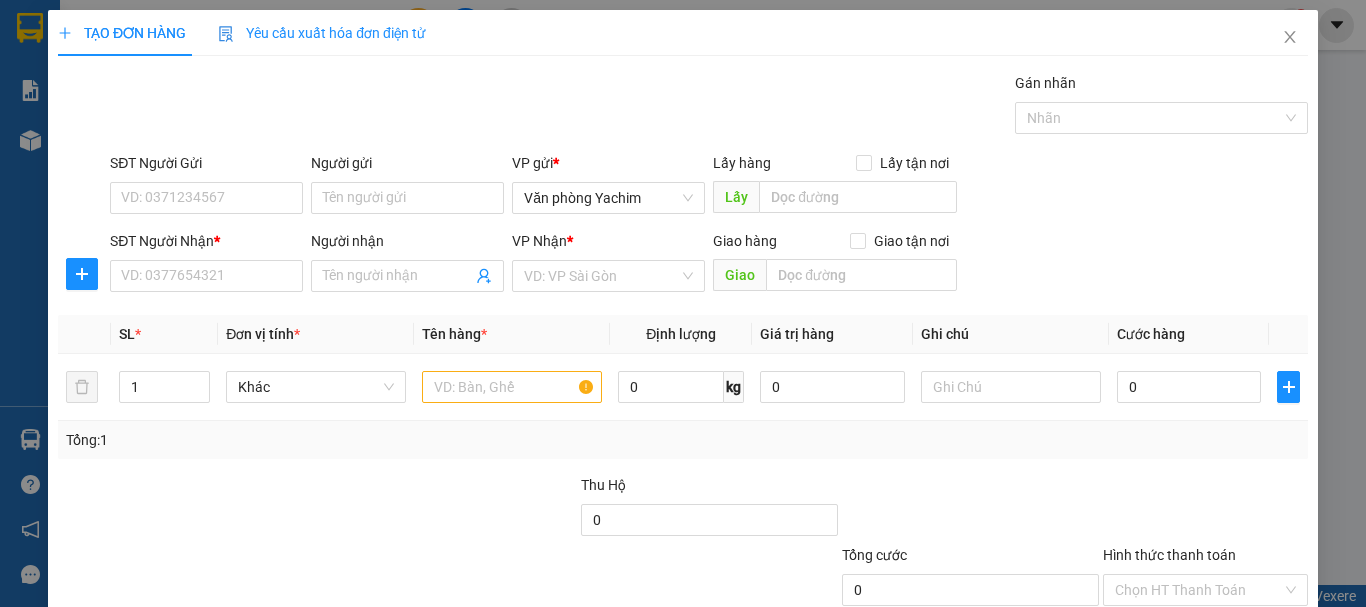 scroll, scrollTop: 0, scrollLeft: 0, axis: both 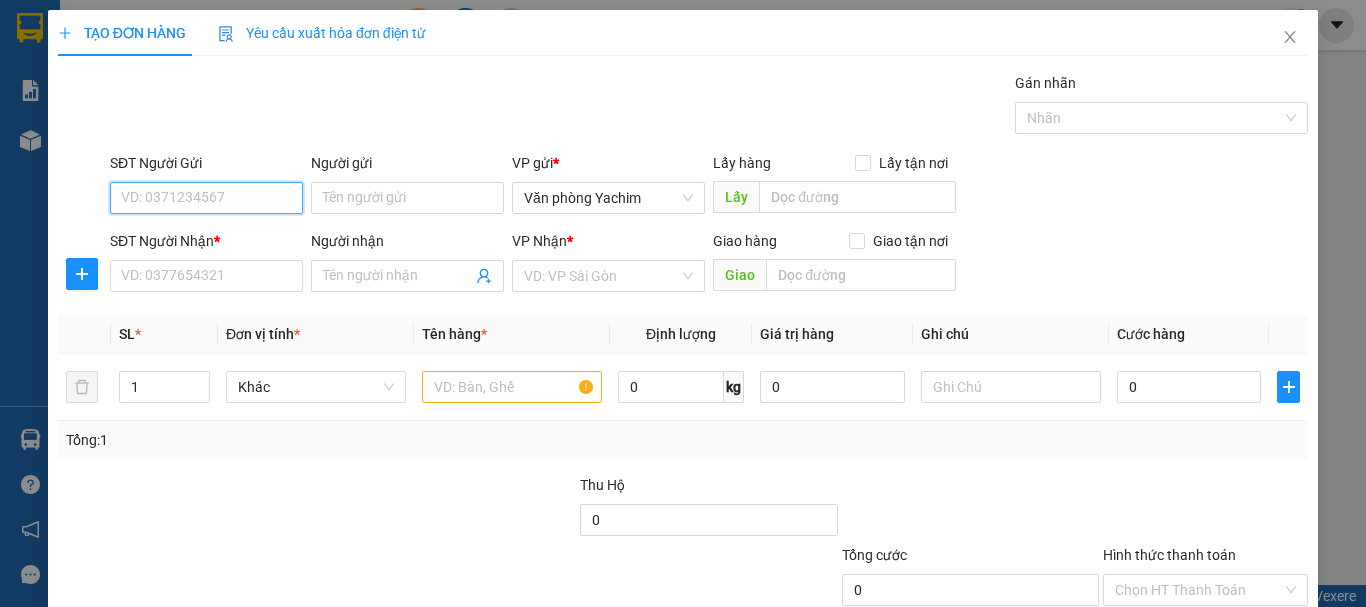 click on "SĐT Người Gửi" at bounding box center [206, 198] 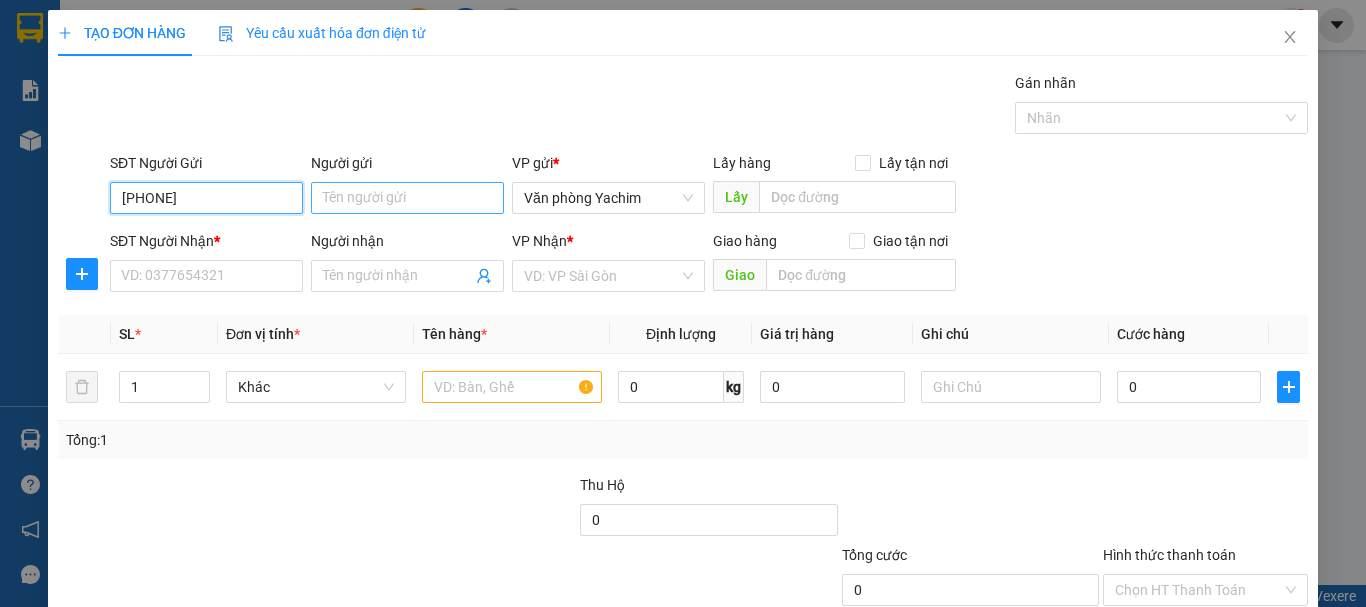 type on "[PHONE]" 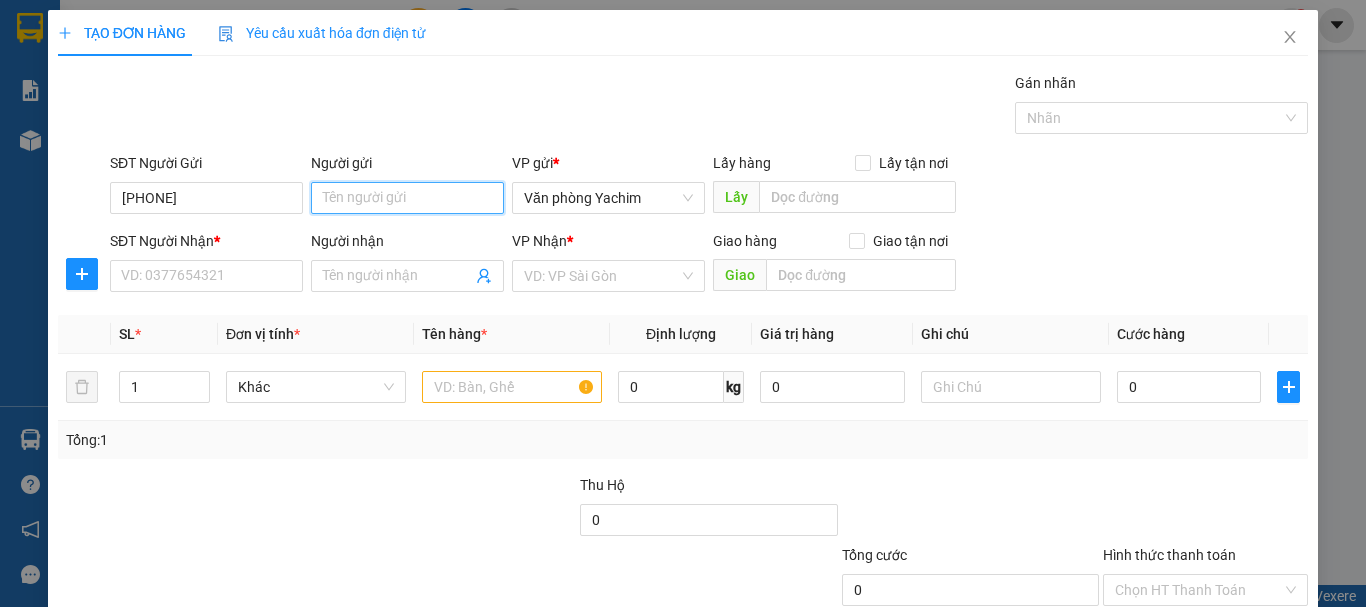 click on "Người gửi" at bounding box center [407, 198] 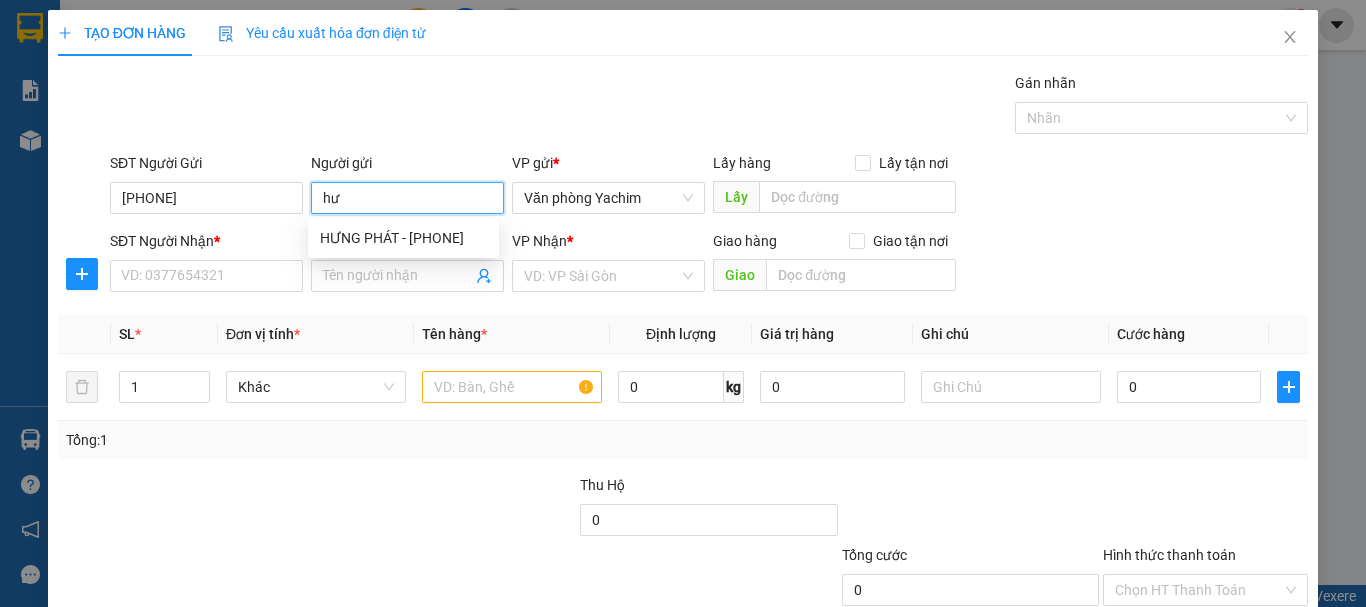 type on "h" 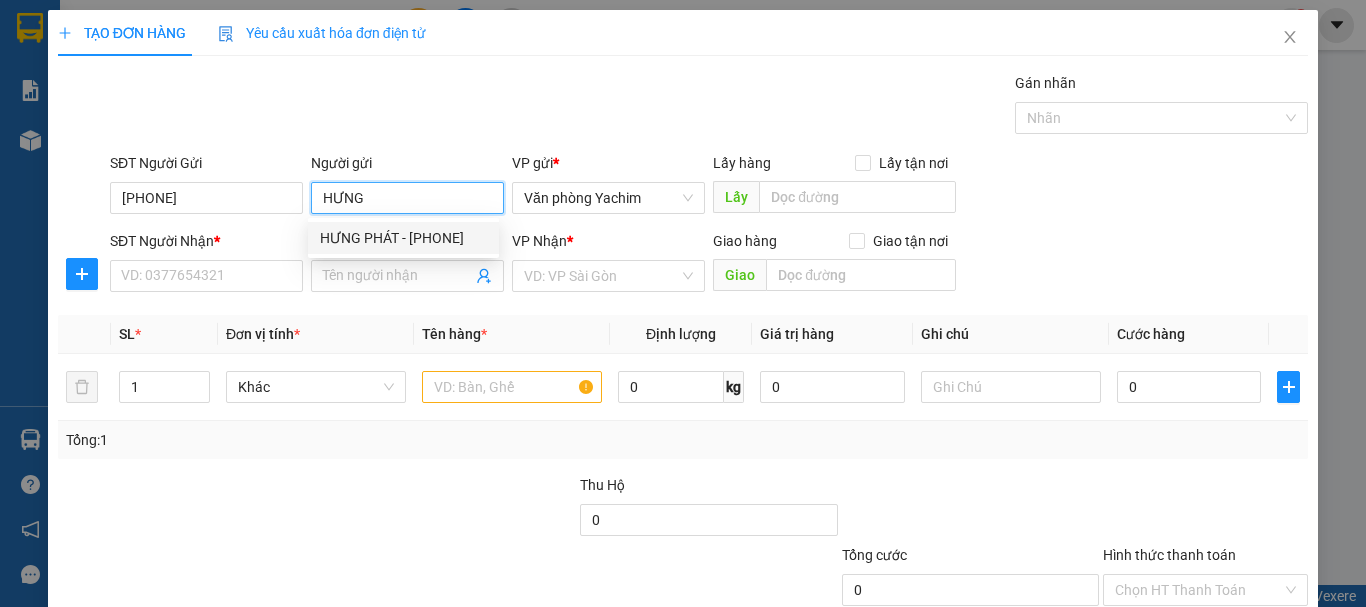 type on "HƯNG" 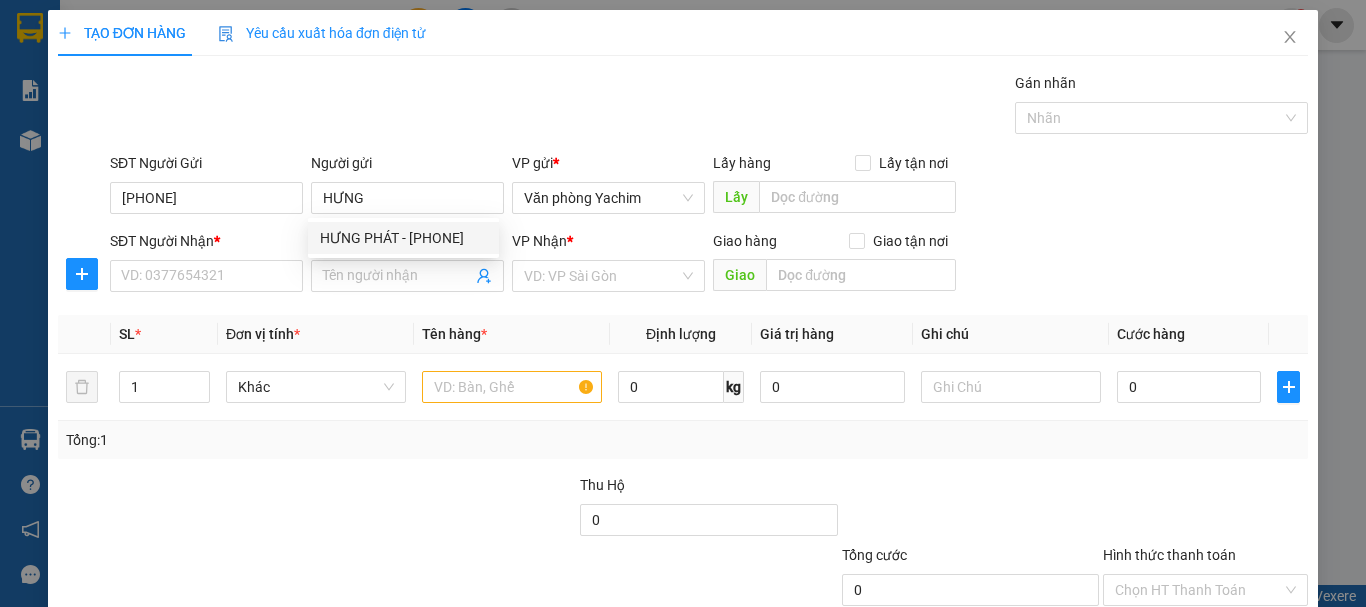 click on "SĐT Người Nhận  *" at bounding box center (206, 245) 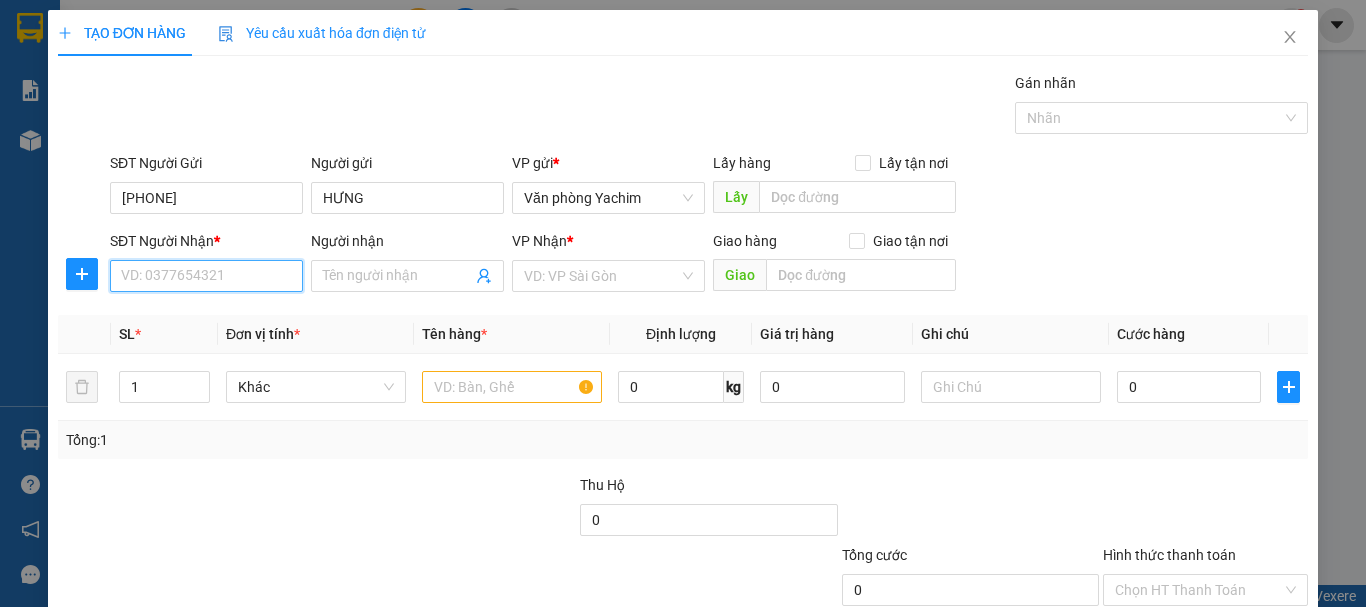 click on "SĐT Người Nhận  *" at bounding box center (206, 276) 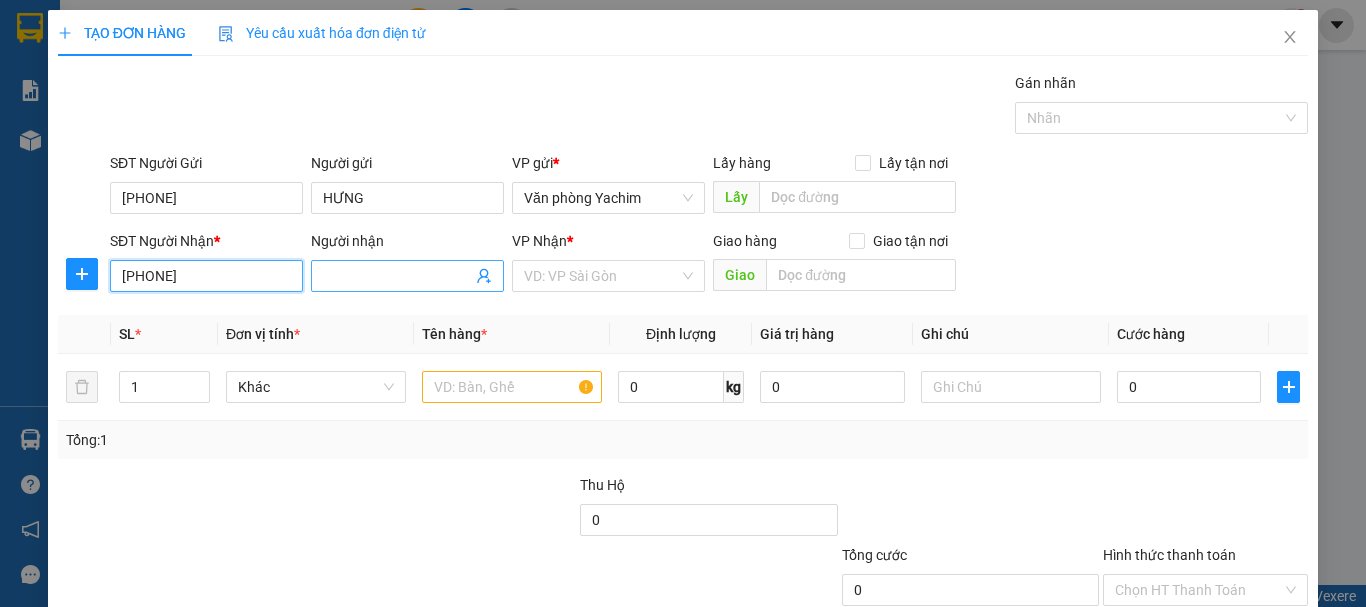 type on "[PHONE]" 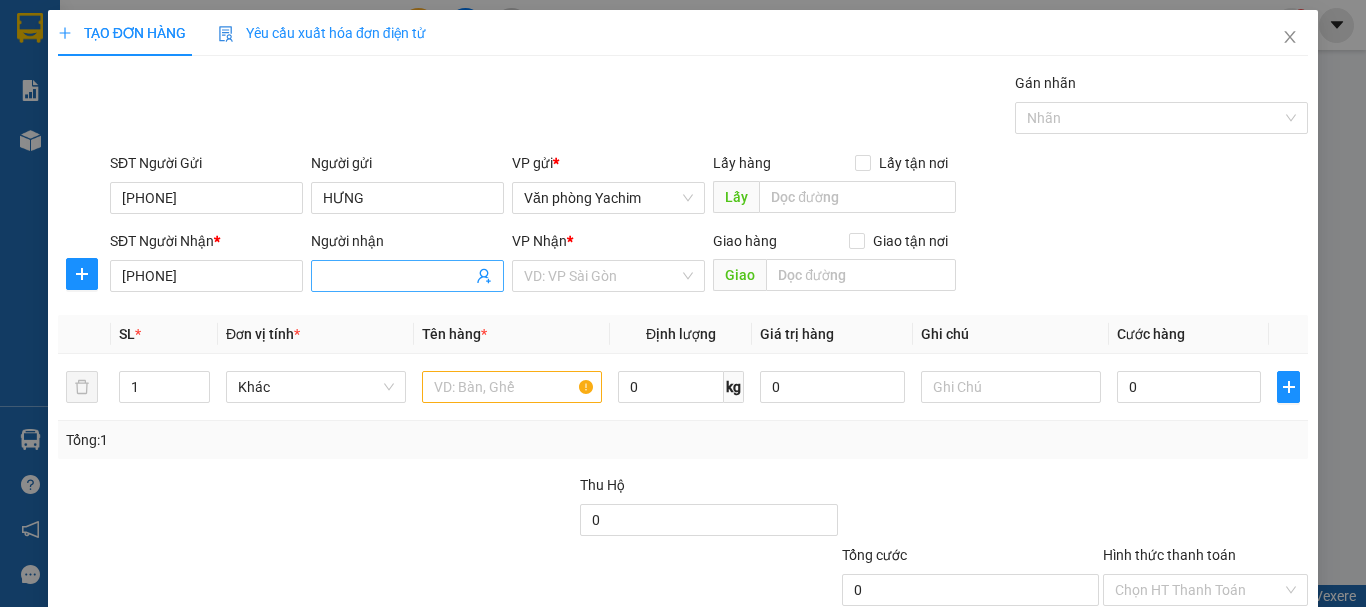 click on "Người nhận" at bounding box center [397, 276] 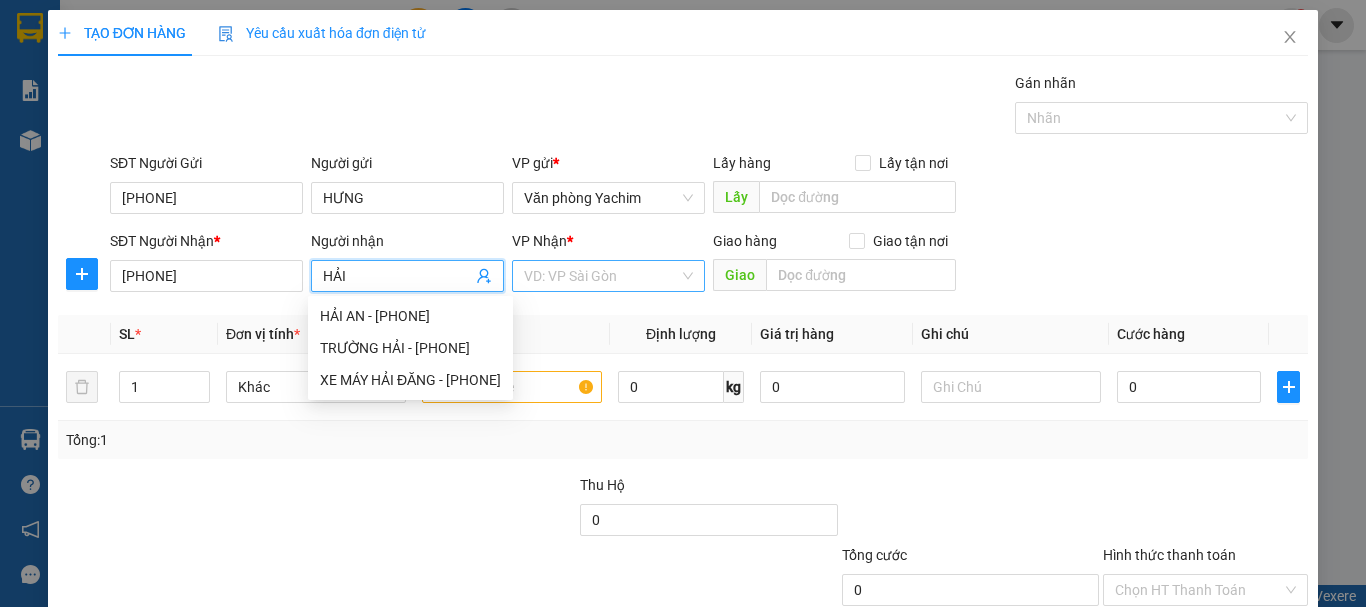 type on "HẢI" 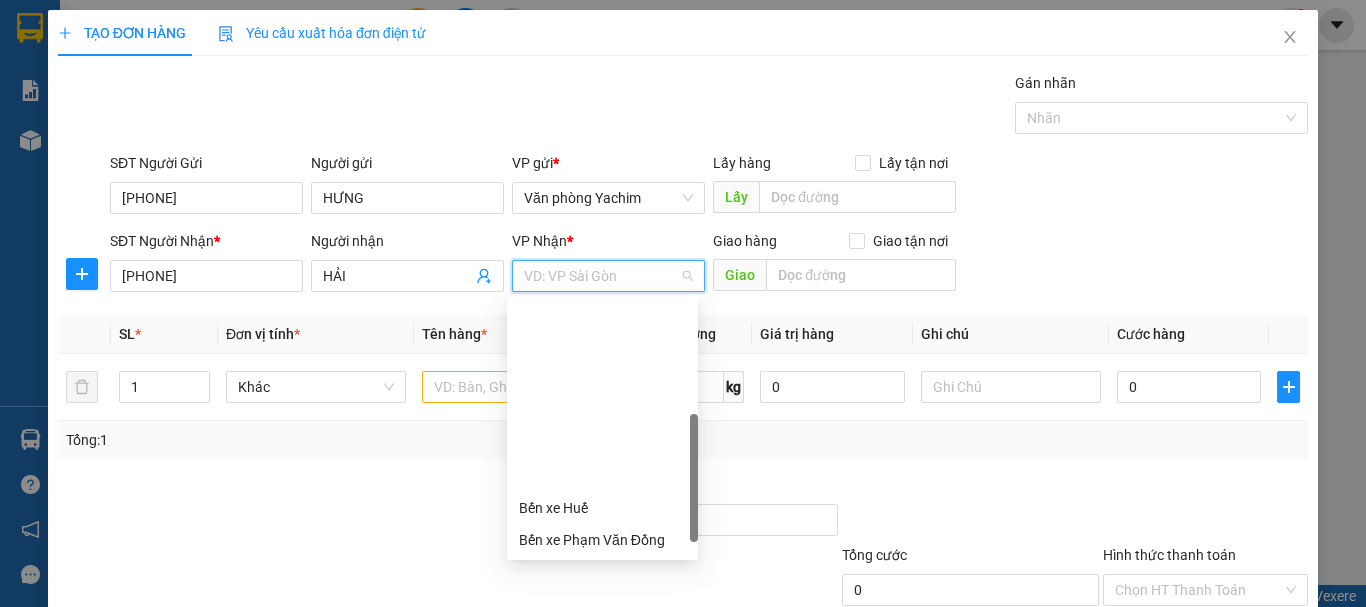 scroll, scrollTop: 200, scrollLeft: 0, axis: vertical 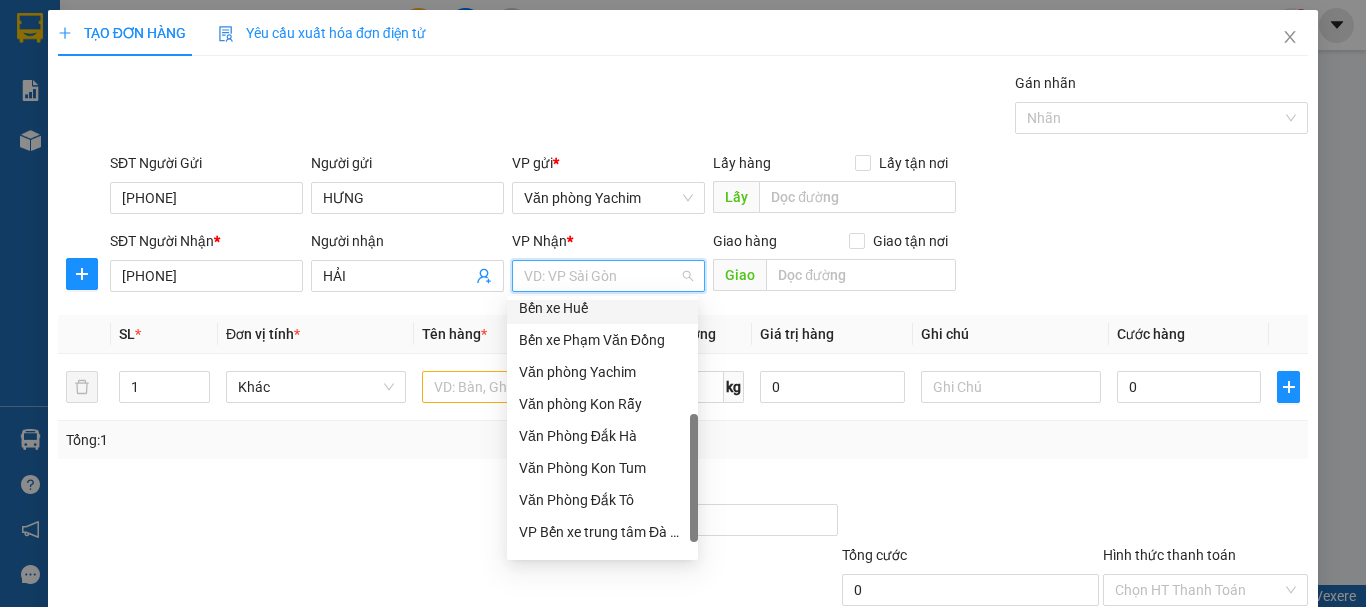 click on "Bến xe Huế" at bounding box center (602, 308) 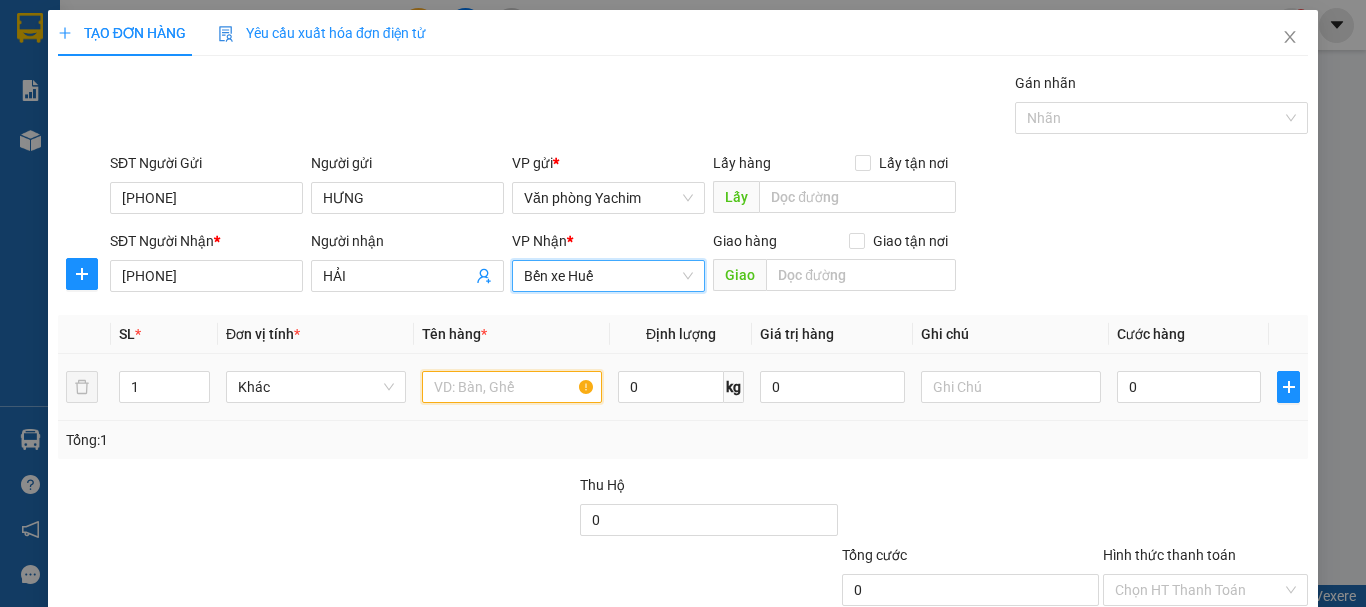click at bounding box center [512, 387] 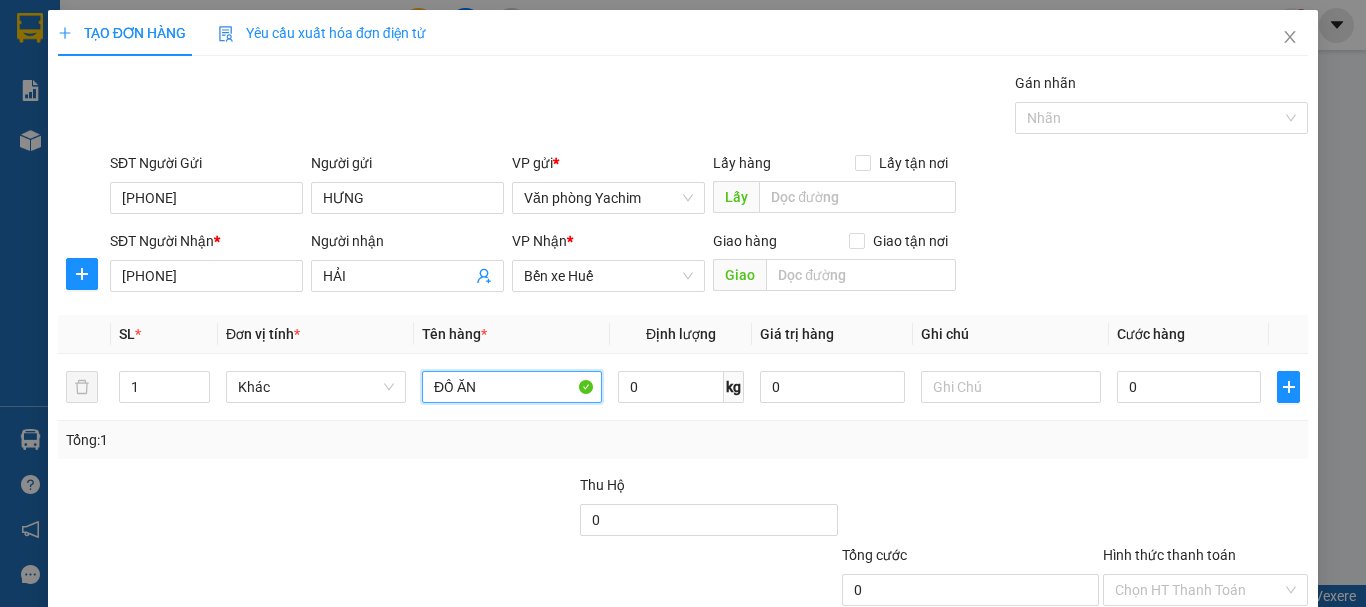 type on "ĐỒ ĂN" 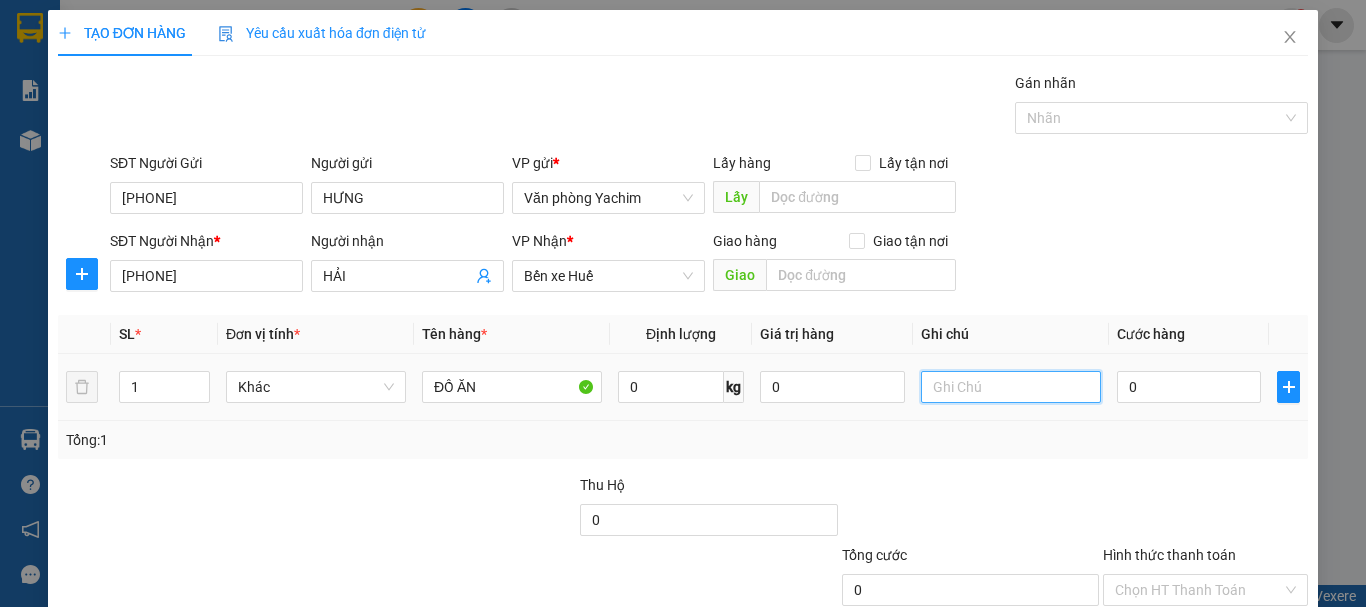 click at bounding box center [1011, 387] 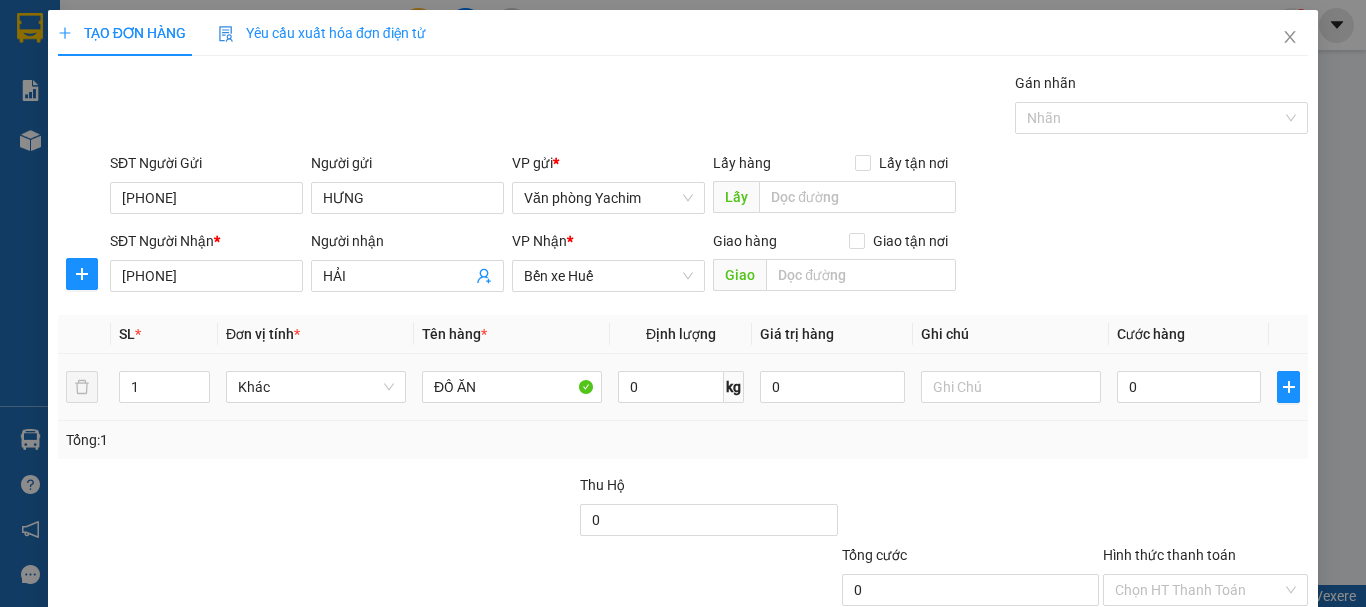 click at bounding box center [1011, 387] 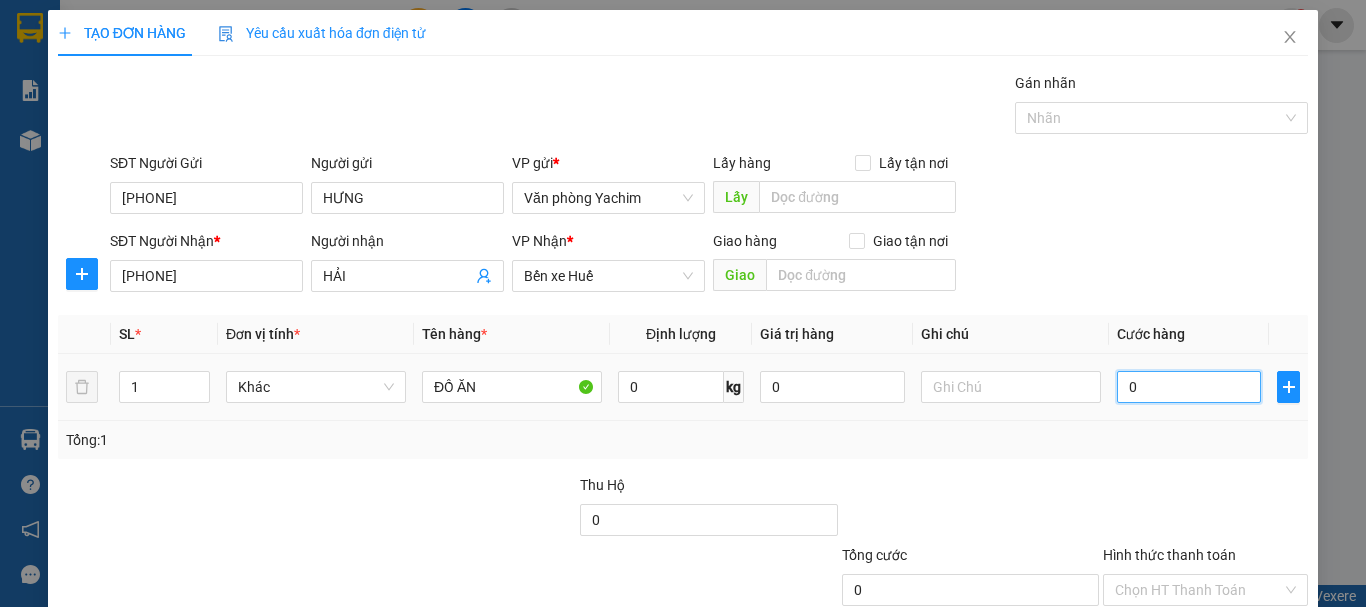 click on "0" at bounding box center (1189, 387) 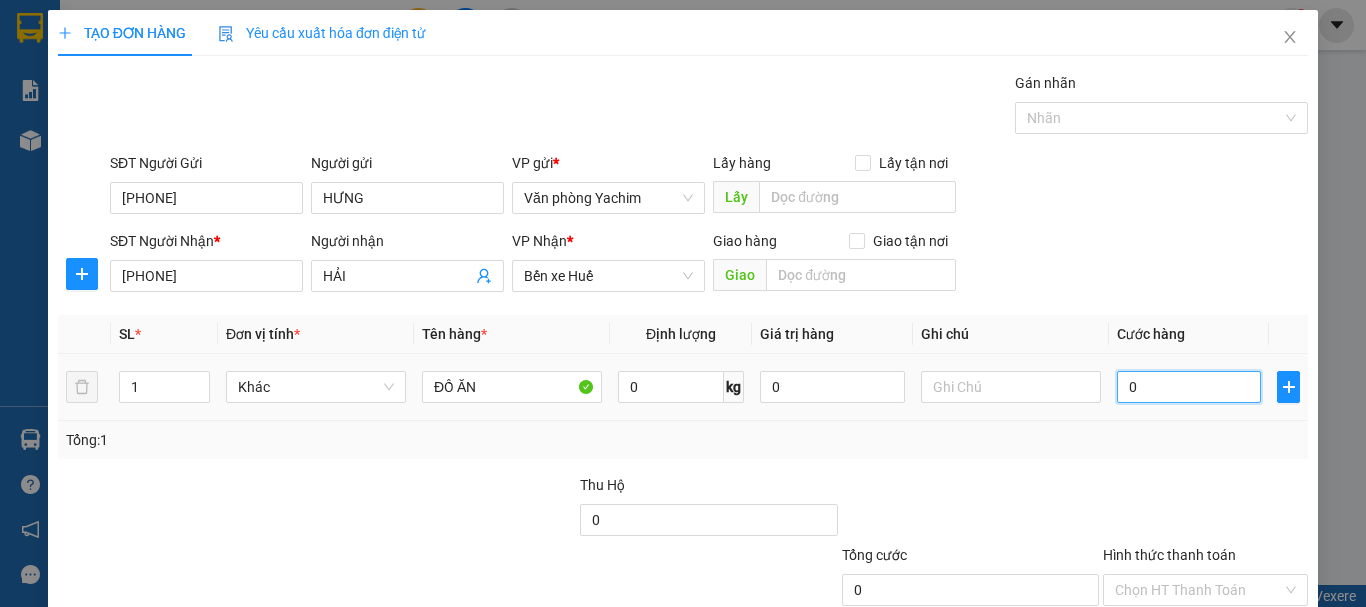 type on "50" 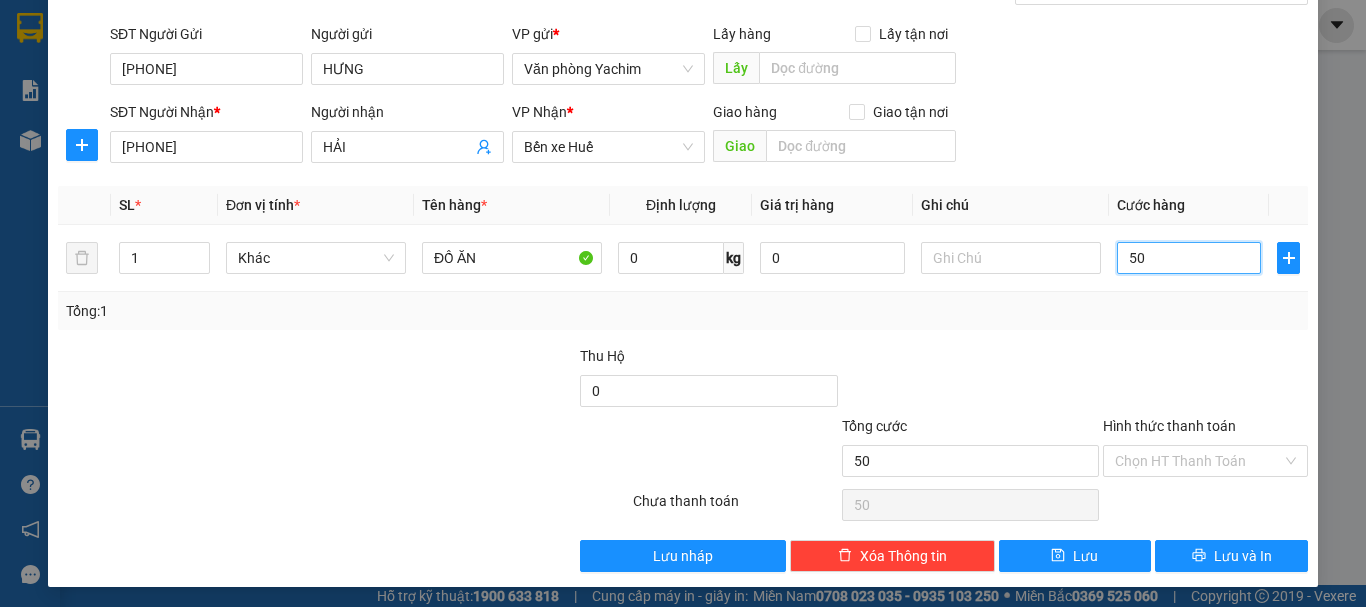 scroll, scrollTop: 133, scrollLeft: 0, axis: vertical 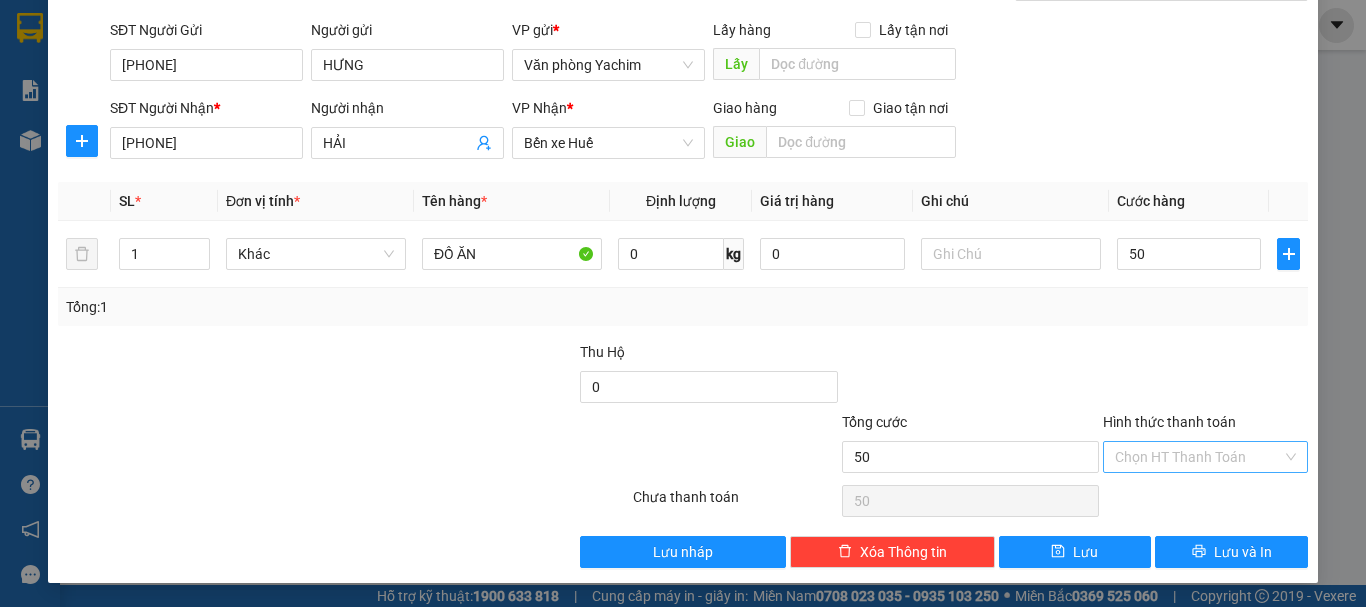 click on "Hình thức thanh toán" at bounding box center [1198, 457] 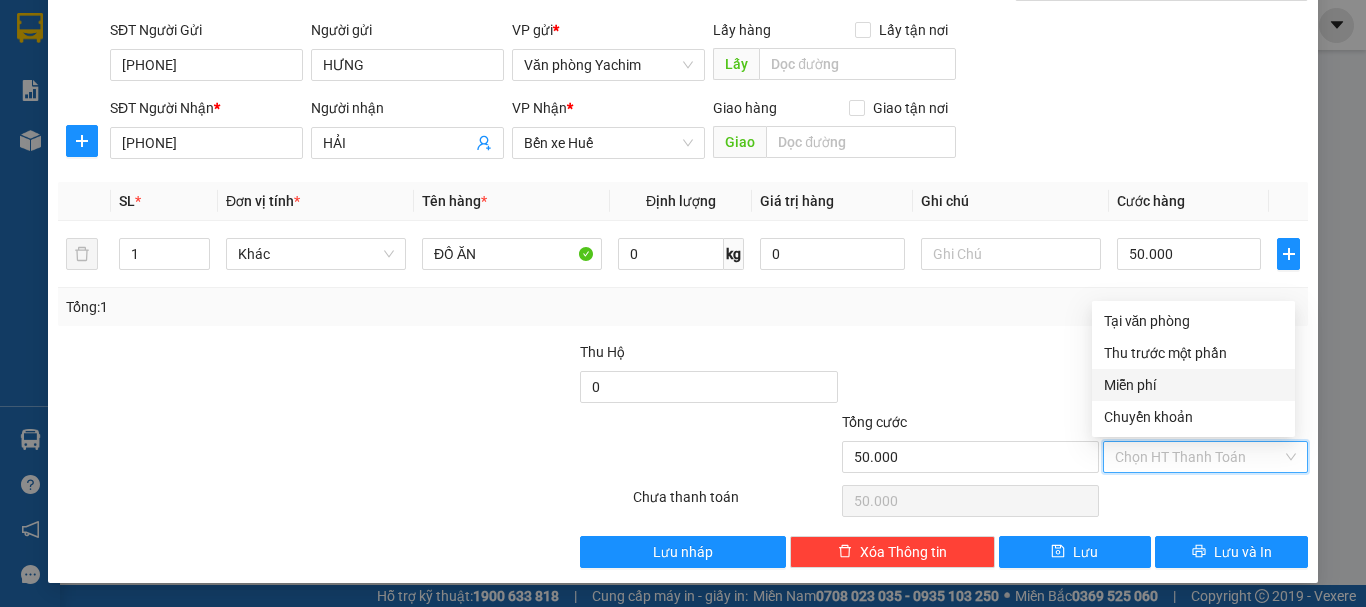 click at bounding box center (970, 376) 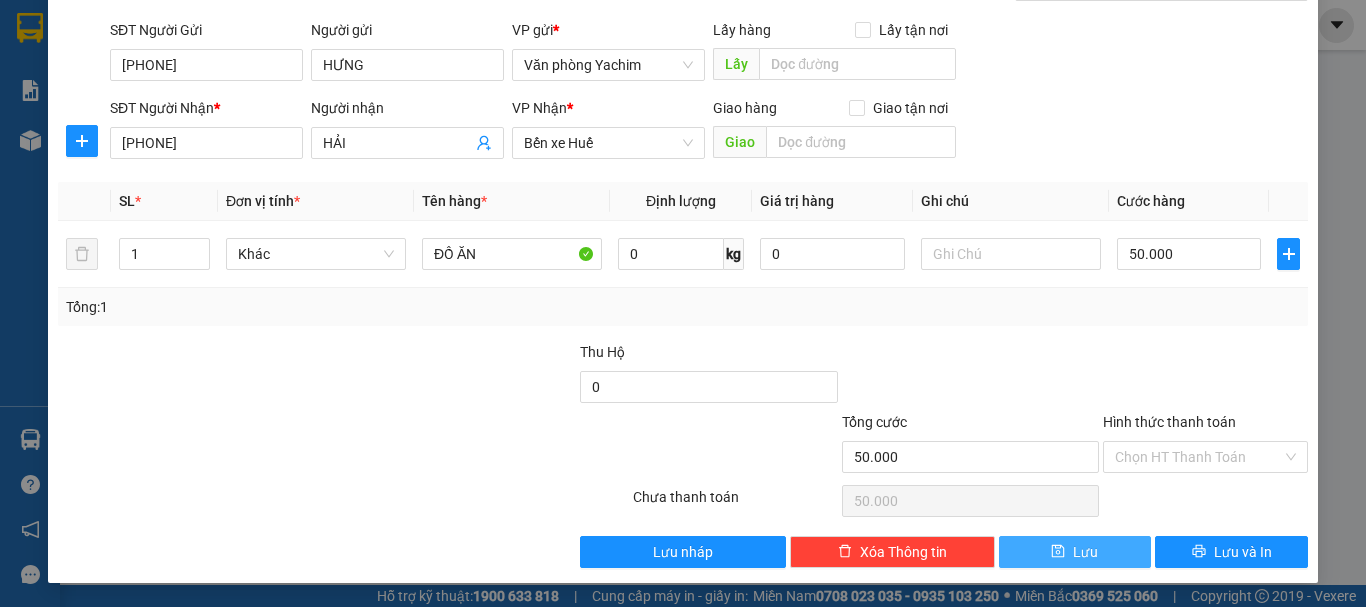 click on "Lưu" at bounding box center [1075, 552] 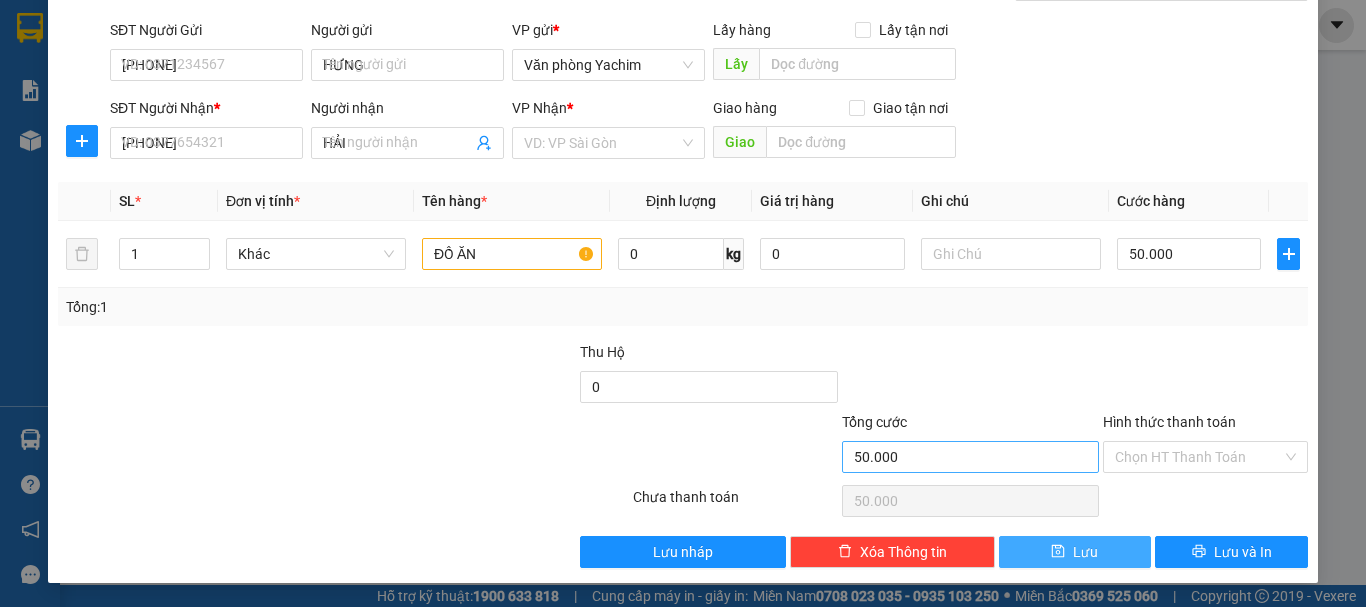 type 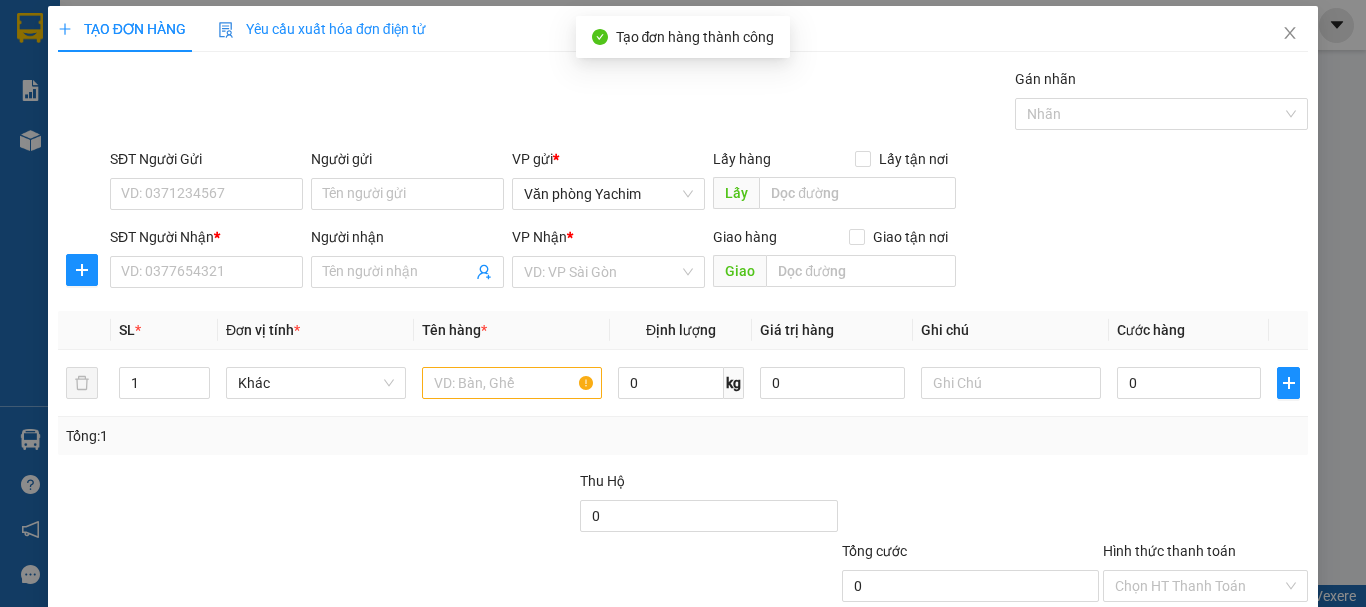 scroll, scrollTop: 0, scrollLeft: 0, axis: both 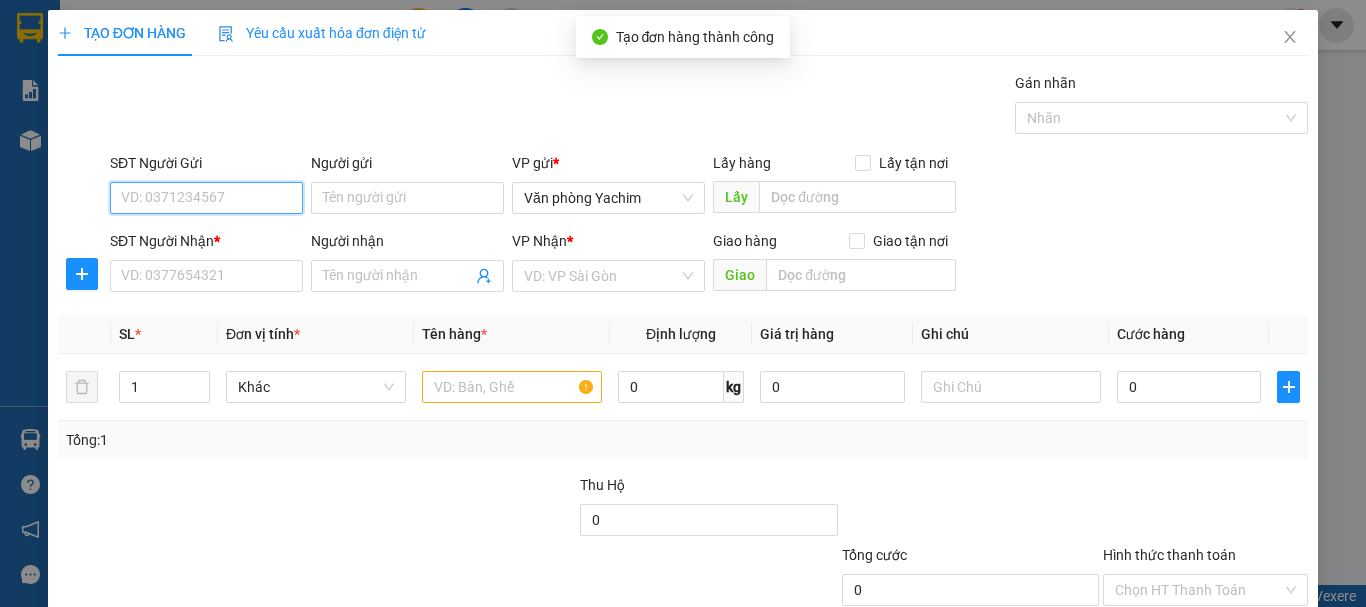 click on "SĐT Người Gửi" at bounding box center (206, 198) 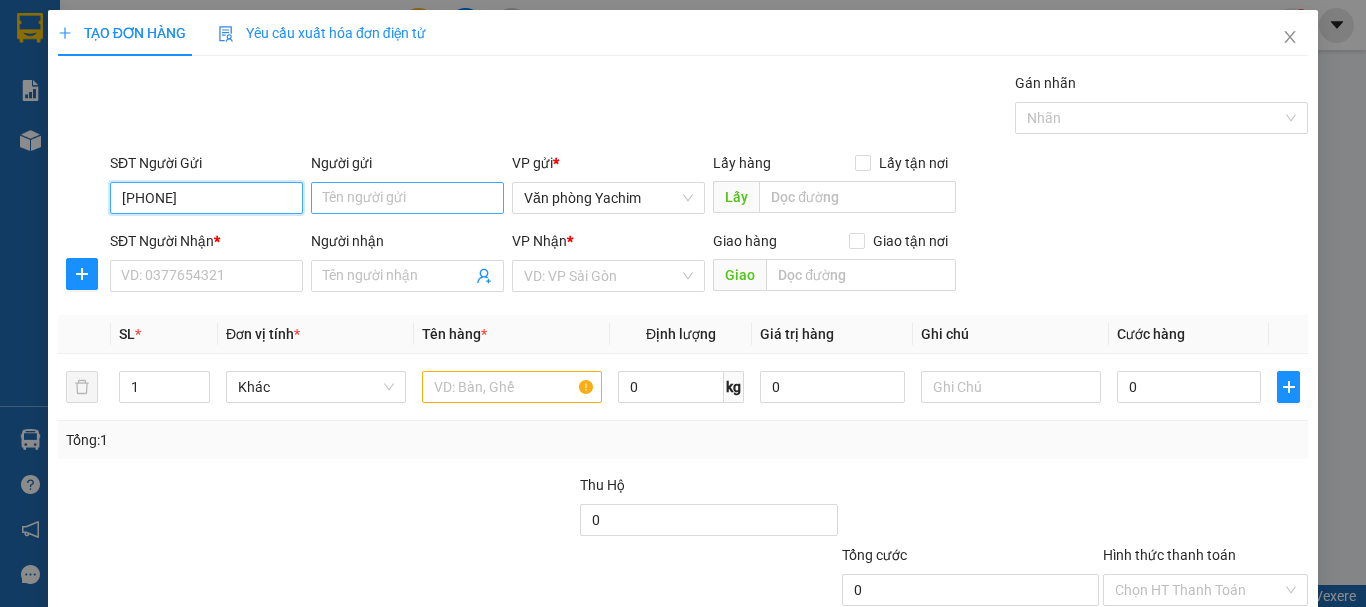 type on "[PHONE]" 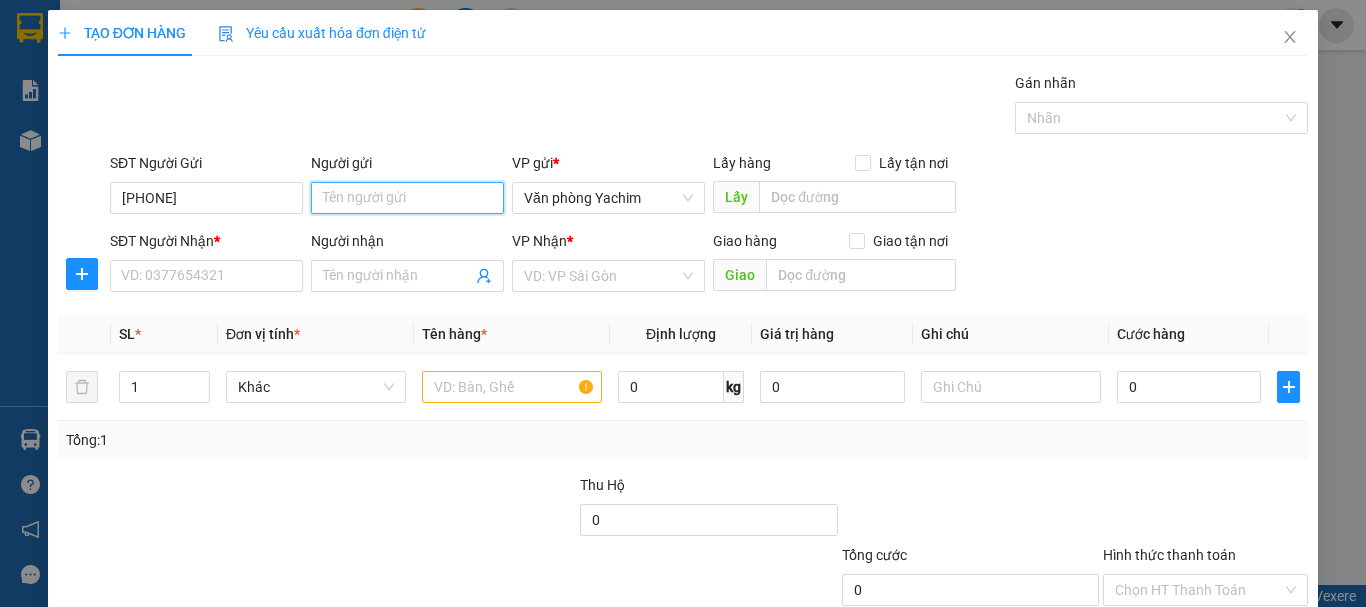 click on "Người gửi" at bounding box center [407, 198] 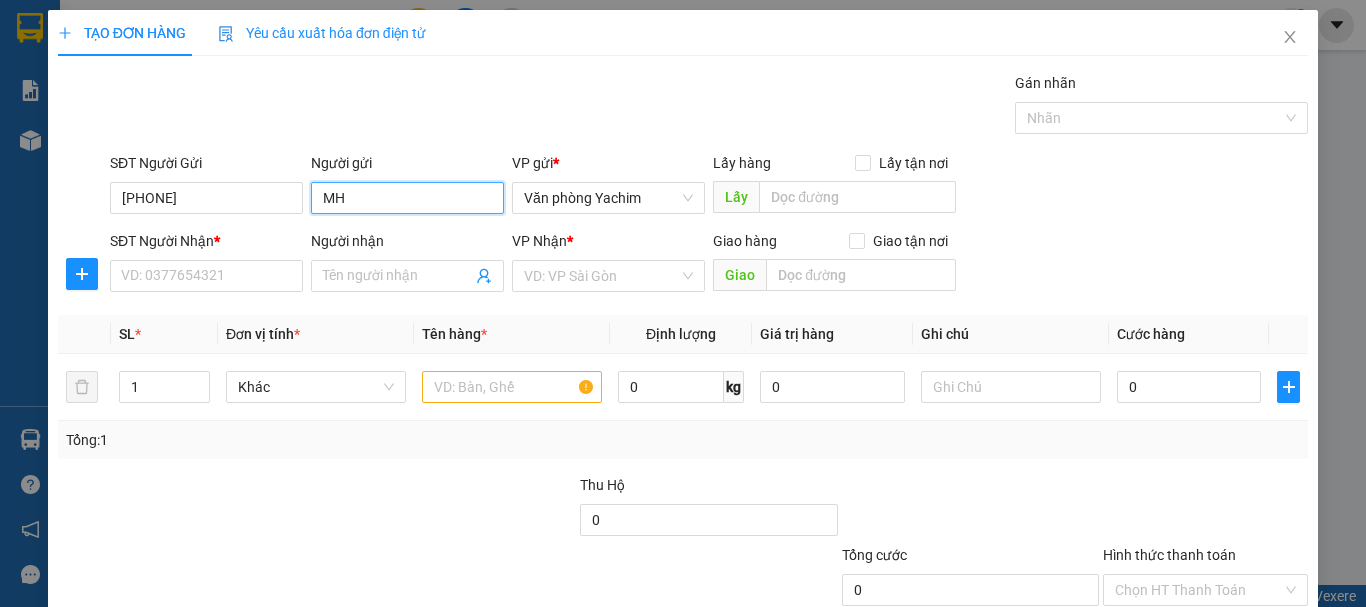 type on "M" 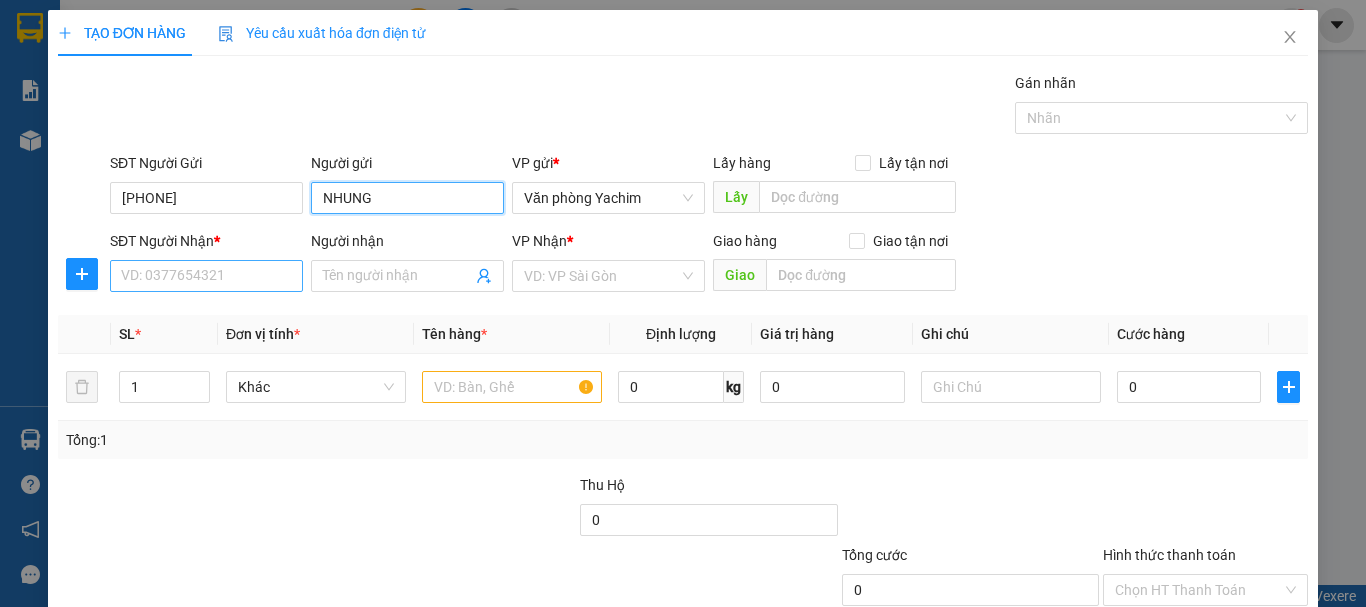 type on "NHUNG" 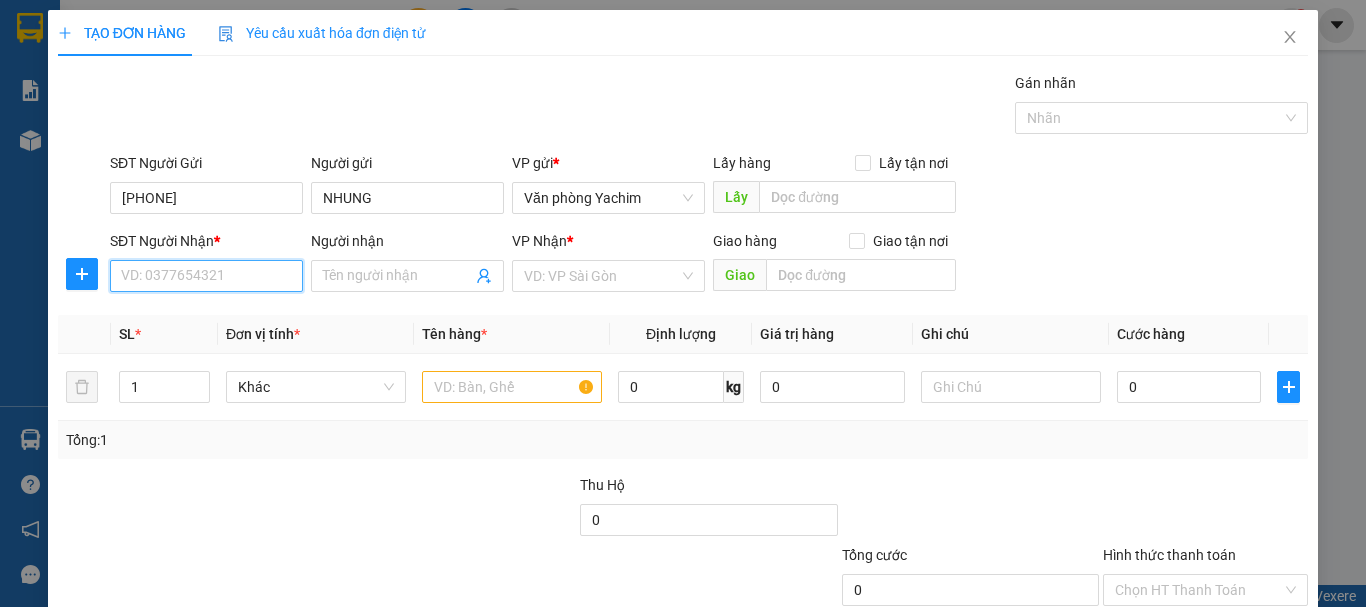 click on "SĐT Người Nhận  *" at bounding box center [206, 276] 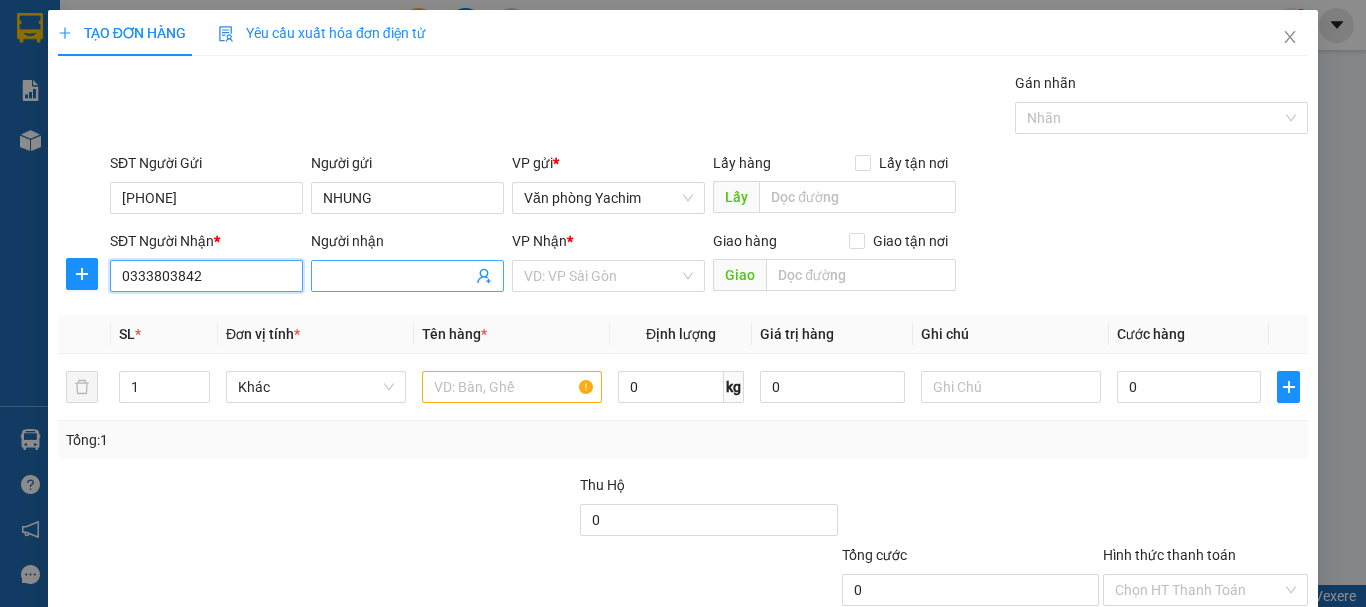 type on "0333803842" 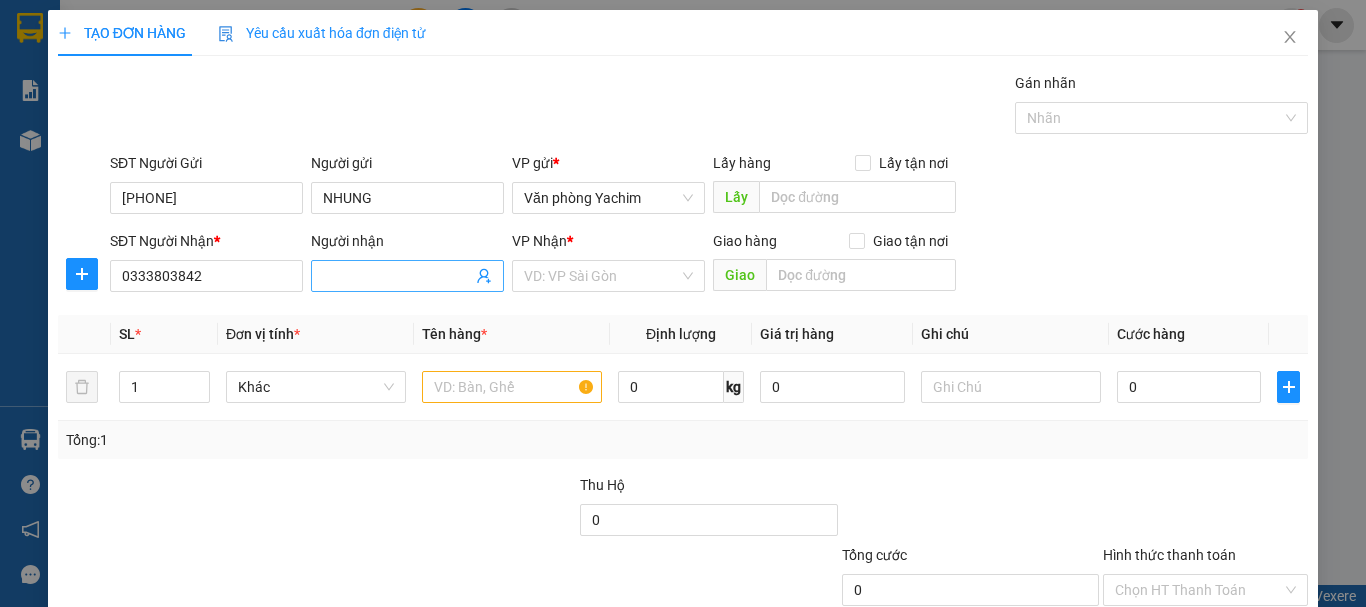 click on "Người nhận" at bounding box center (397, 276) 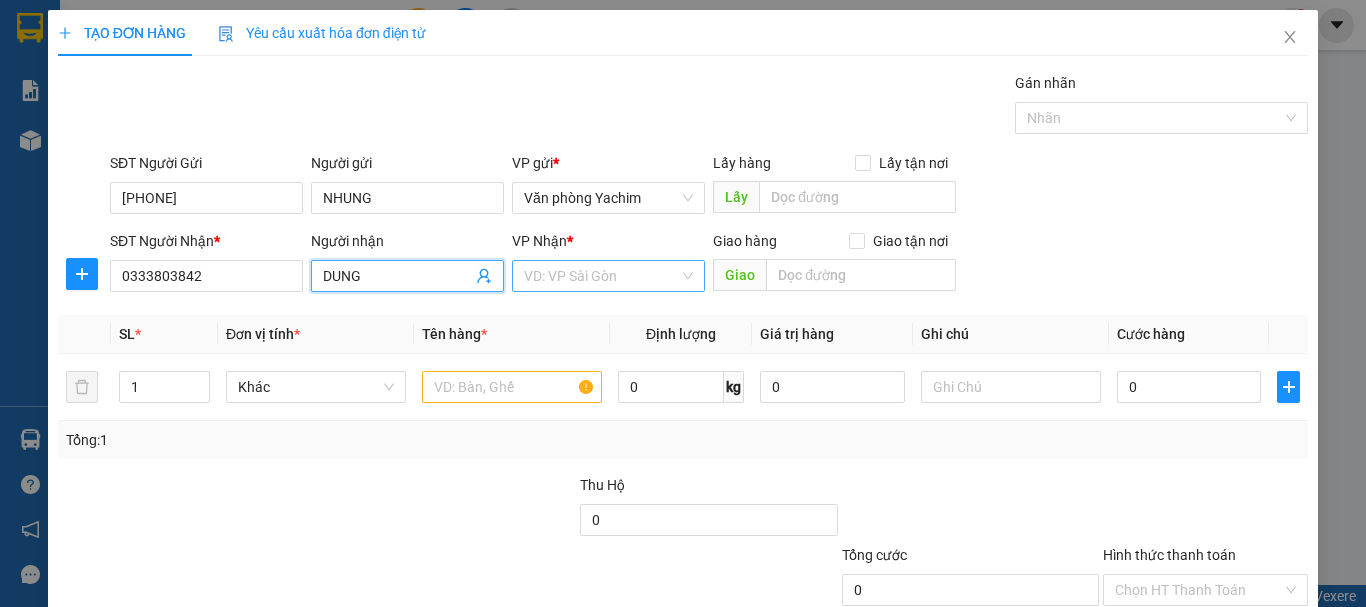 type on "DUNG" 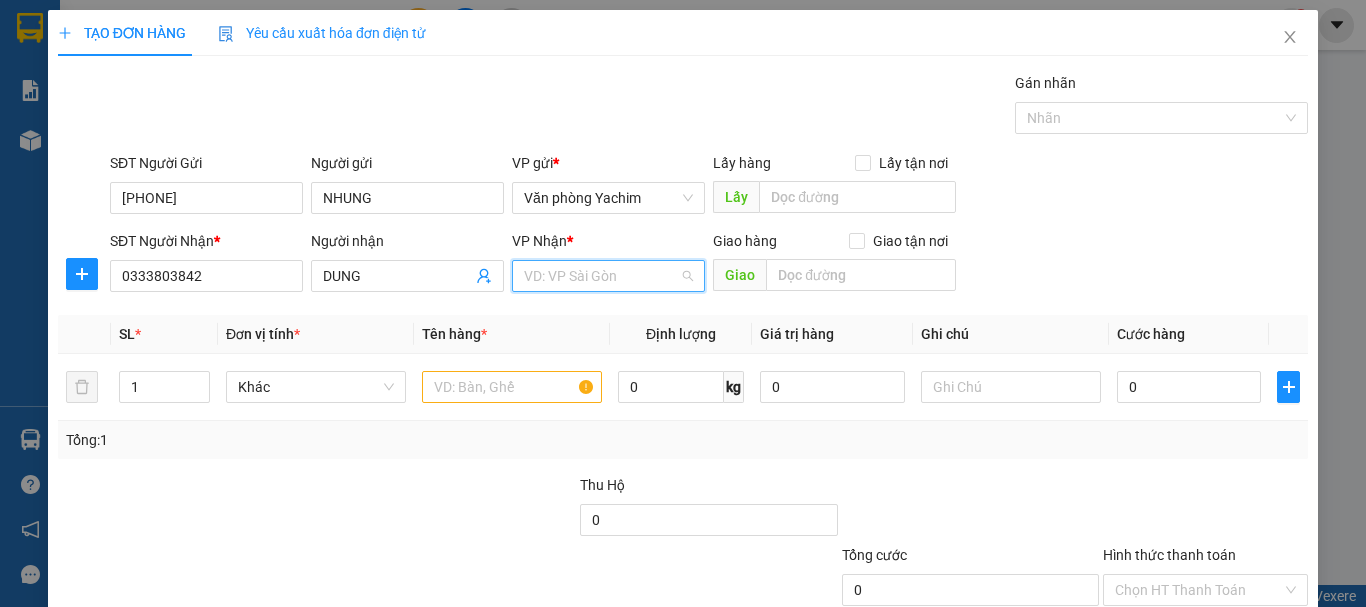 click at bounding box center (601, 276) 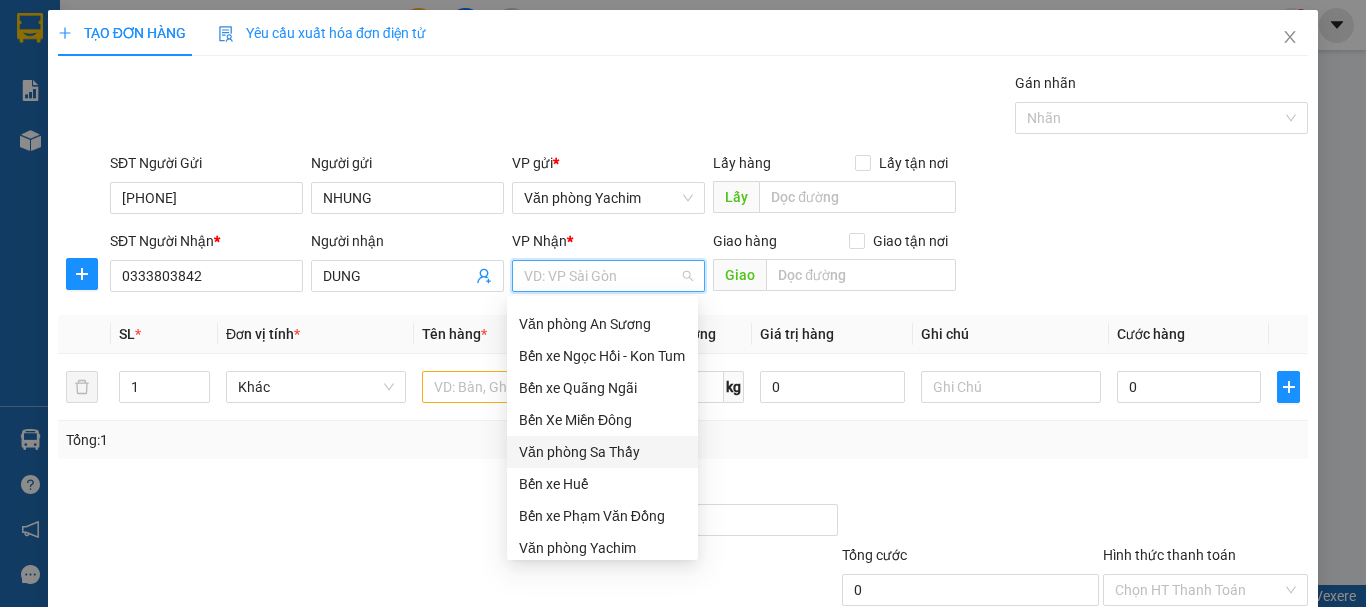 scroll, scrollTop: 0, scrollLeft: 0, axis: both 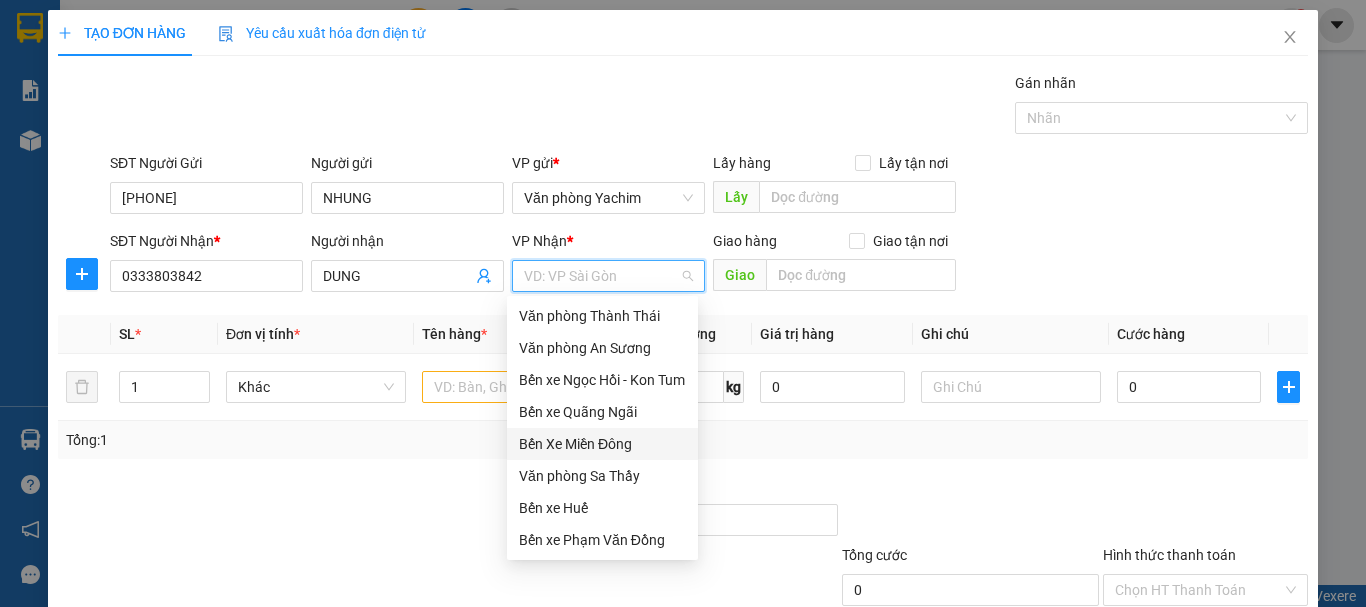 click on "Bến Xe Miền Đông" at bounding box center (602, 444) 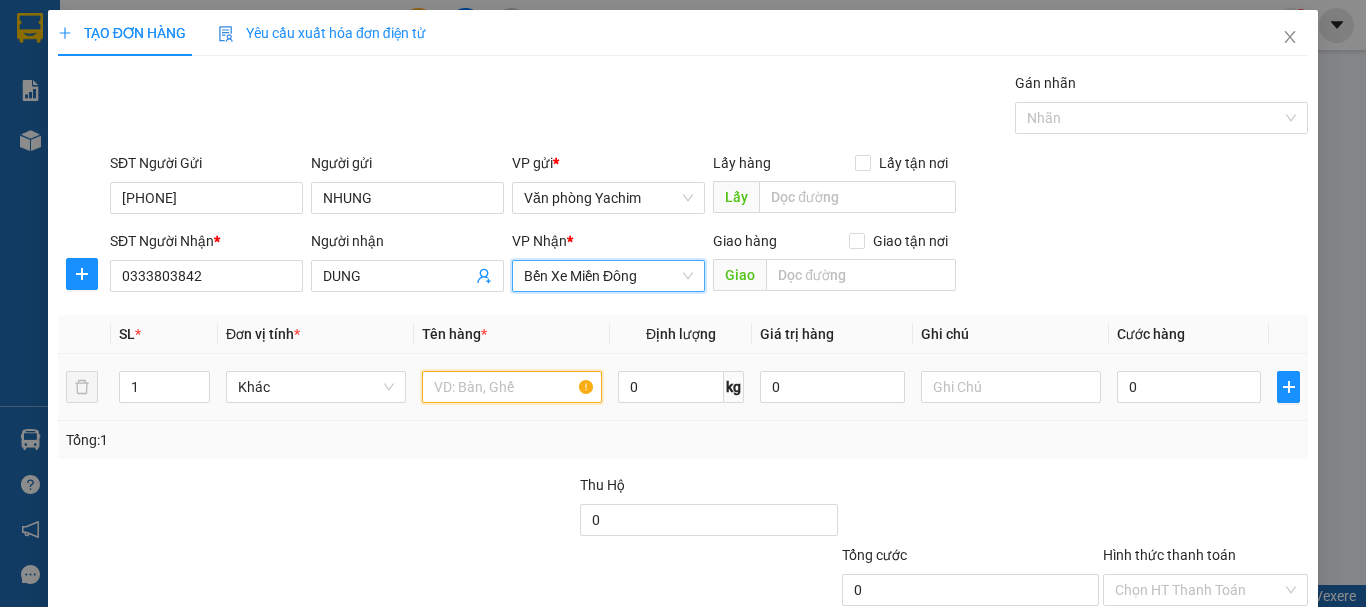 click at bounding box center [512, 387] 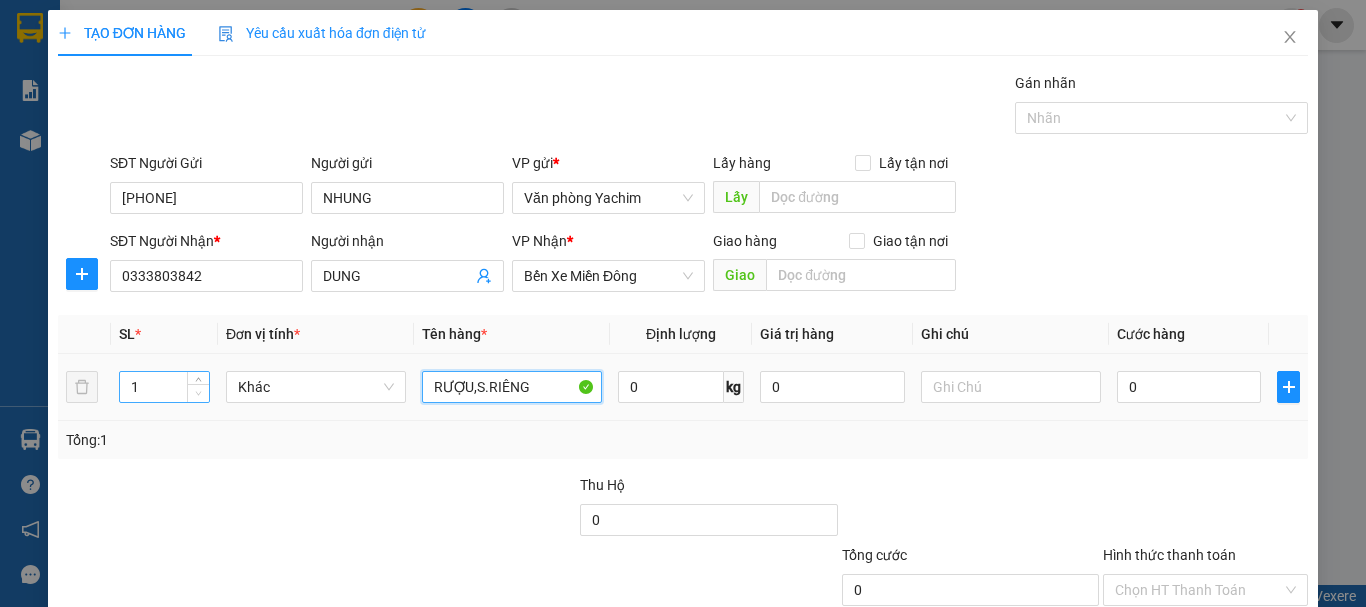click at bounding box center (198, 393) 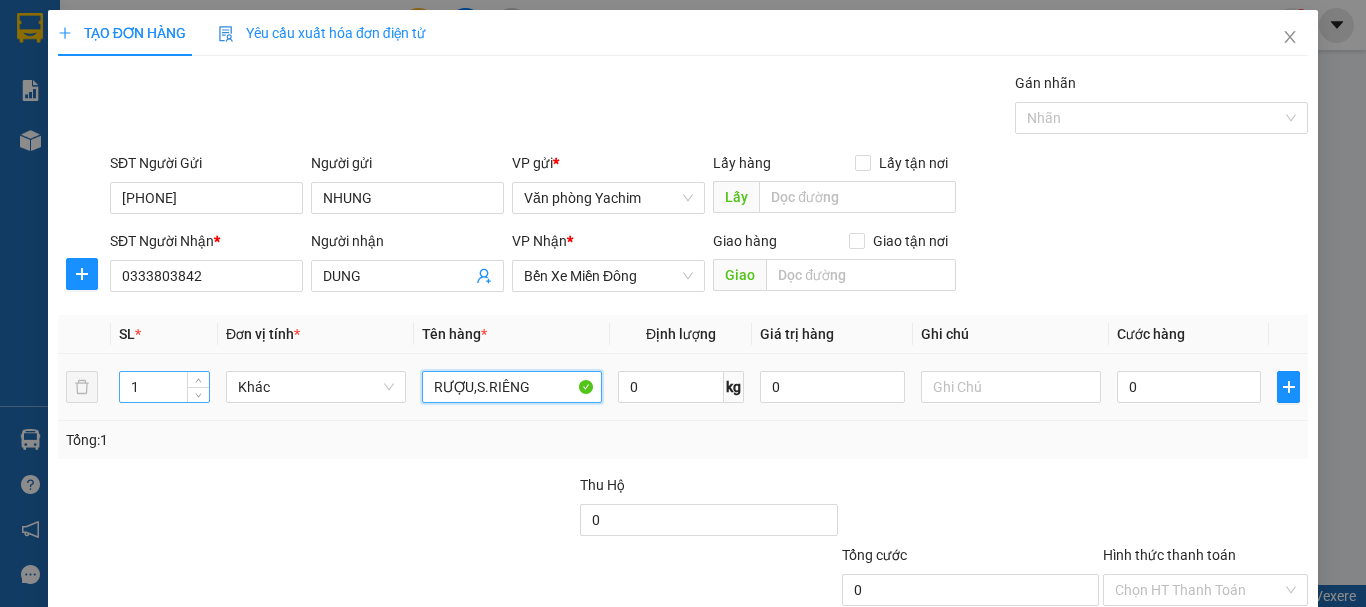 type on "RƯỢU,S.RIÊNG" 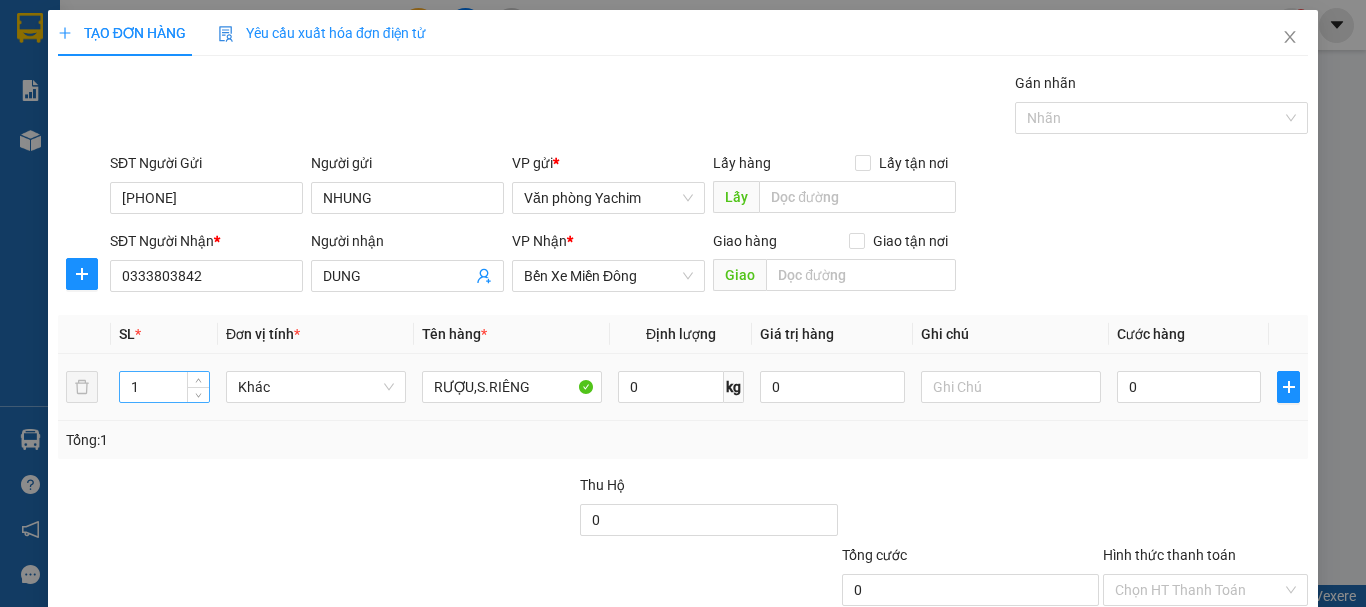 click on "1" at bounding box center [164, 387] 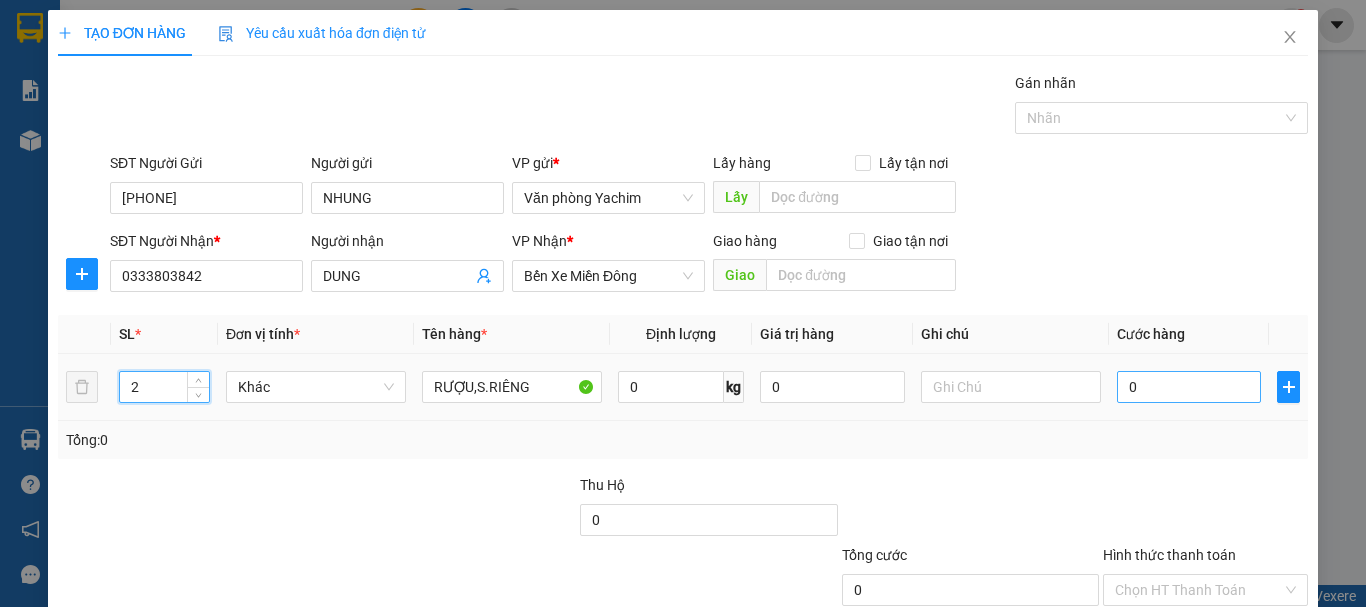 type on "2" 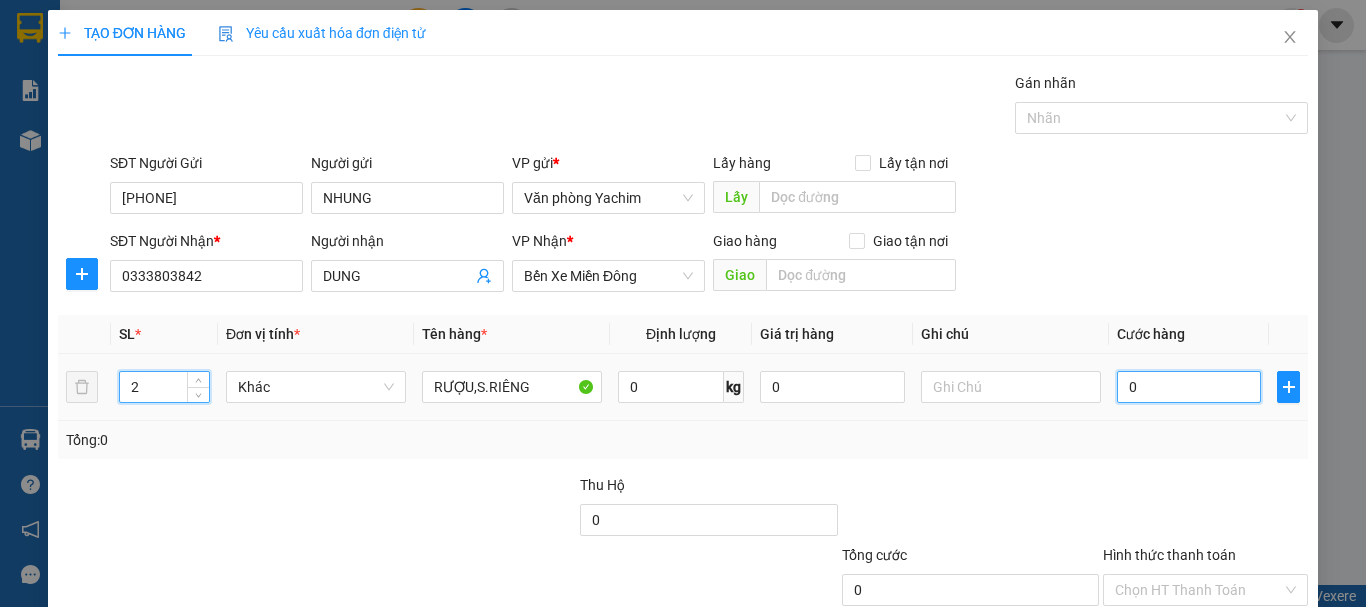 click on "0" at bounding box center (1189, 387) 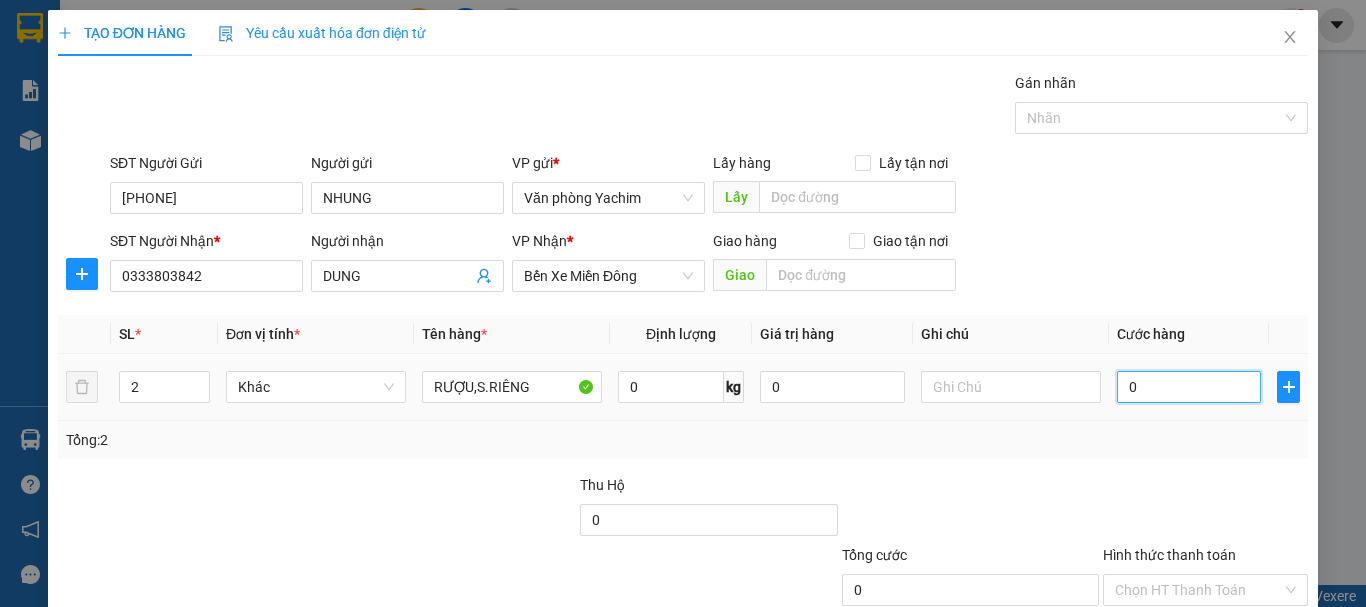 click on "0" at bounding box center (1189, 387) 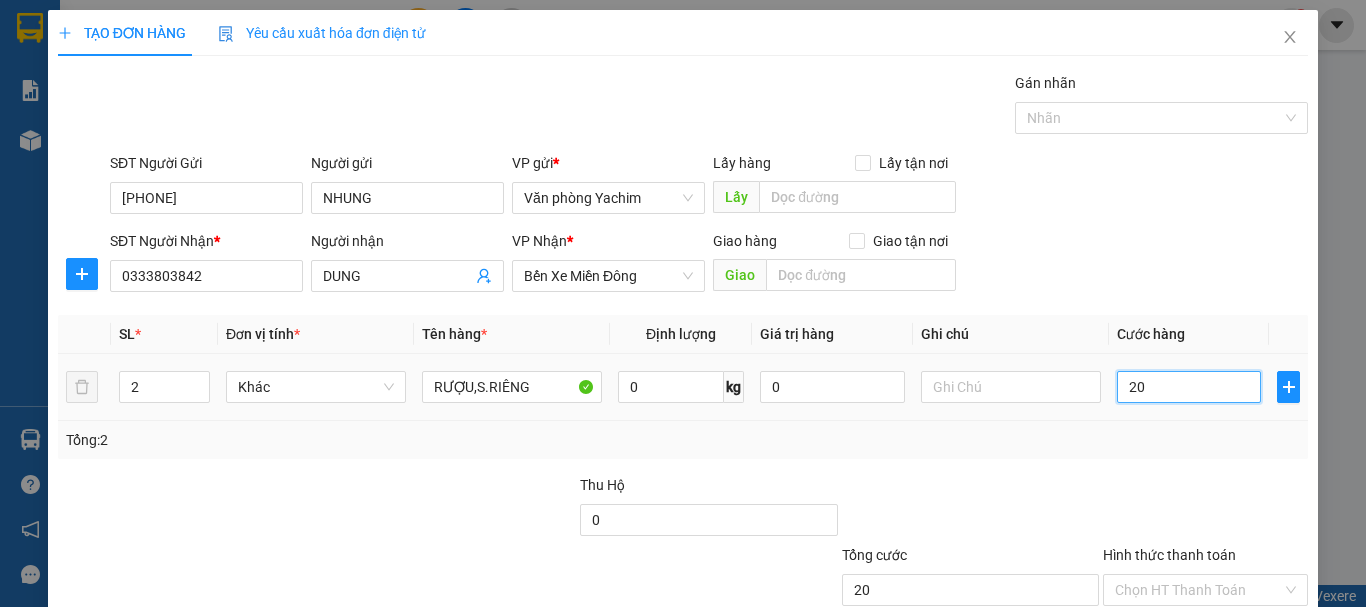 type on "200" 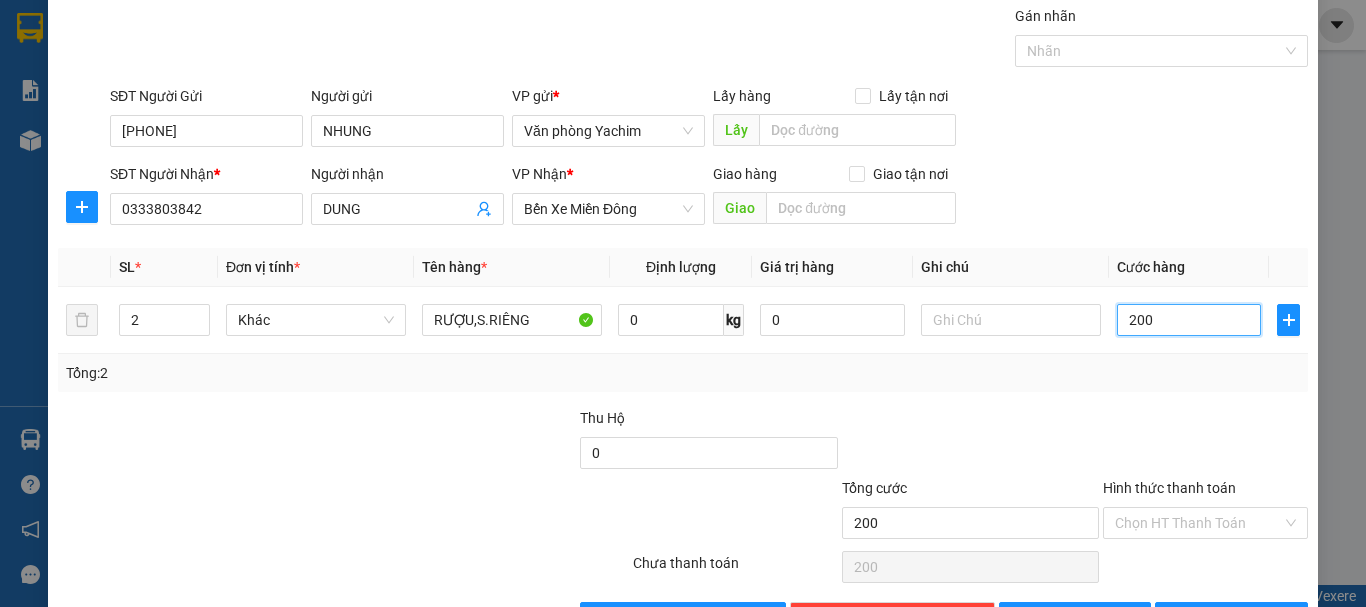 scroll, scrollTop: 133, scrollLeft: 0, axis: vertical 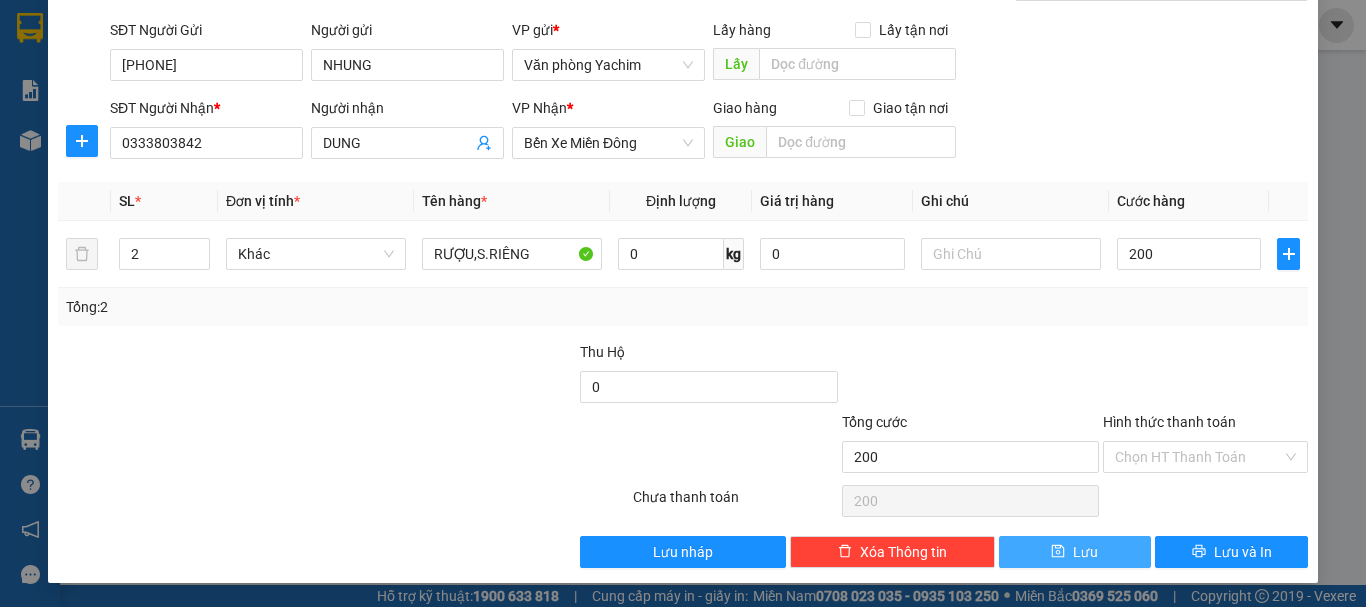 click on "Lưu" at bounding box center [1075, 552] 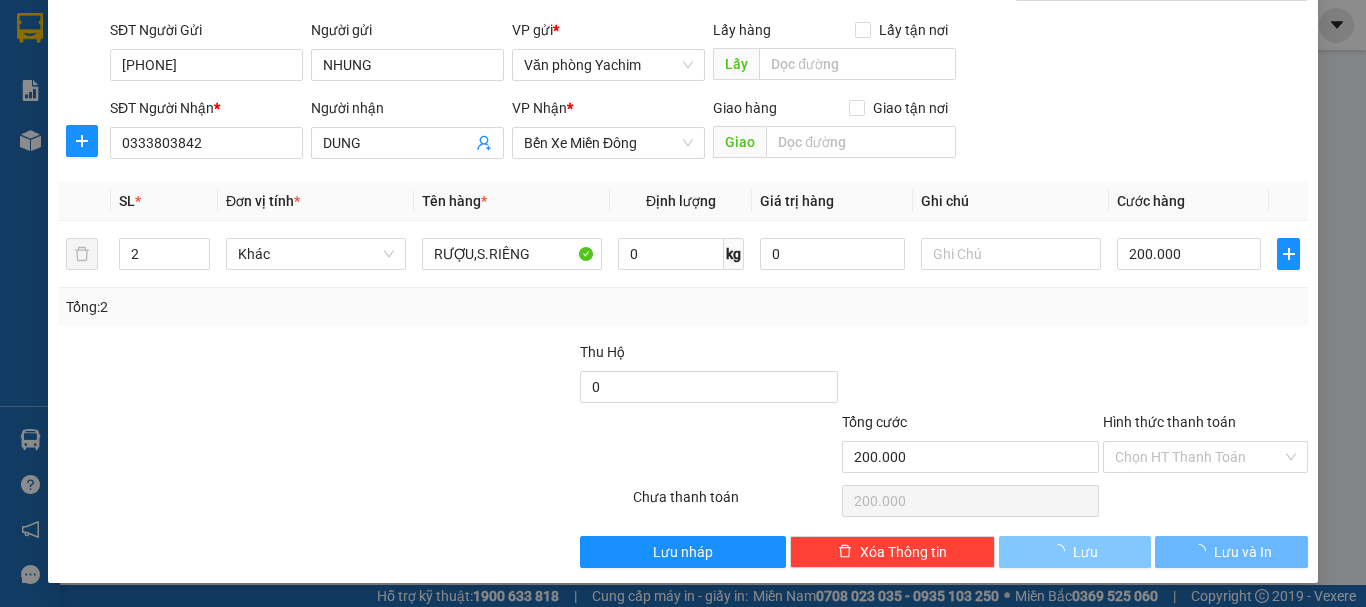 type 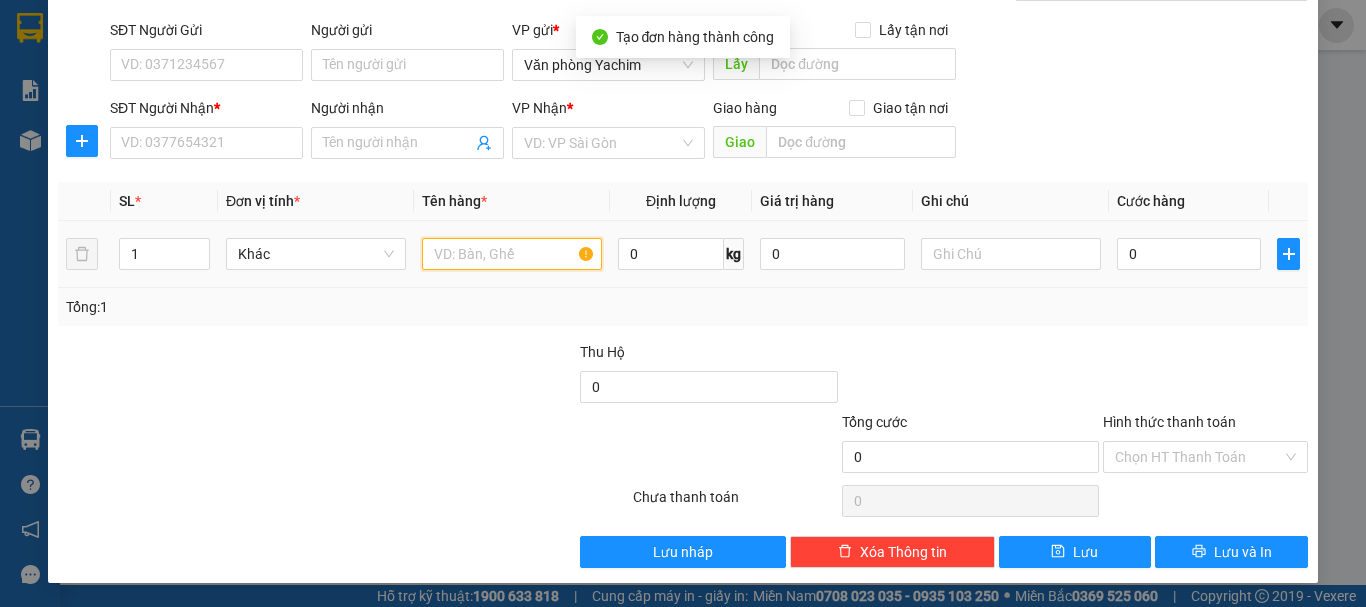 click at bounding box center (512, 254) 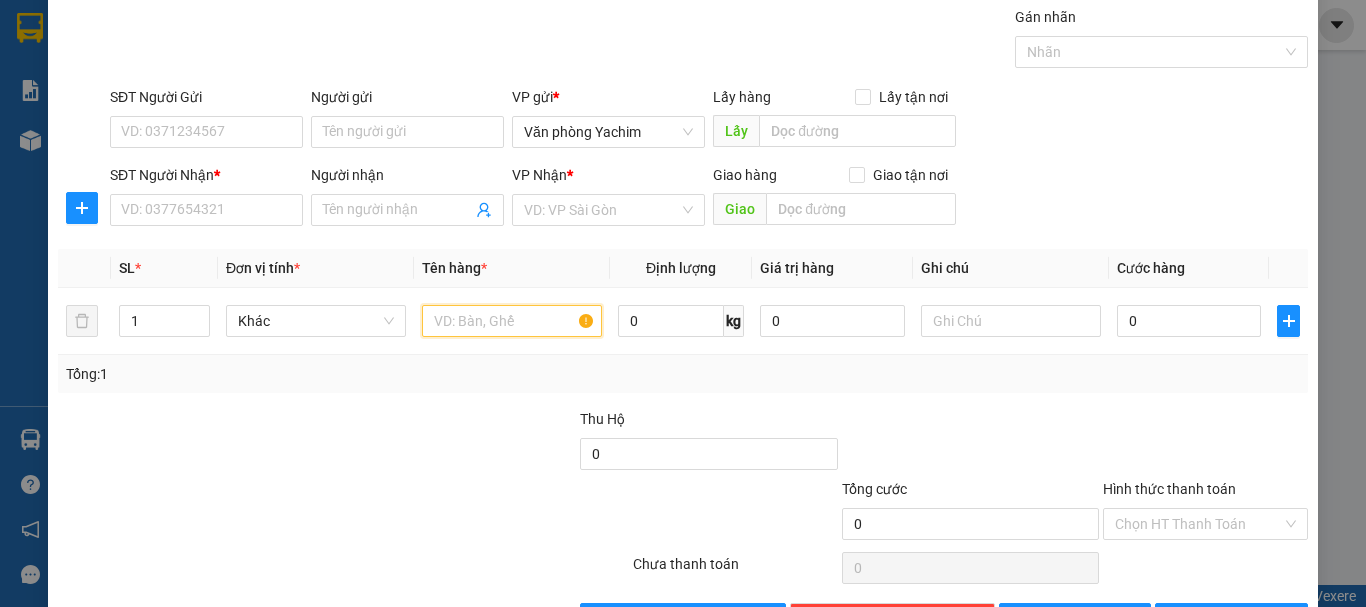 scroll, scrollTop: 0, scrollLeft: 0, axis: both 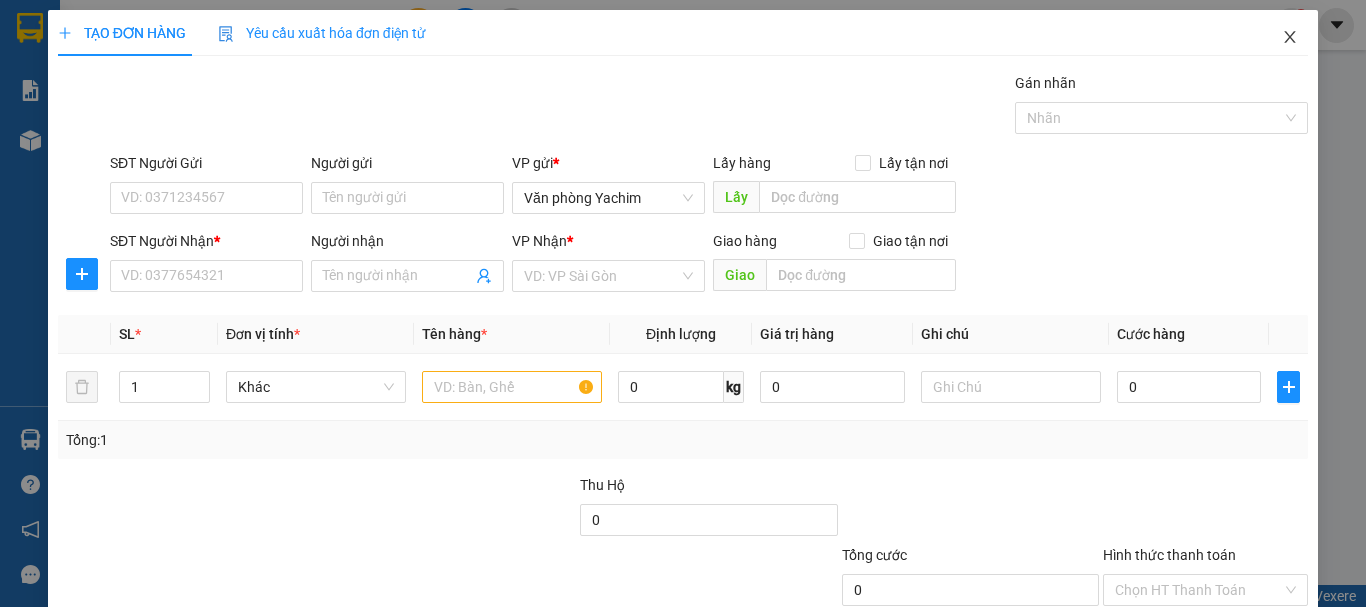 click at bounding box center [1290, 38] 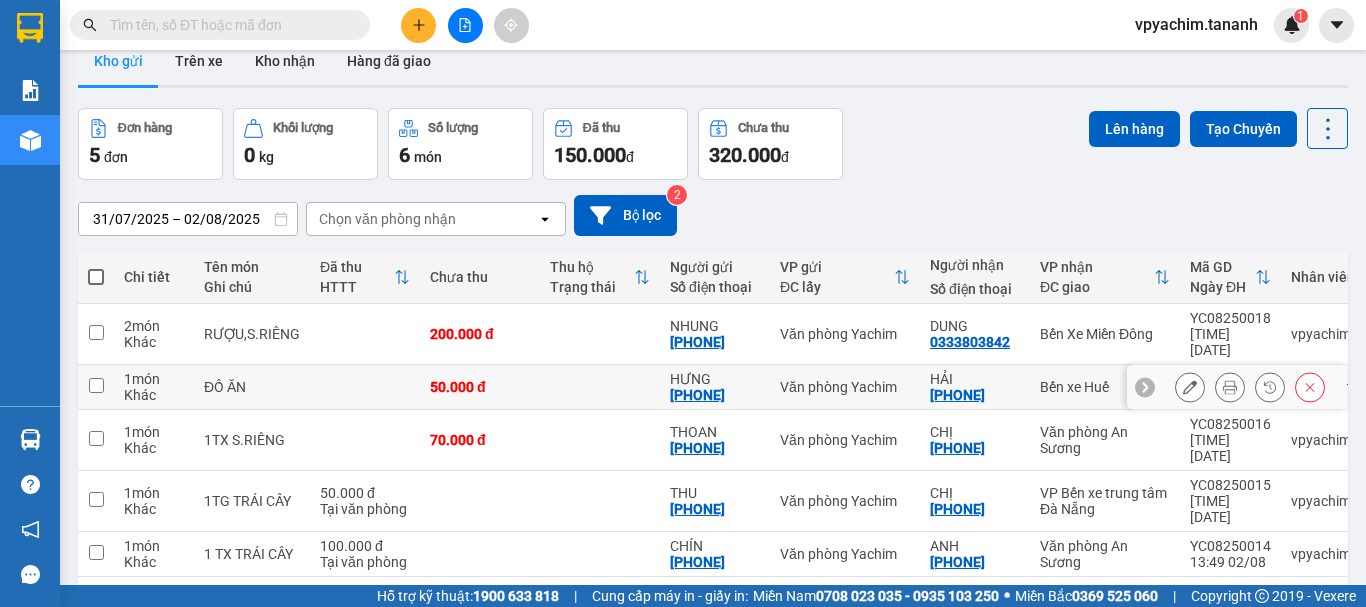 scroll, scrollTop: 0, scrollLeft: 0, axis: both 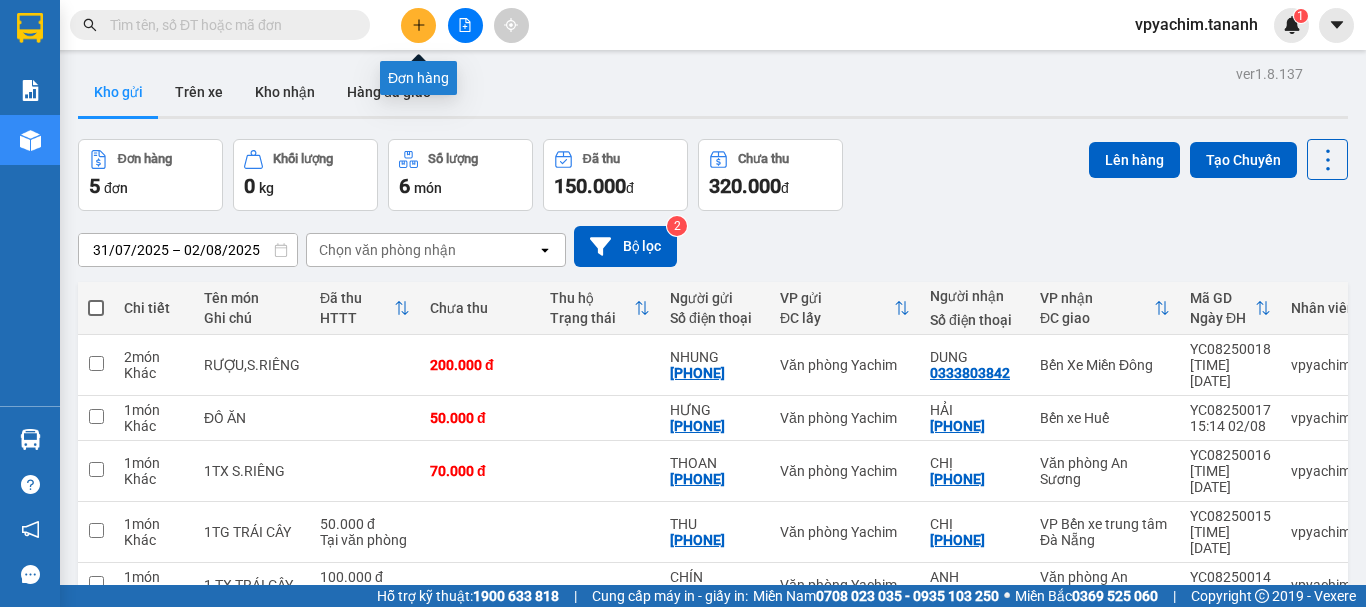 click at bounding box center [418, 25] 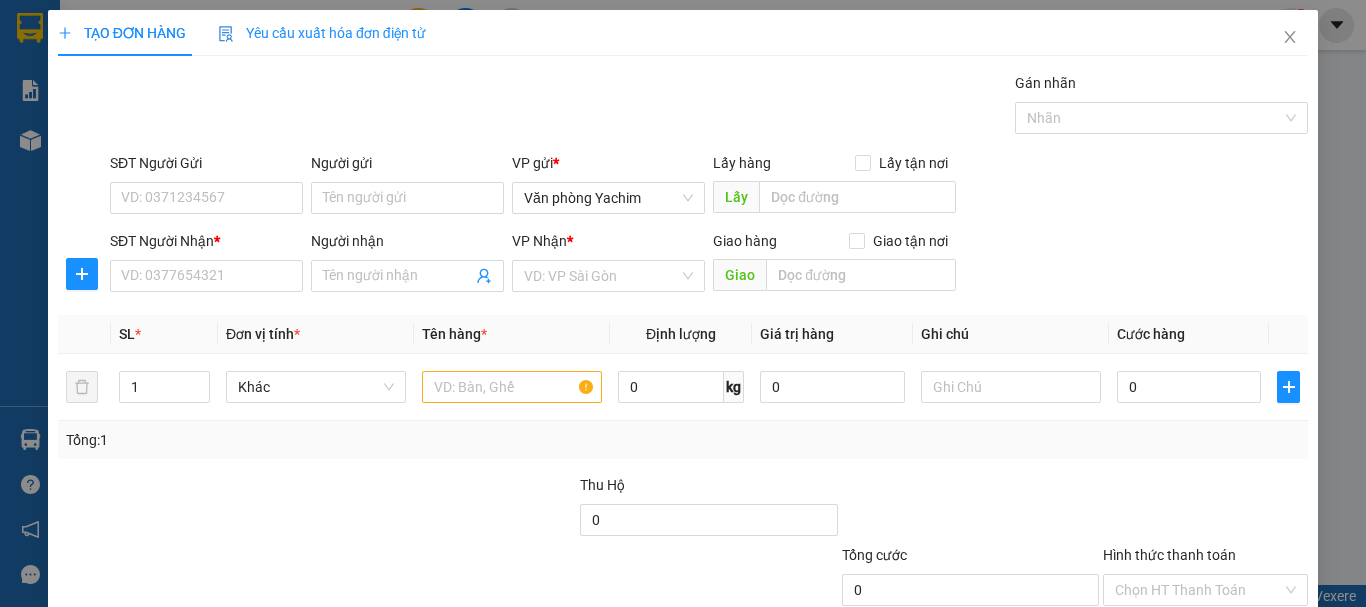 click on "SĐT Người Gửi VD: 0371234567" at bounding box center (206, 187) 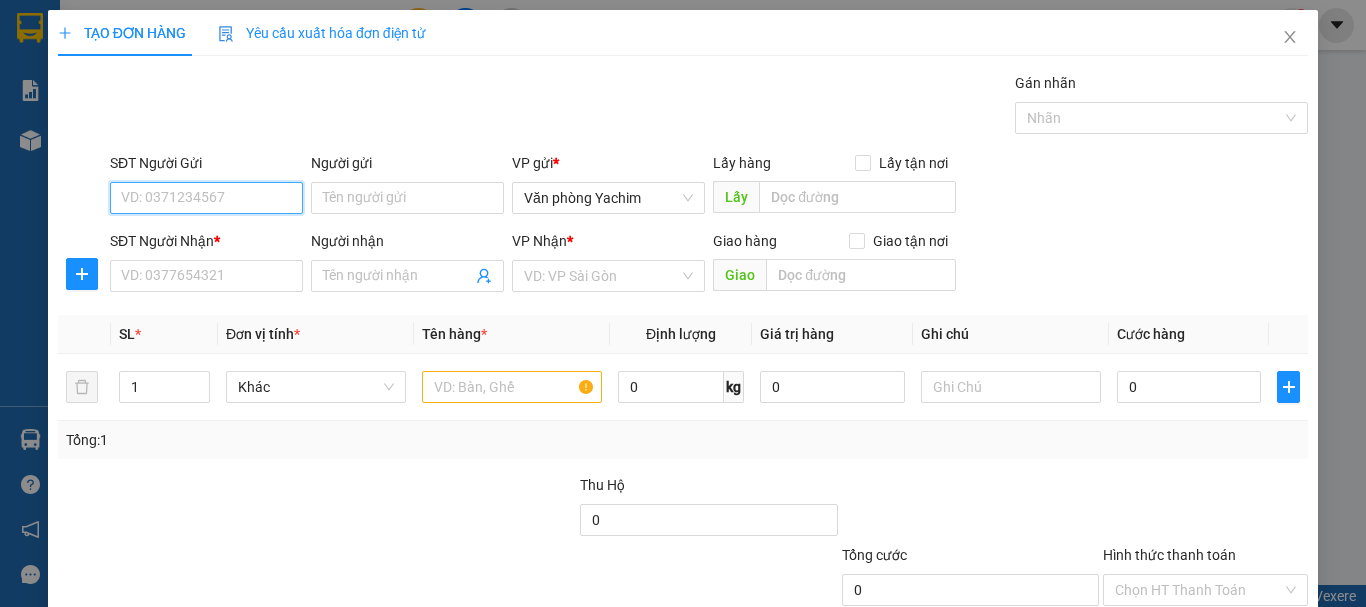click on "SĐT Người Gửi" at bounding box center [206, 198] 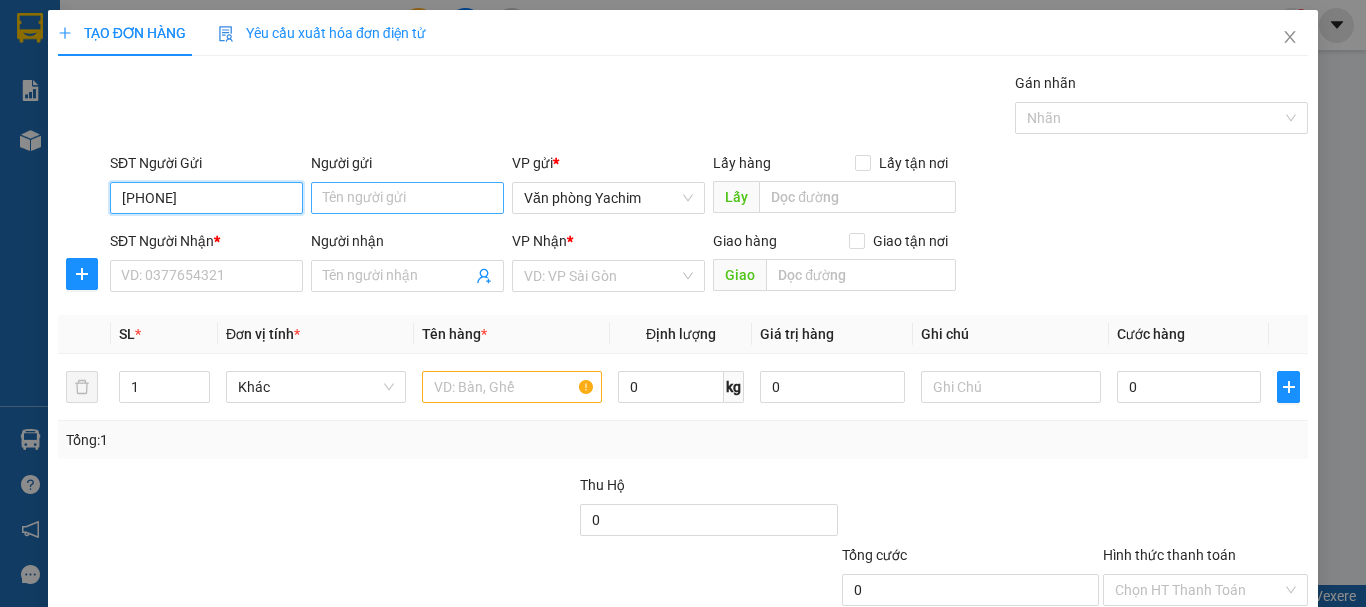 type on "[PHONE]" 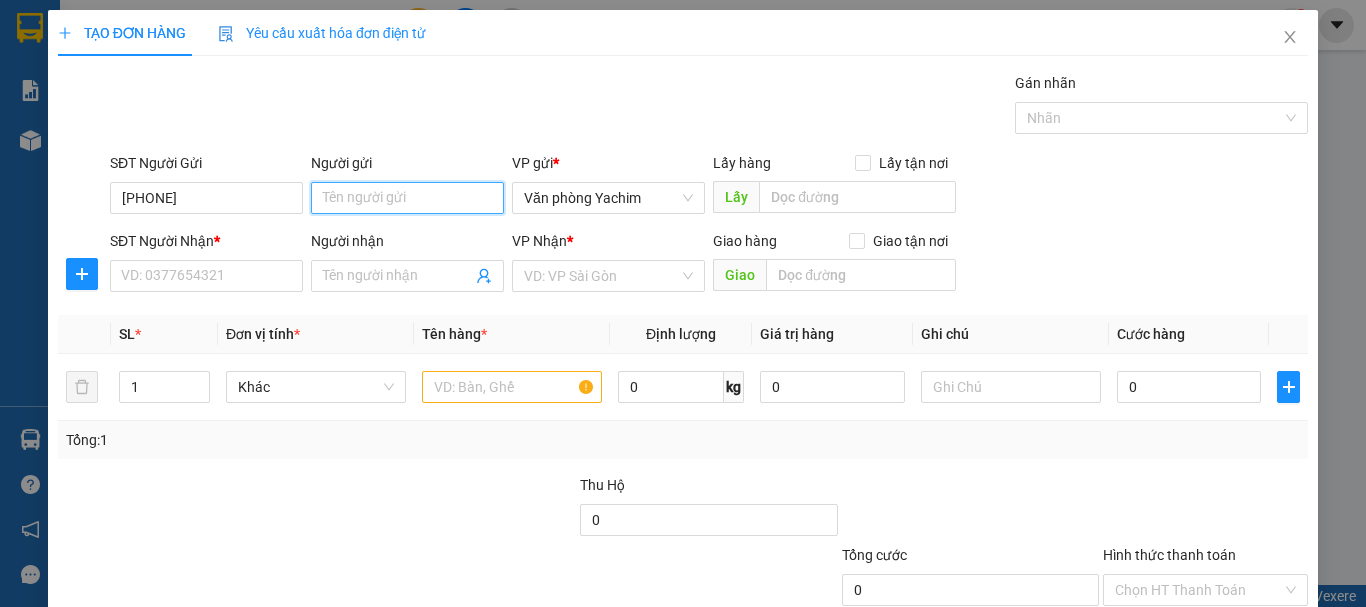 click on "Người gửi" at bounding box center (407, 198) 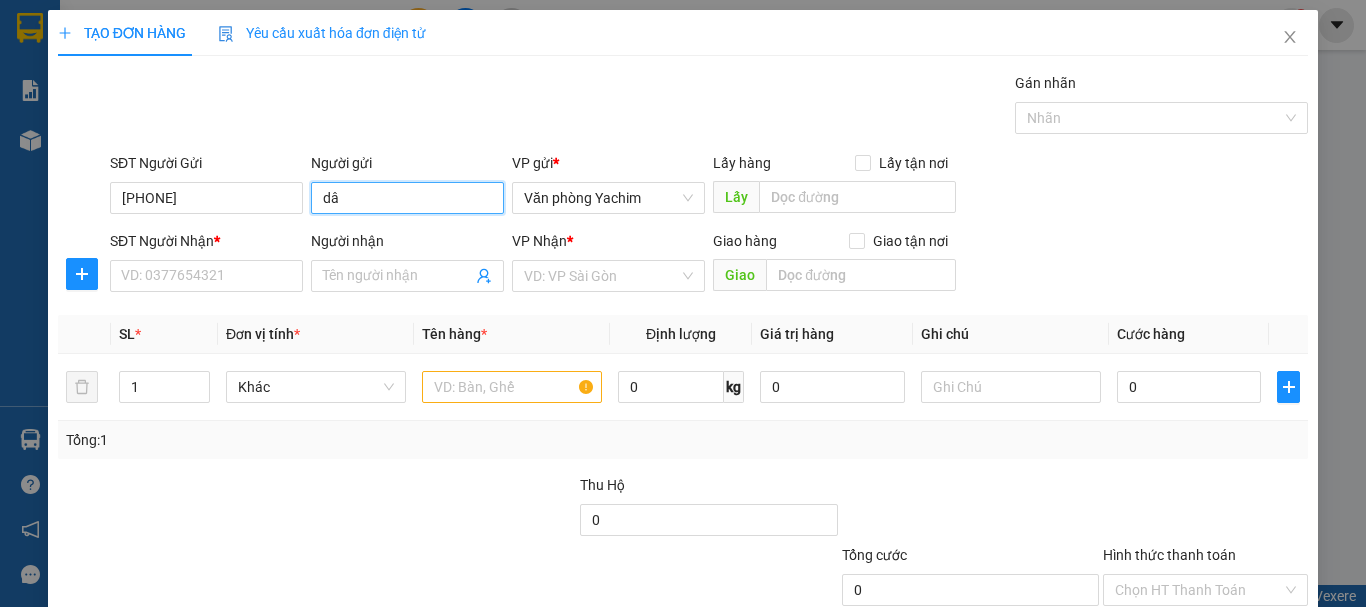 type on "d" 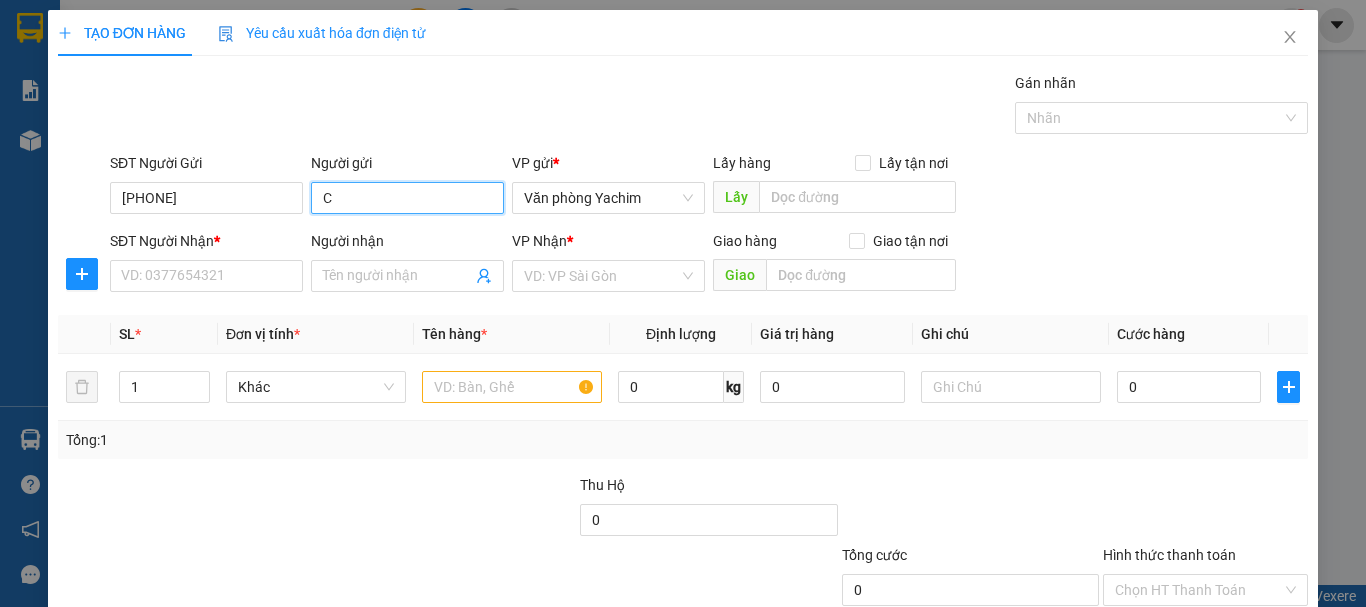 type on "C" 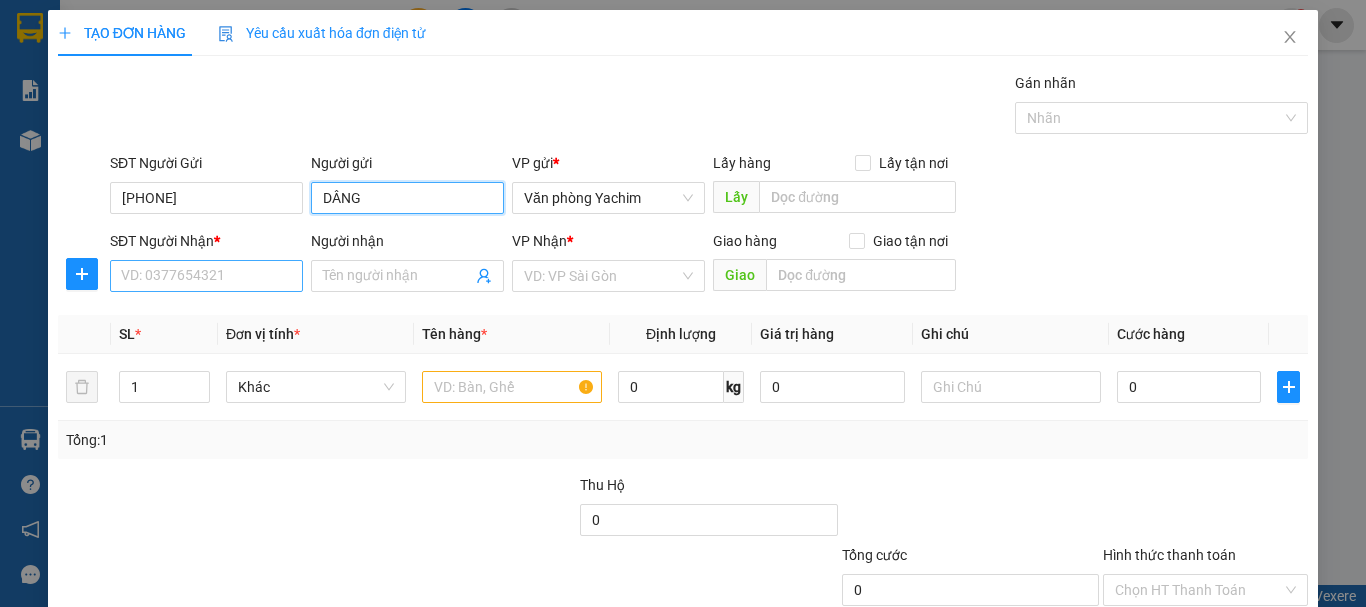 type on "DÂNG" 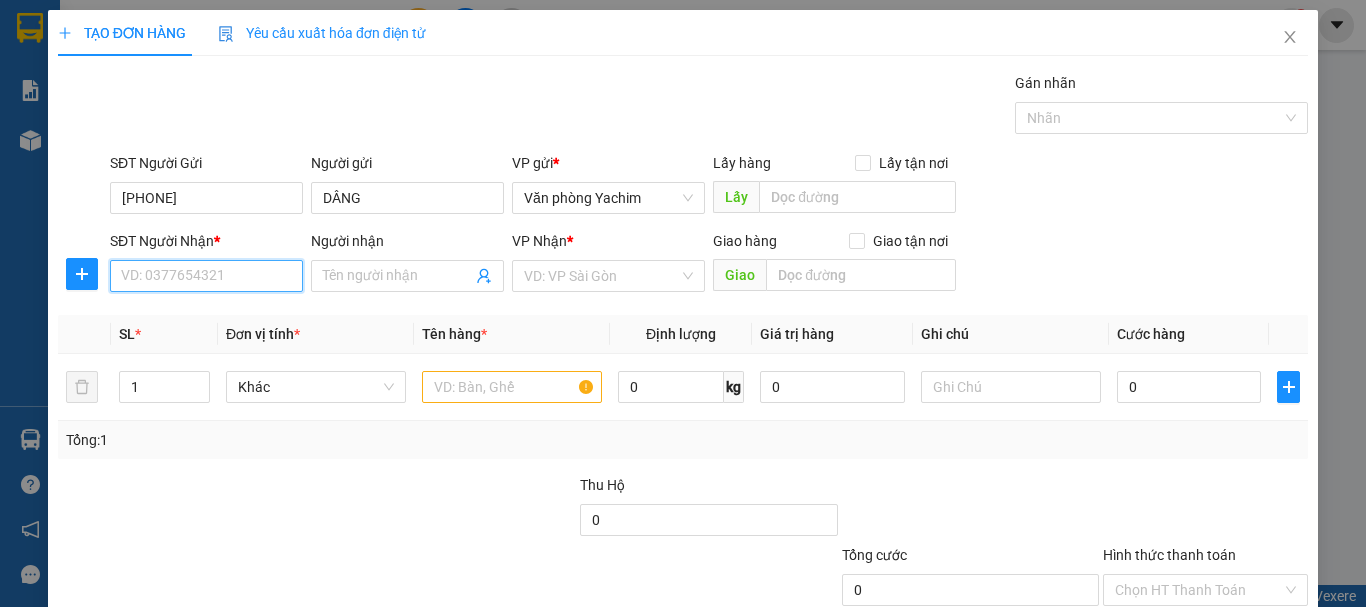 click on "SĐT Người Nhận  *" at bounding box center [206, 276] 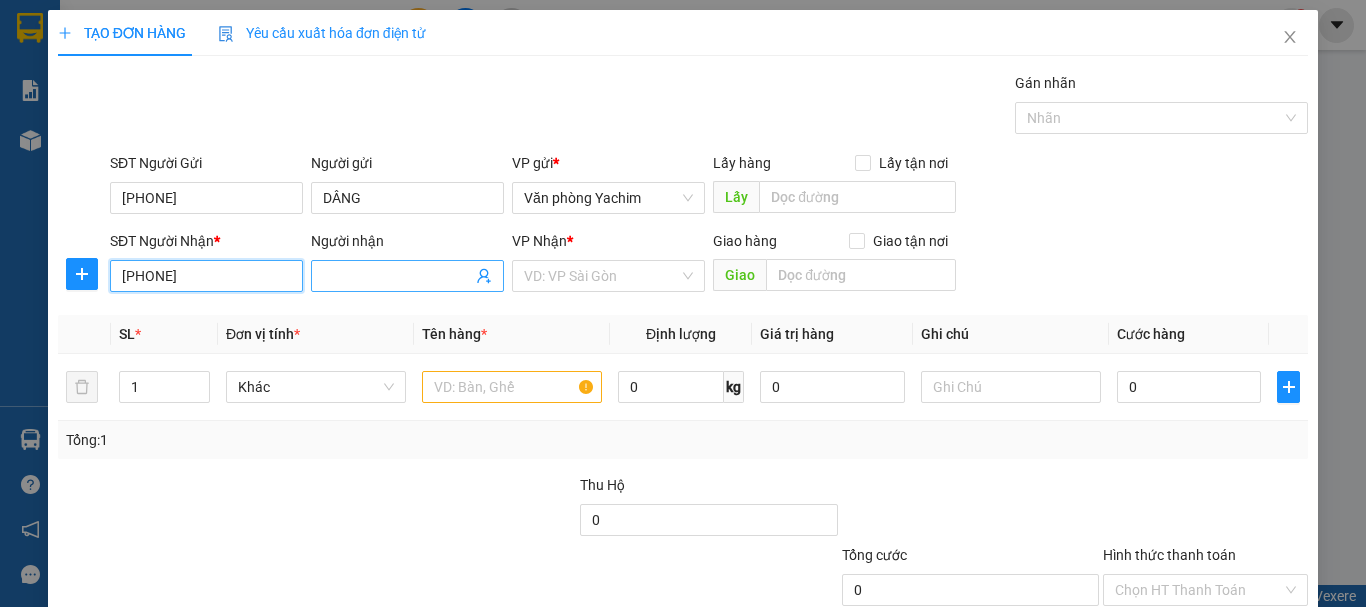 type on "[PHONE]" 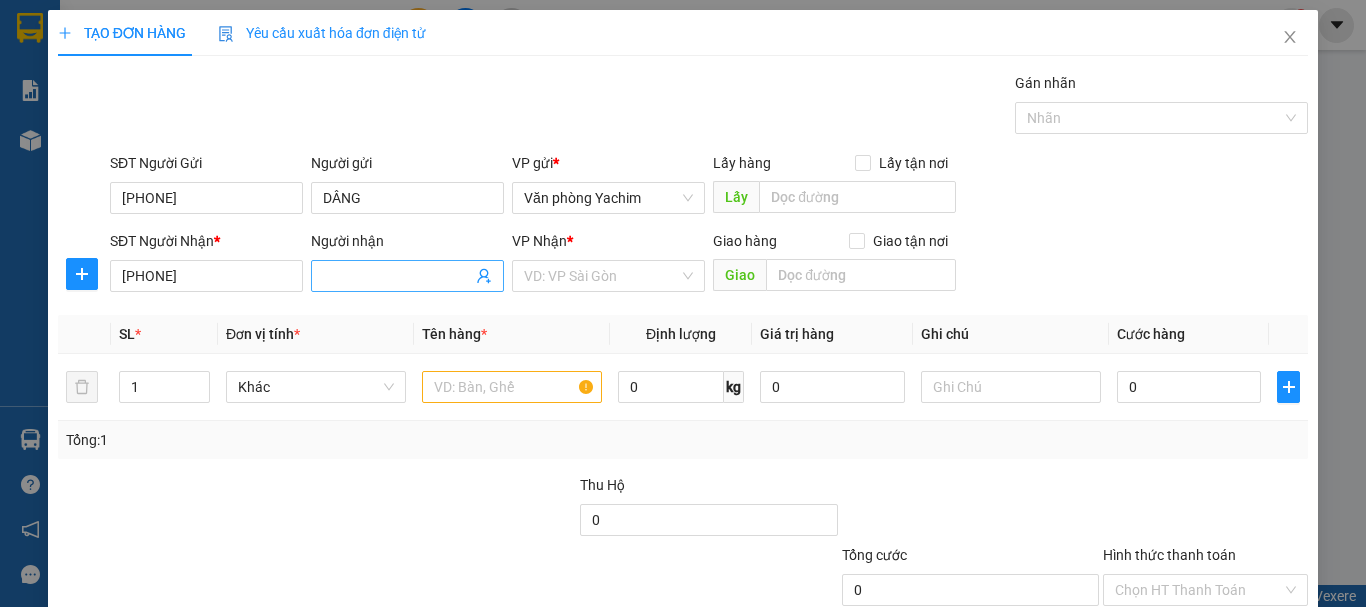 click on "Người nhận" at bounding box center (397, 276) 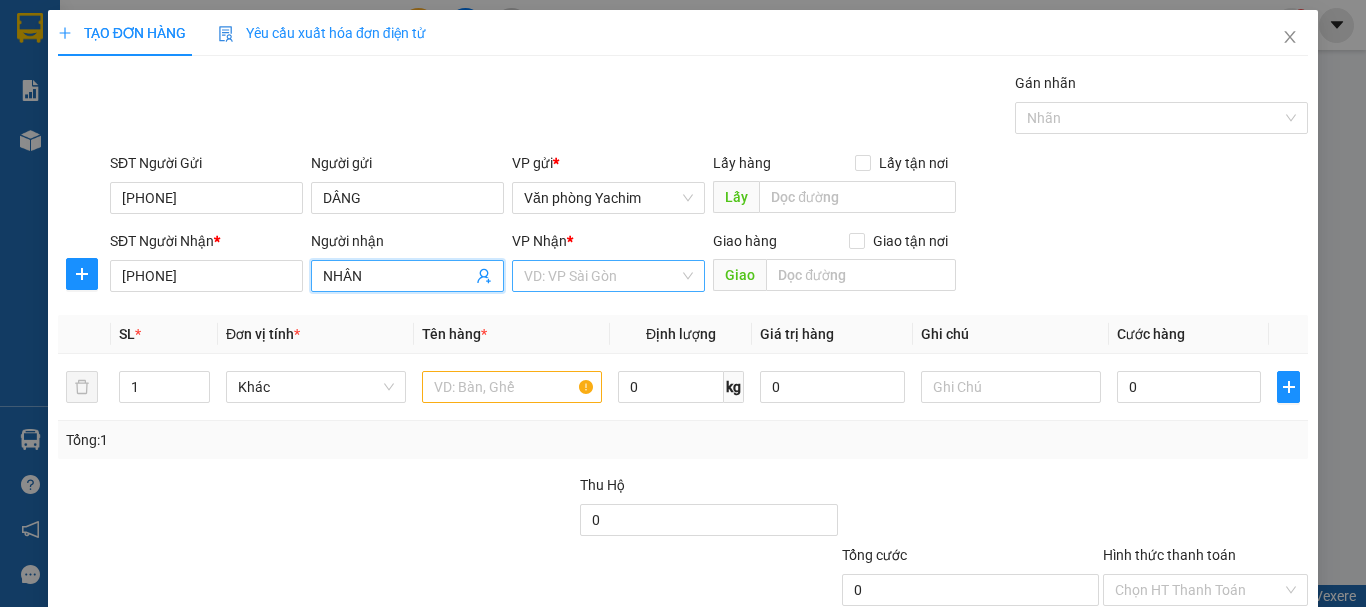type on "NHÂN" 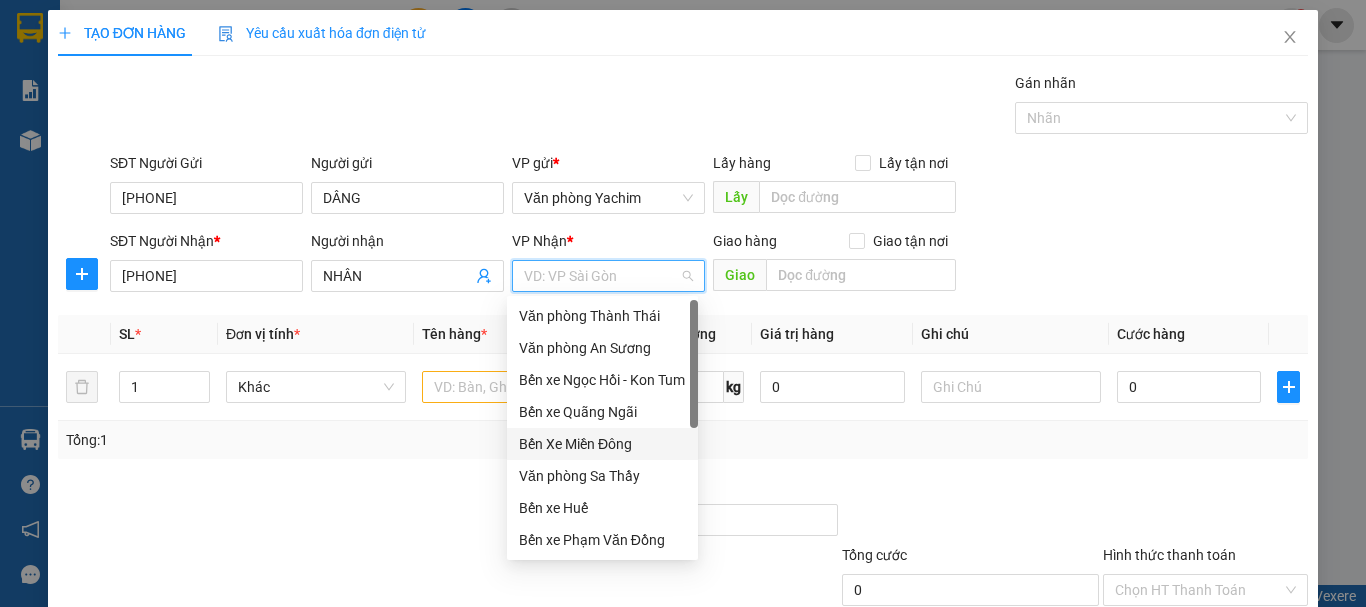 scroll, scrollTop: 224, scrollLeft: 0, axis: vertical 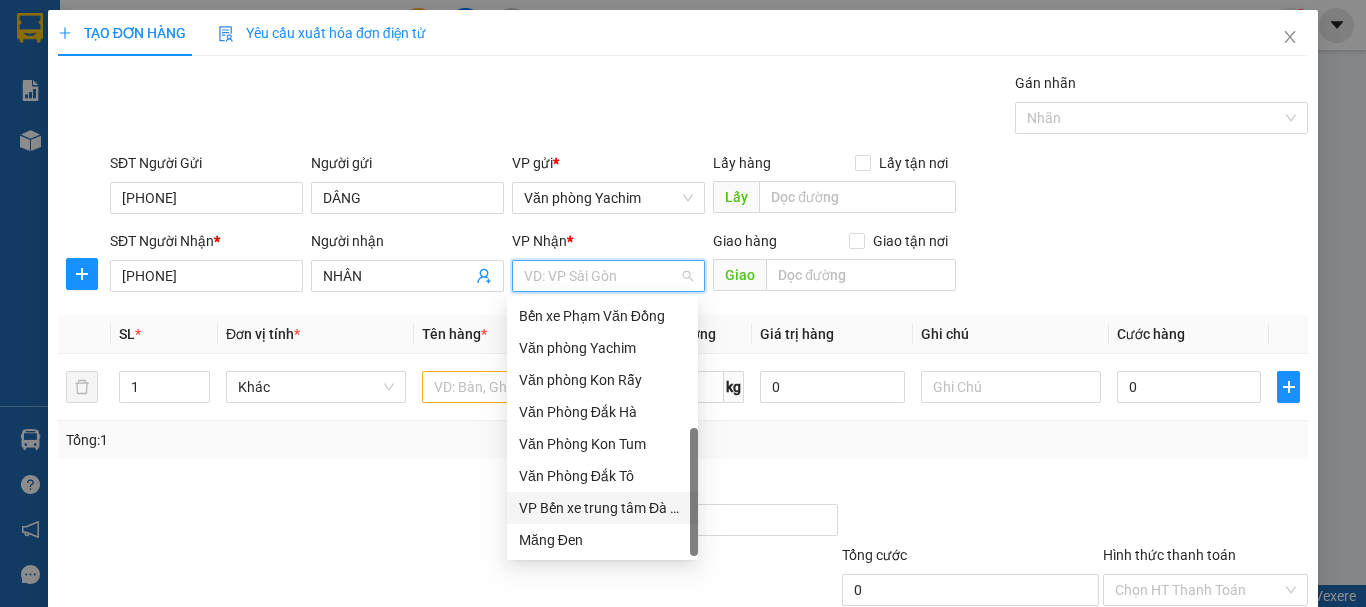 click on "VP Bến xe trung tâm Đà Nẵng" at bounding box center [602, 508] 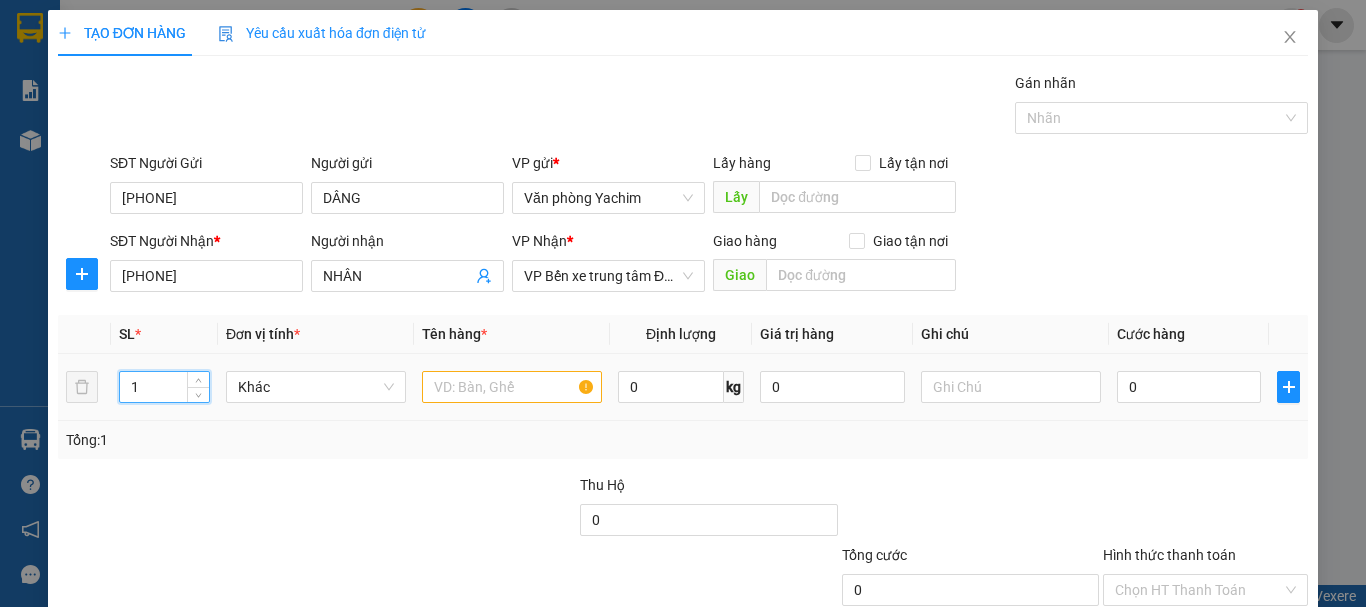 click on "1" at bounding box center (164, 387) 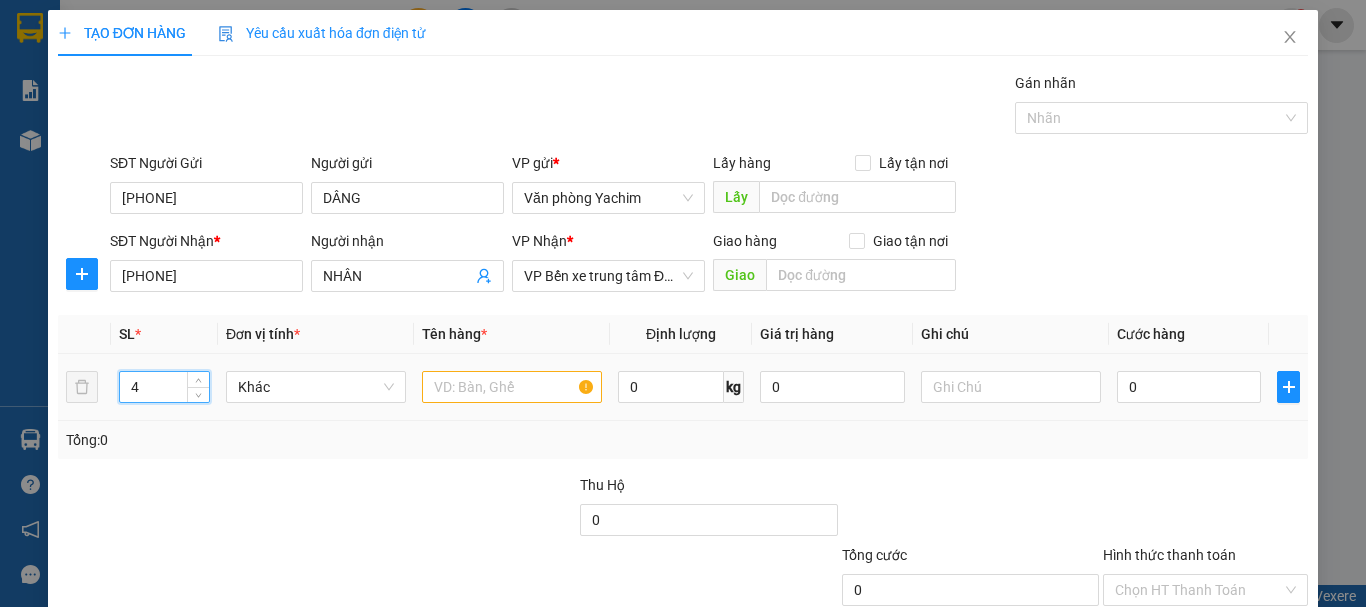 type on "4" 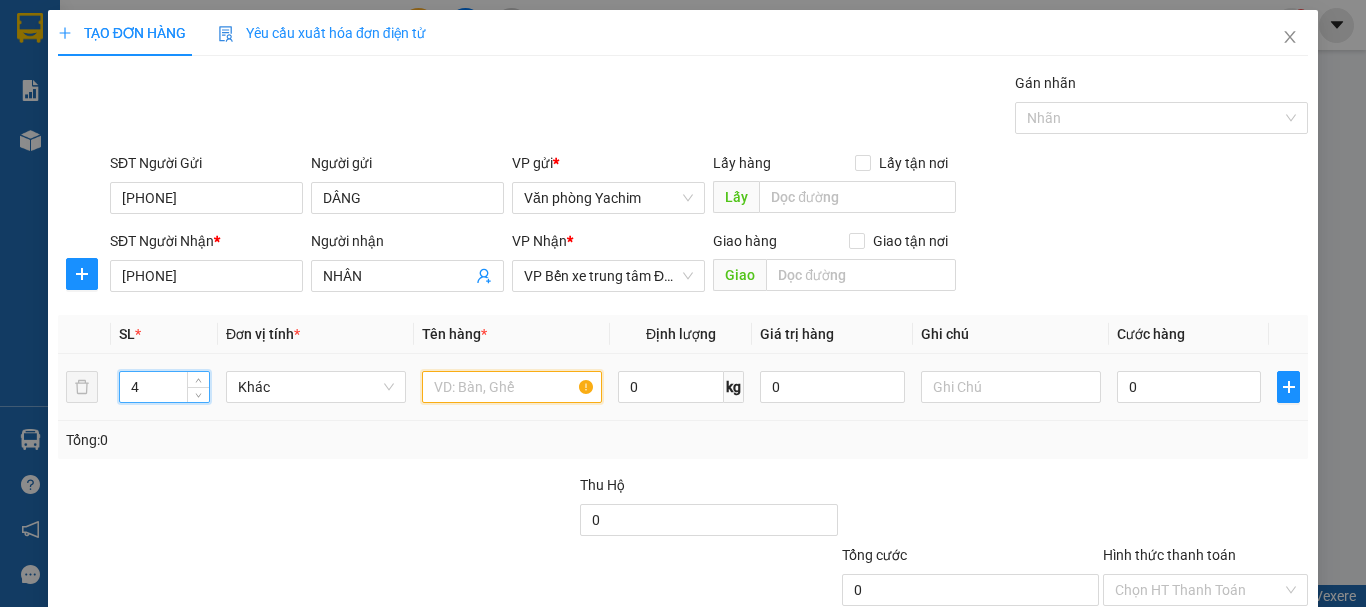 click at bounding box center (512, 387) 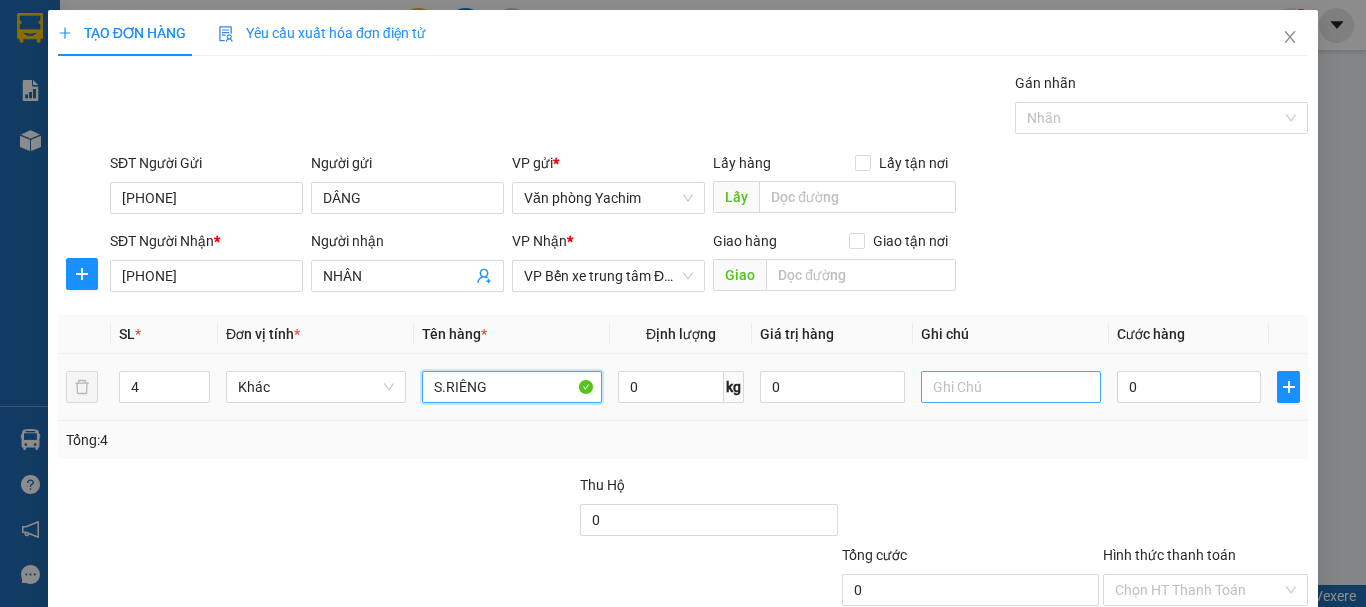 type on "S.RIÊNG" 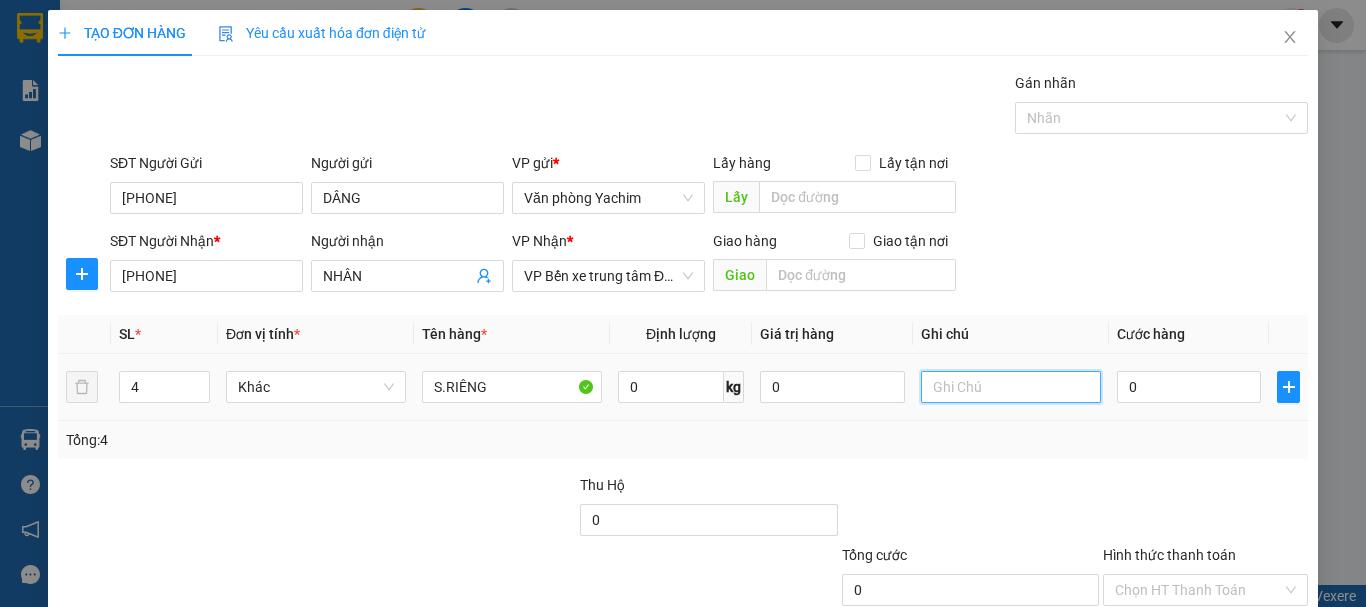 click at bounding box center (1011, 387) 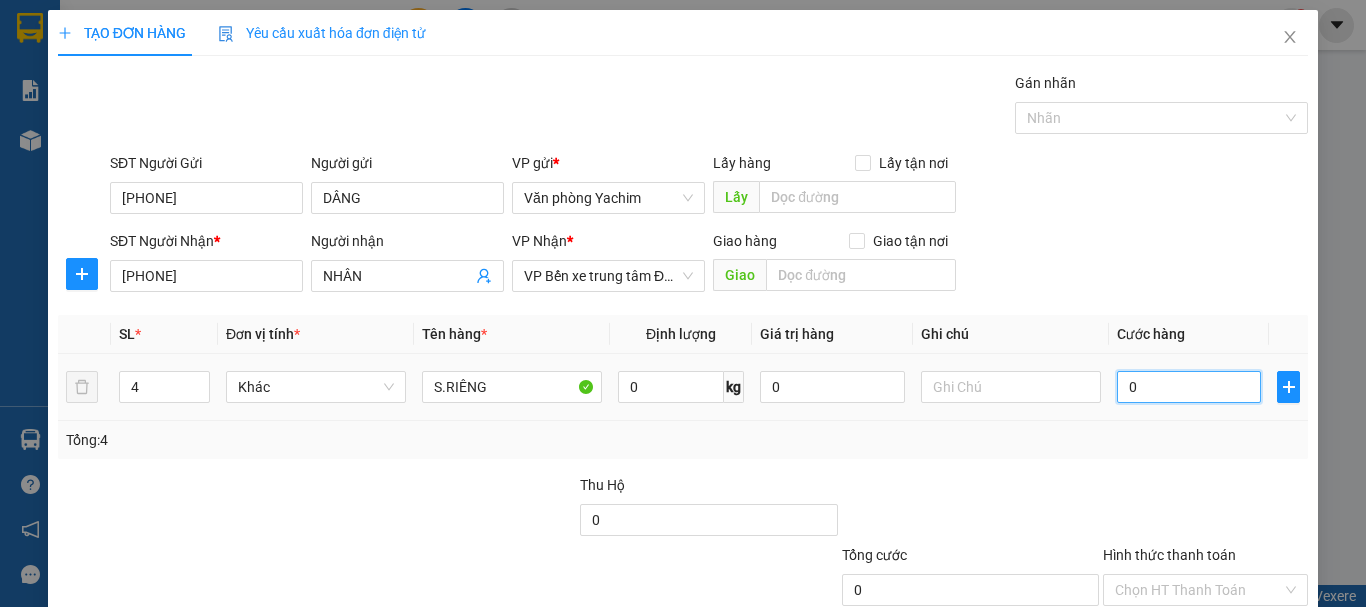click on "0" at bounding box center (1189, 387) 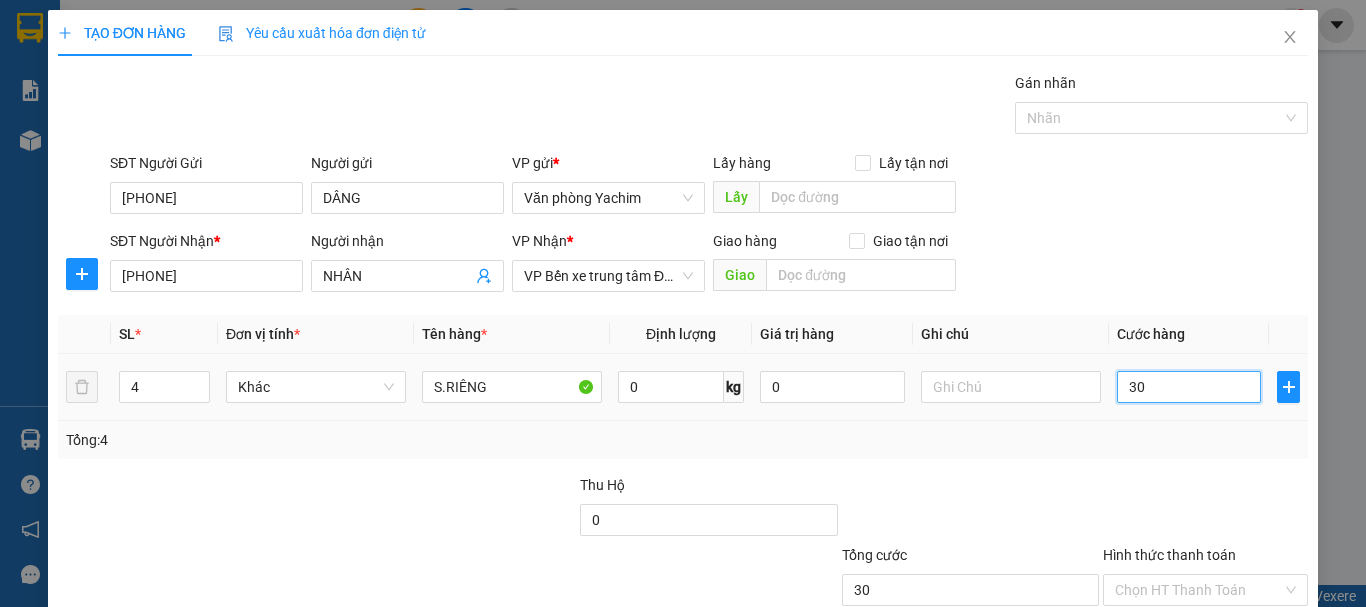 type on "300" 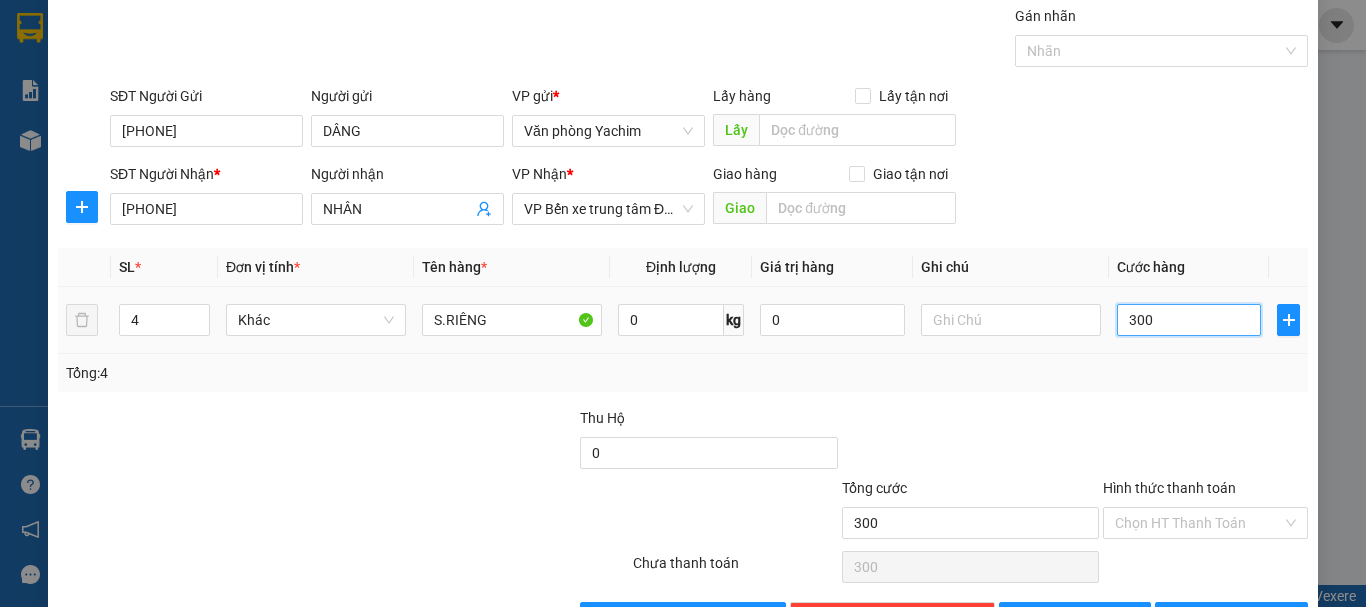 scroll, scrollTop: 133, scrollLeft: 0, axis: vertical 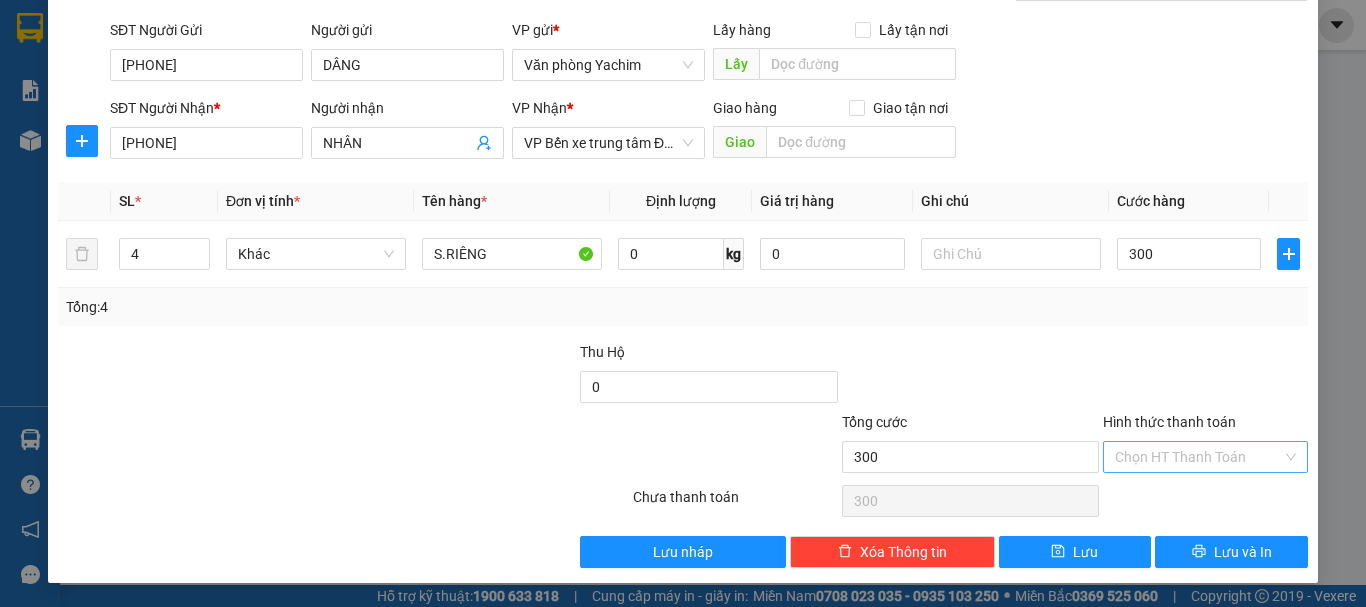 click on "Hình thức thanh toán" at bounding box center (1198, 457) 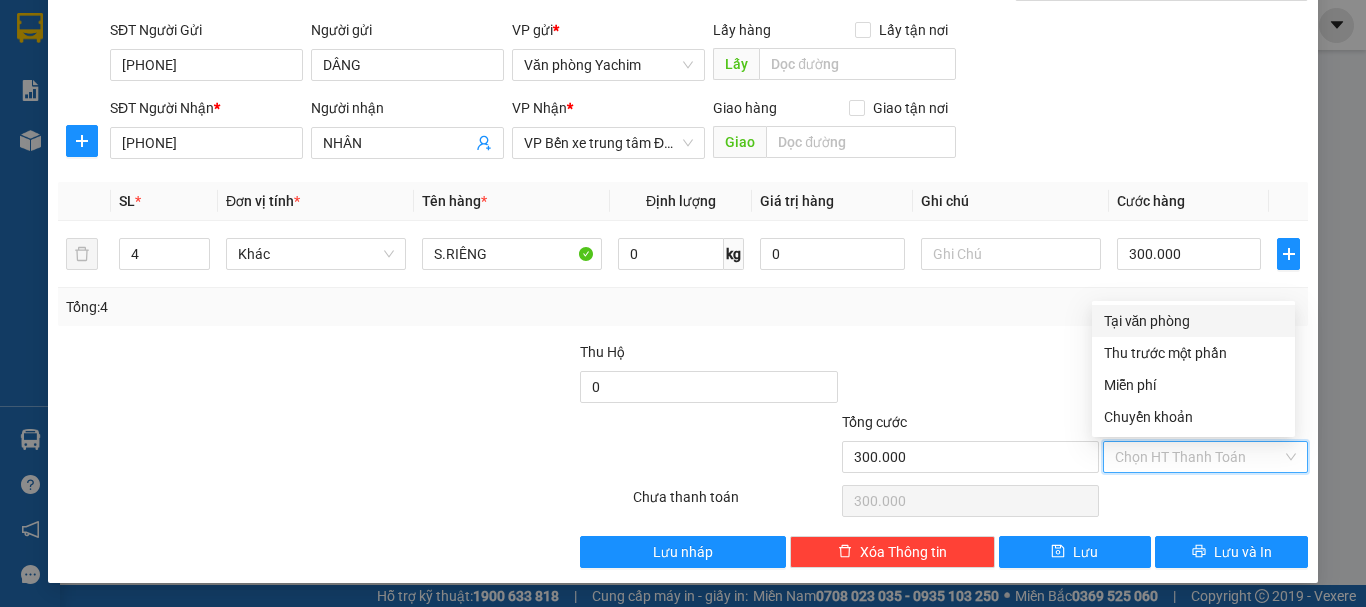 click on "Tại văn phòng" at bounding box center [1193, 321] 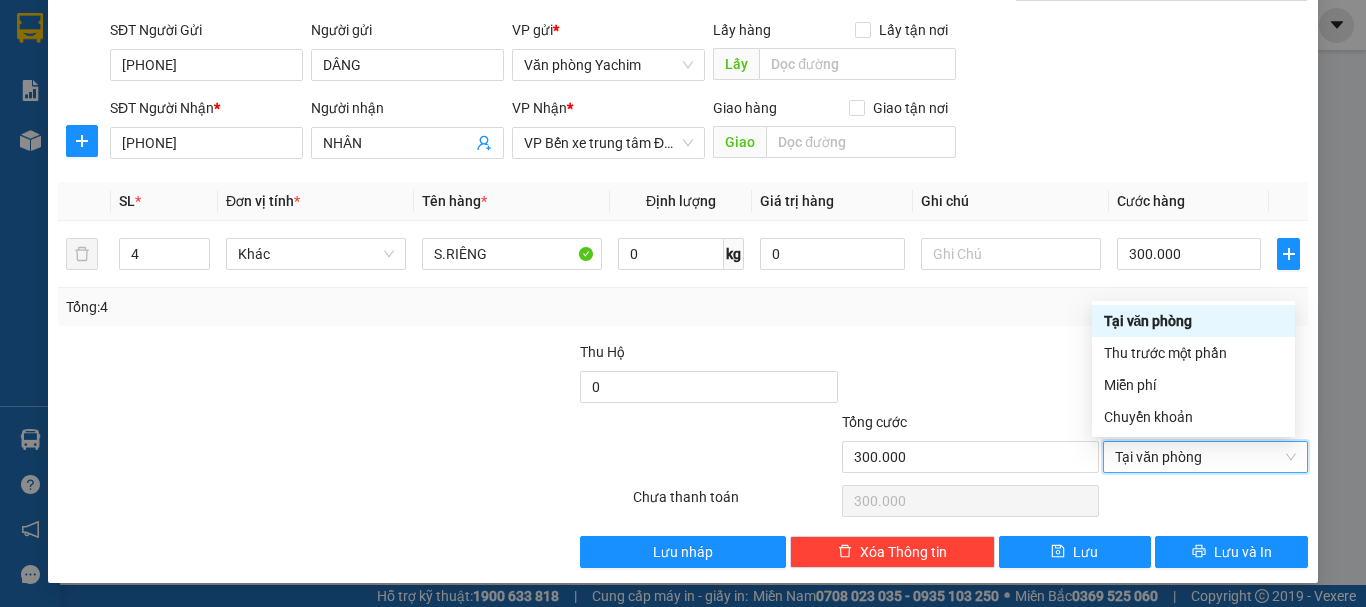 type on "0" 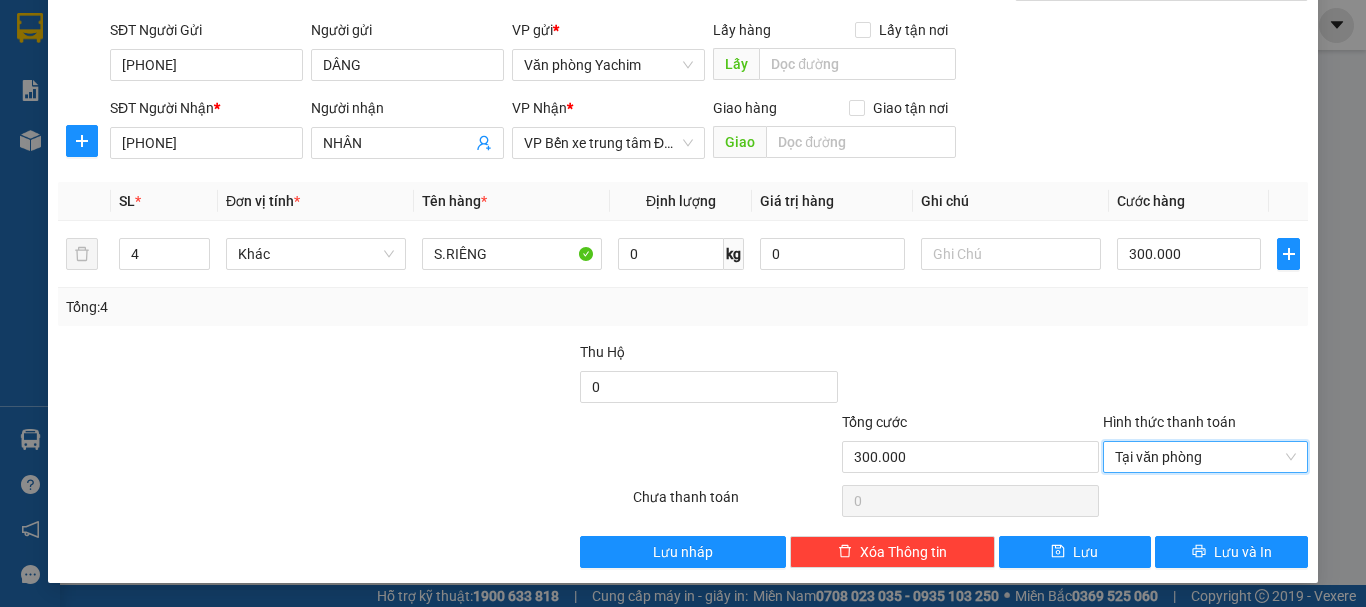 click on "Transit Pickup Surcharge Ids Transit Deliver Surcharge Ids Transit Deliver Surcharge Transit Deliver Surcharge Gán nhãn   Nhãn SĐT Người Gửi [PHONE] Người gửi DÂNG VP gửi  * Văn phòng Yachim Lấy hàng Lấy tận nơi Lấy SĐT Người Nhận  * [PHONE] Người nhận NHÂN VP Nhận  * VP Bến xe trung tâm Đà Nẵng Giao hàng Giao tận nơi Giao SL  * Đơn vị tính  * Tên hàng  * Định lượng Giá trị hàng Ghi chú Cước hàng                   4 Khác S.RIÊNG [NUMBER] kg [NUMBER] [NUMBER] Tổng:  4 Thu Hộ [NUMBER] Tổng cước [NUMBER] Hình thức thanh toán Tại văn phòng Tại văn phòng Số tiền thu trước [NUMBER] Tại văn phòng Chưa thanh toán [NUMBER] Lưu nháp Xóa Thông tin Lưu Lưu và In Tại văn phòng Thu trước một phần Tại văn phòng Thu trước một phần Miễn phí Chuyển khoản" at bounding box center (683, 253) 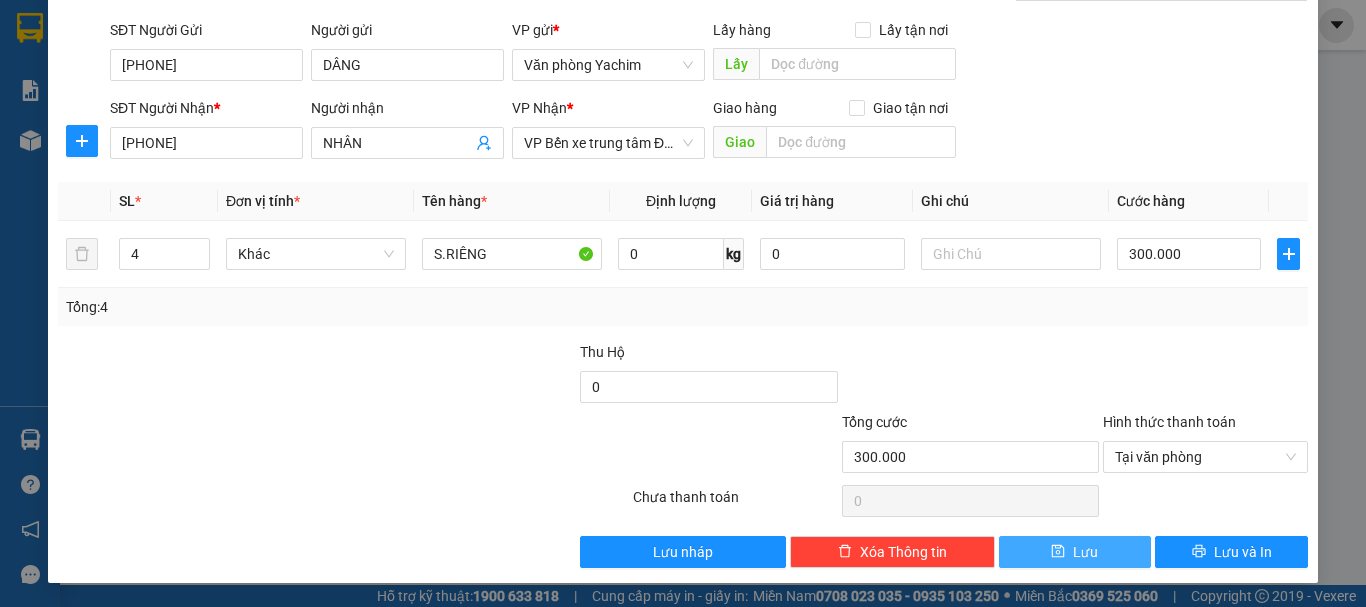 click 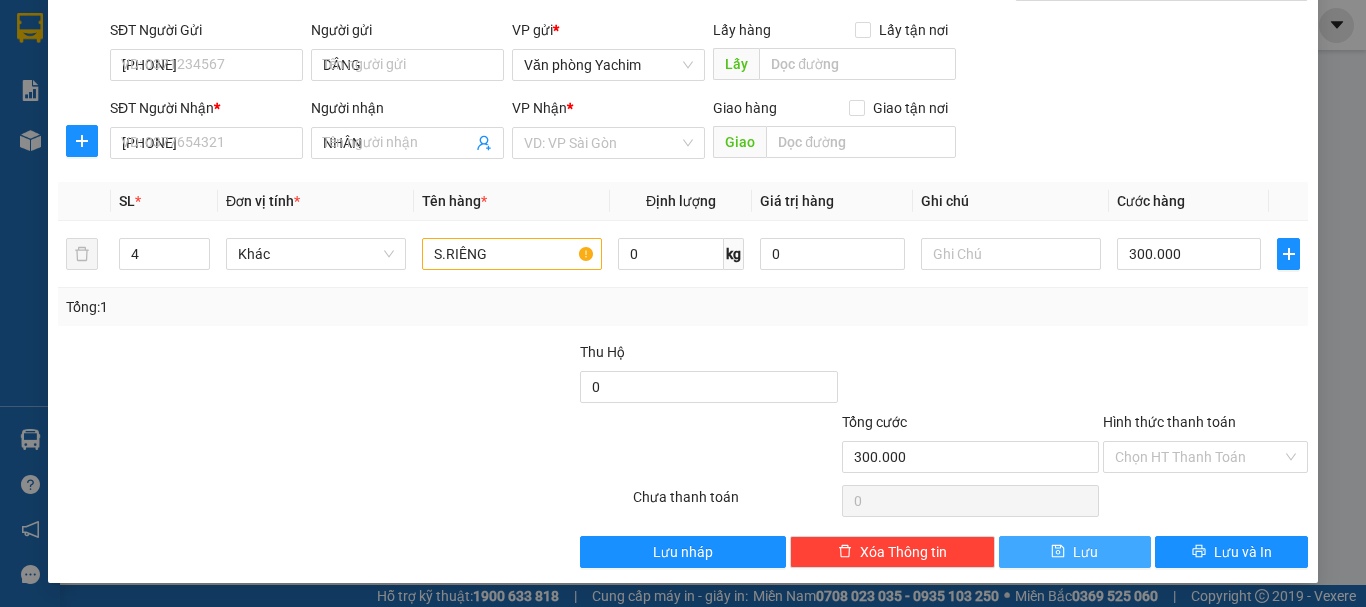 type 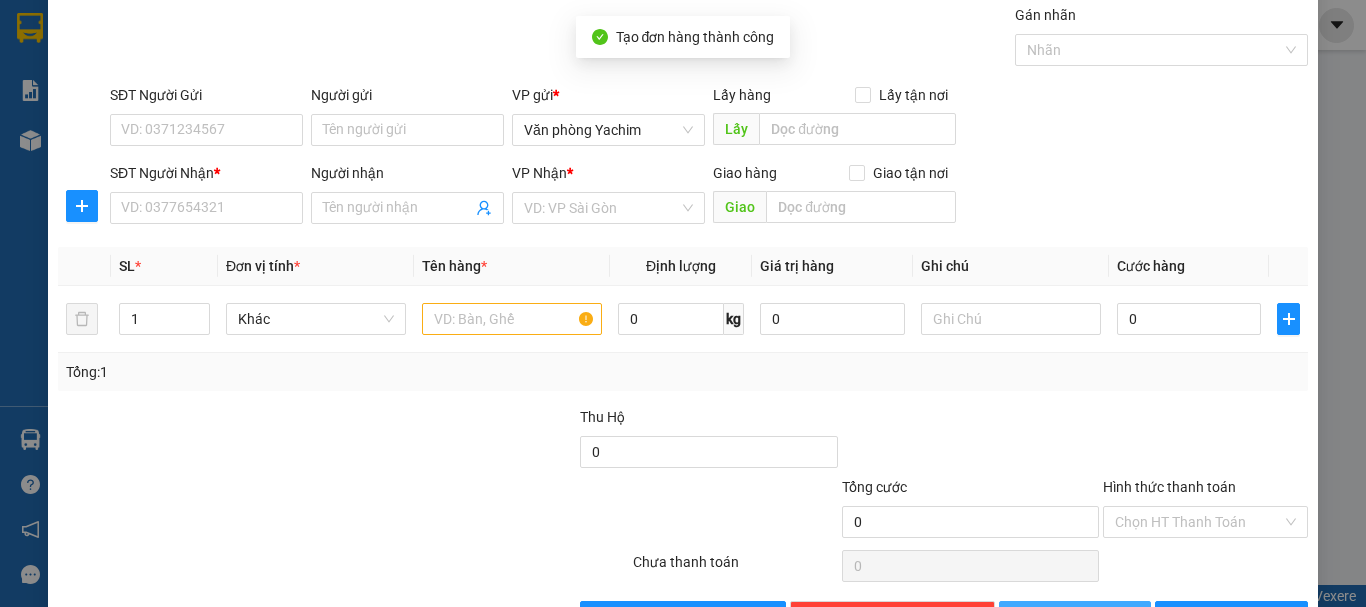 scroll, scrollTop: 0, scrollLeft: 0, axis: both 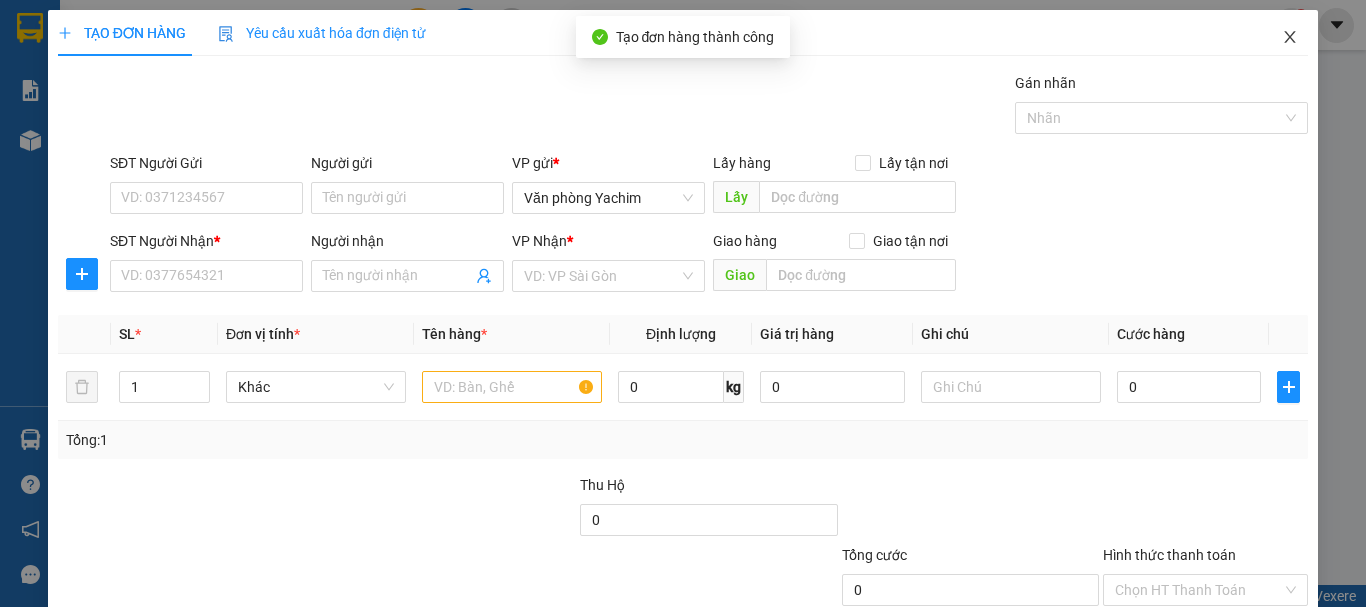 click 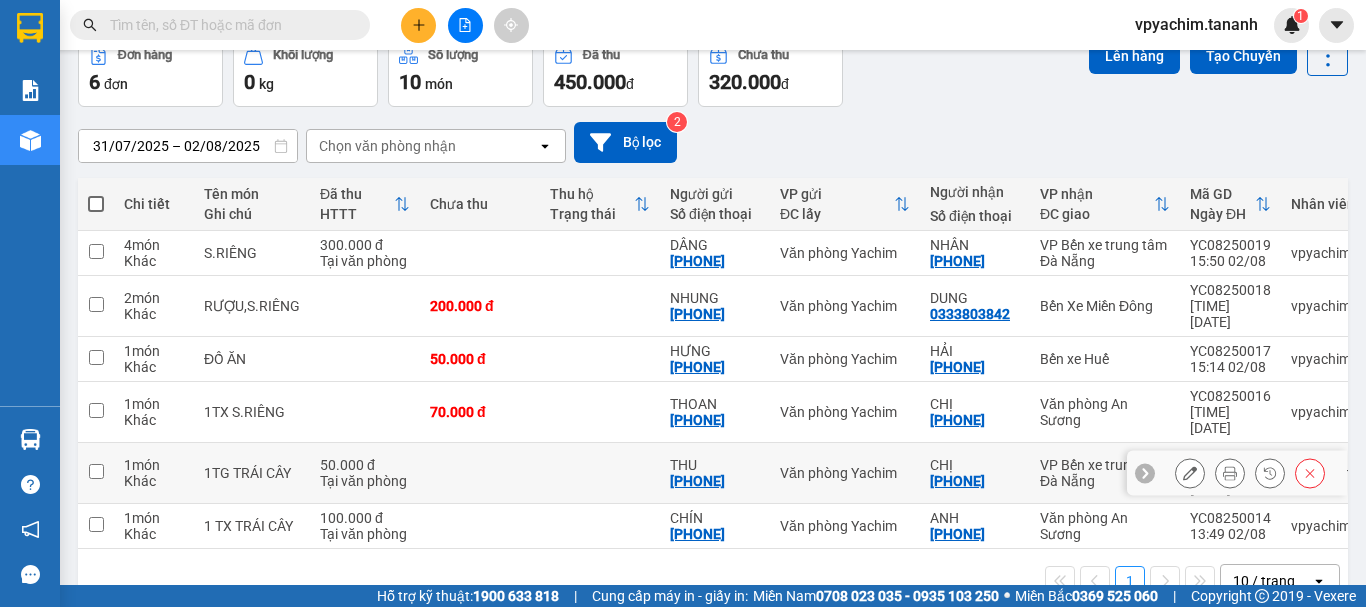 scroll, scrollTop: 110, scrollLeft: 0, axis: vertical 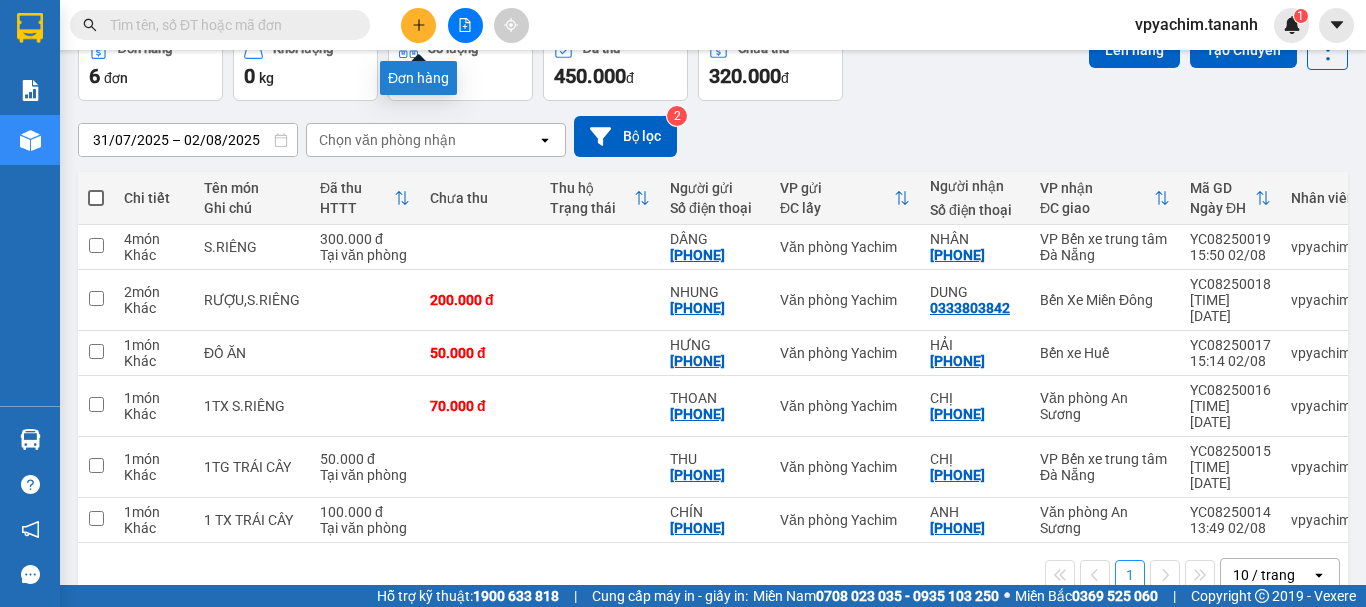 click at bounding box center (418, 25) 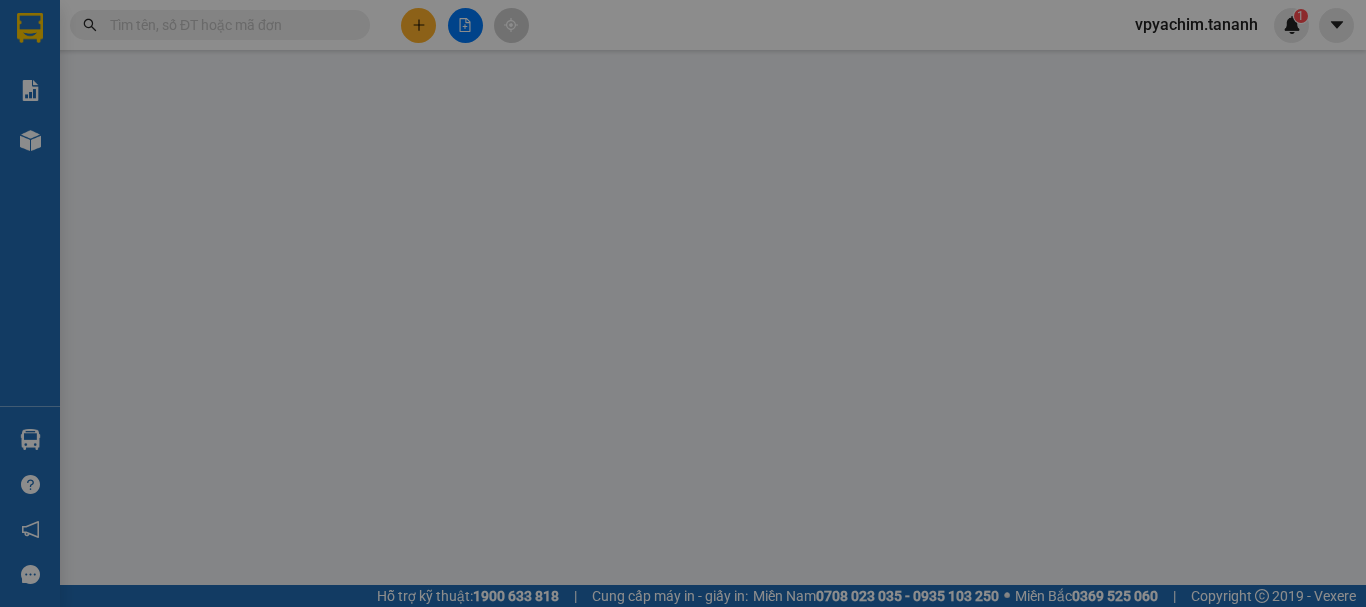 scroll, scrollTop: 0, scrollLeft: 0, axis: both 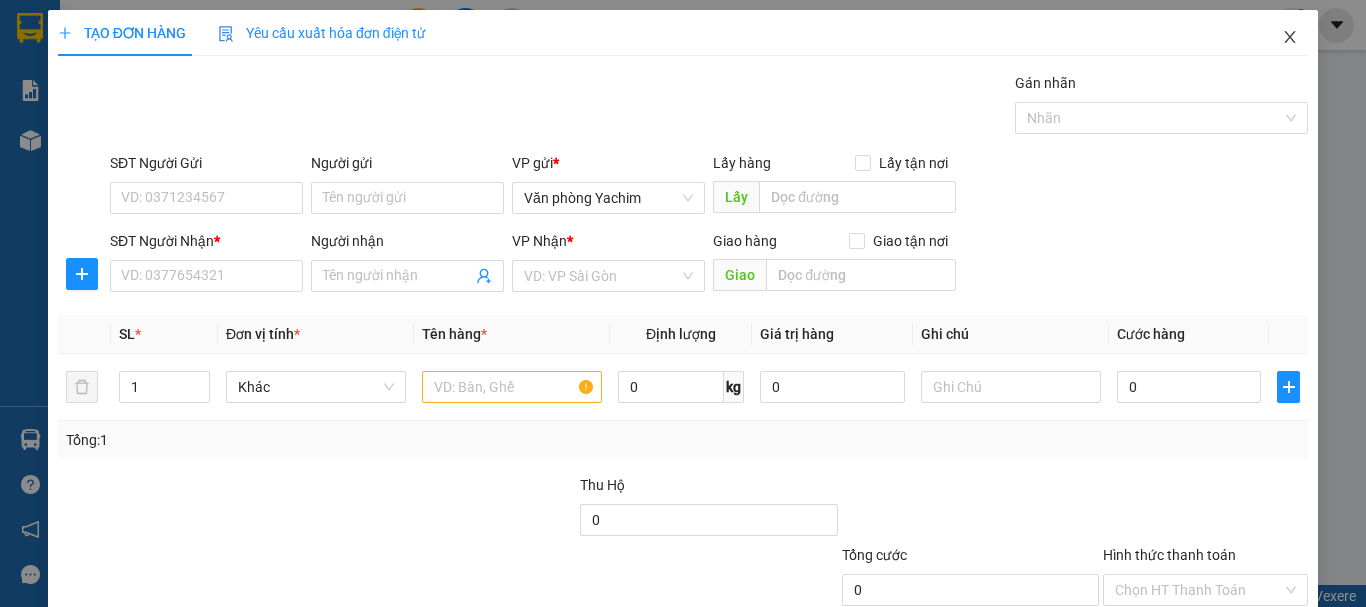 click at bounding box center (1290, 38) 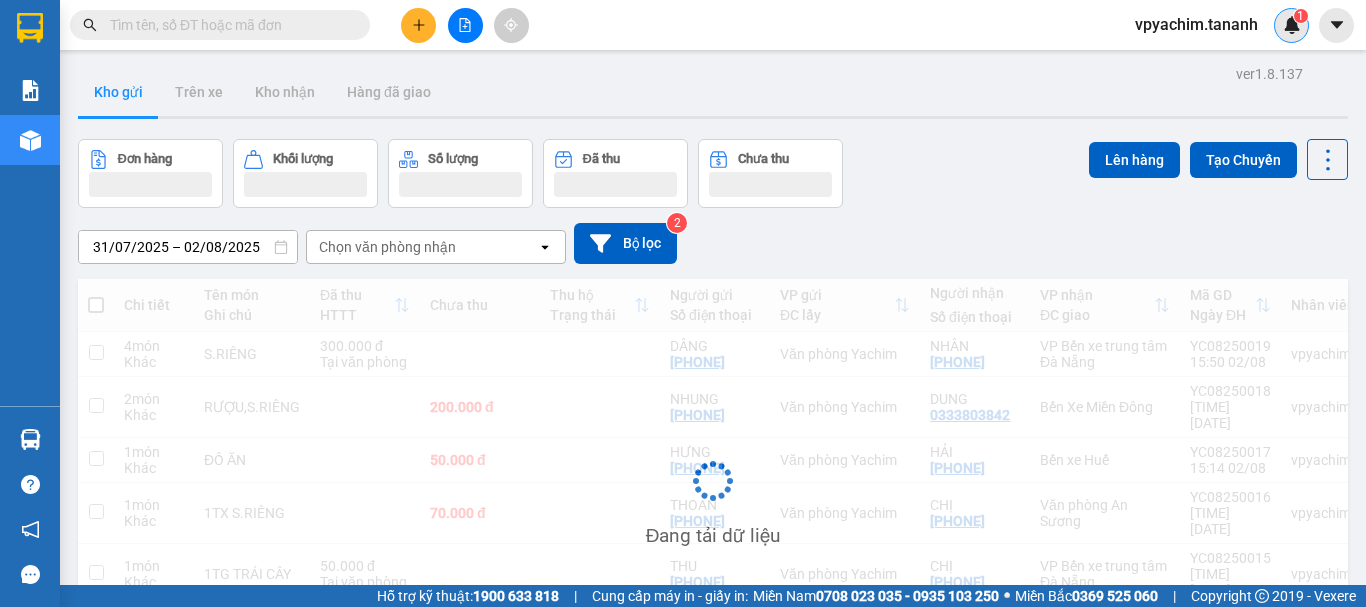 click on "1" at bounding box center (1291, 25) 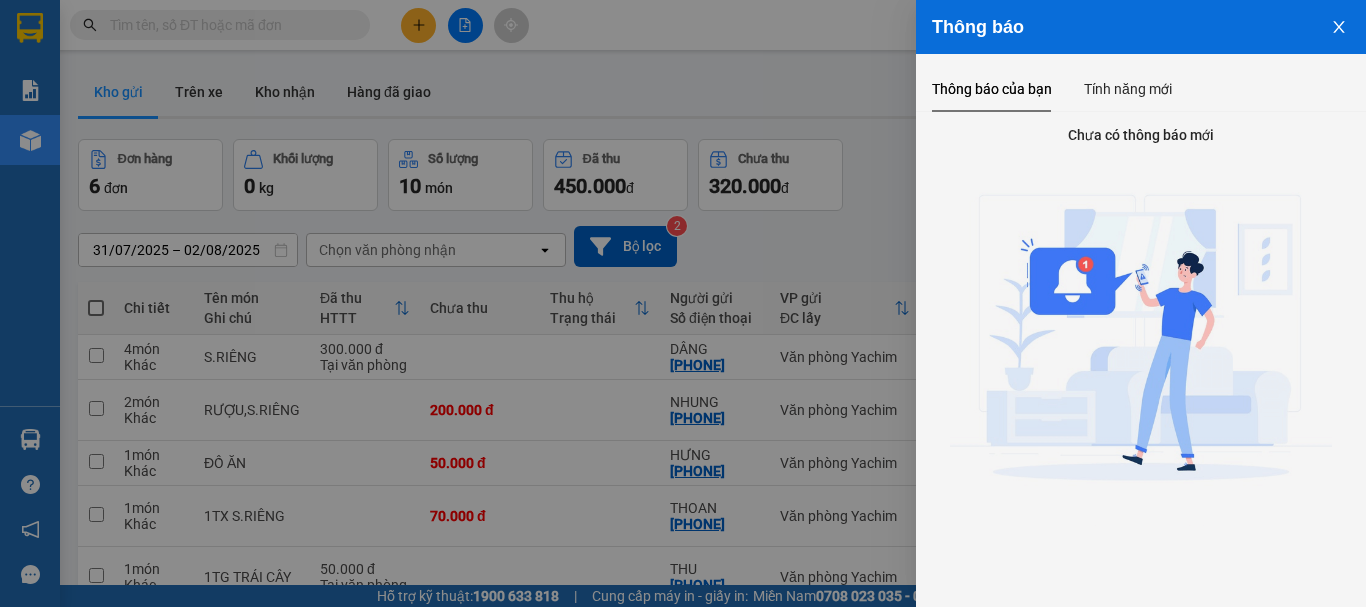 click at bounding box center [683, 303] 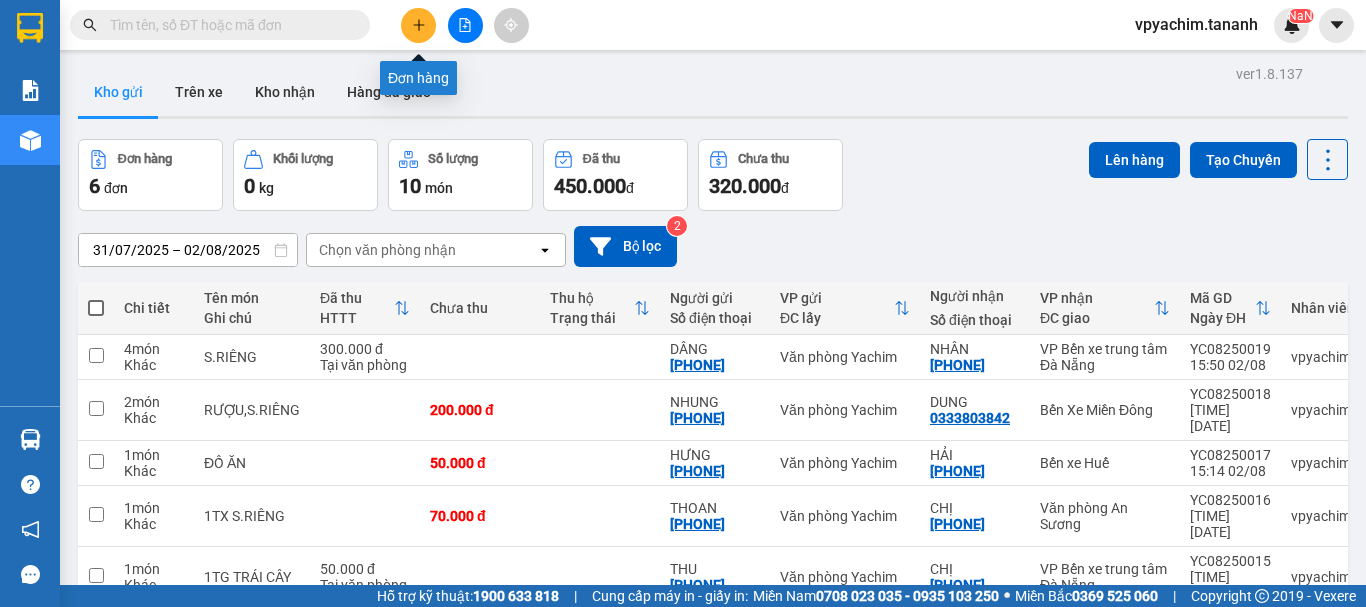 click at bounding box center [418, 25] 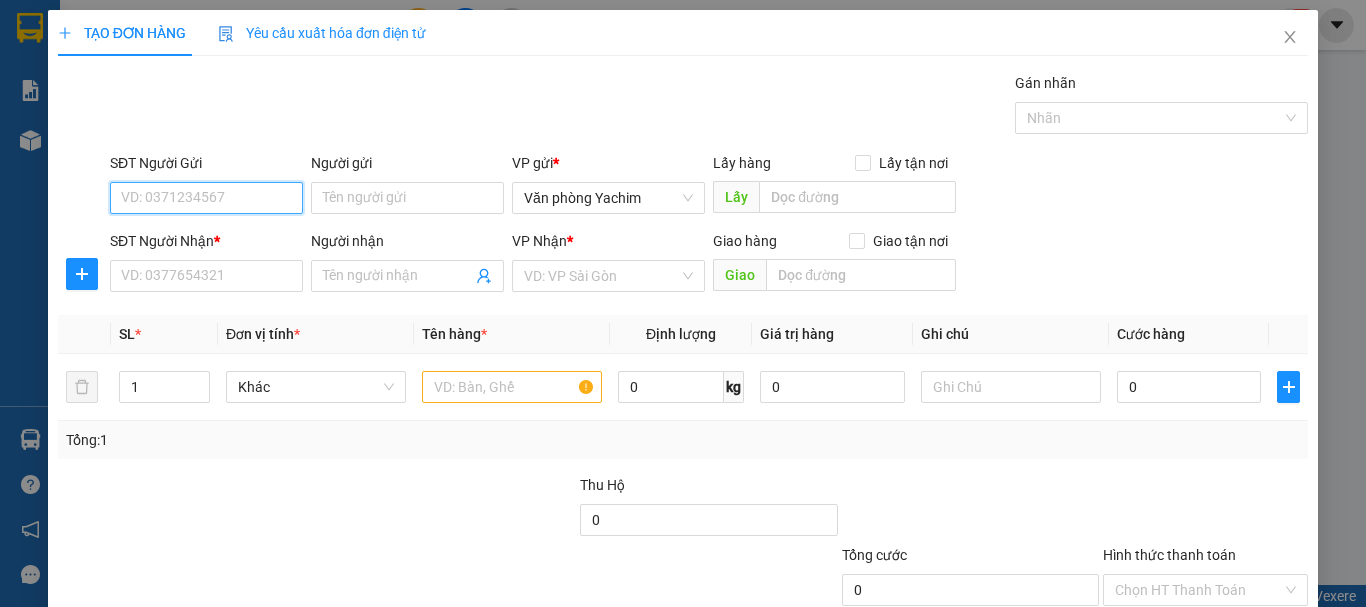 click on "SĐT Người Gửi" at bounding box center [206, 198] 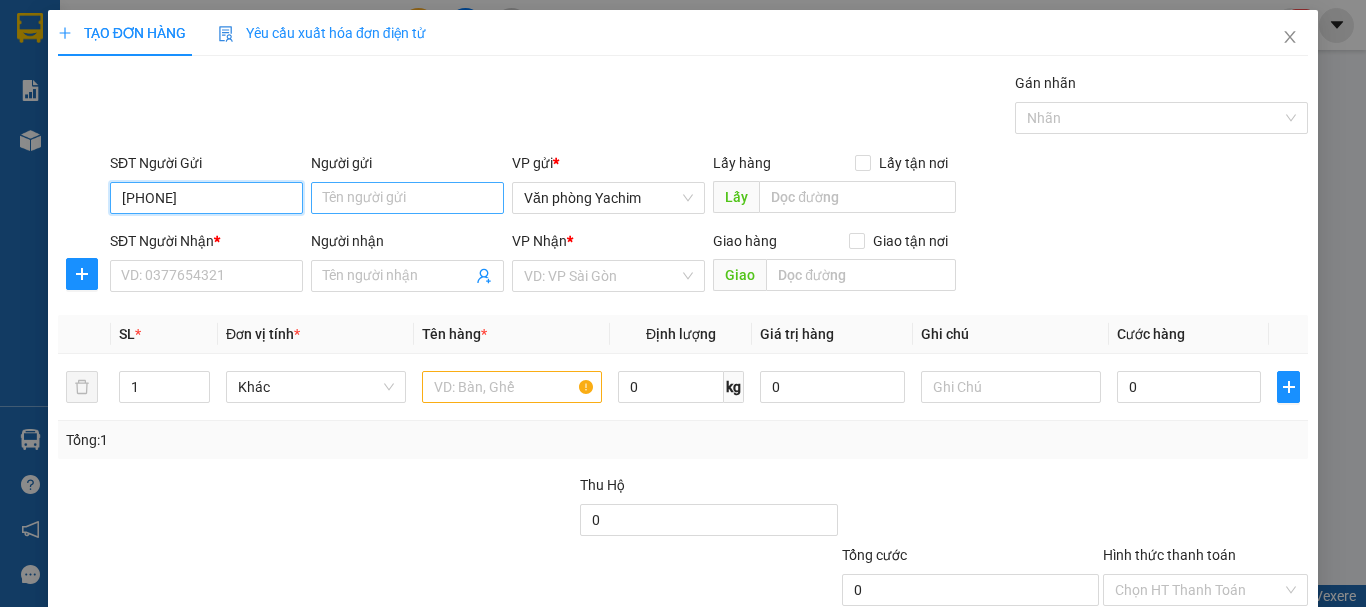 type on "[PHONE]" 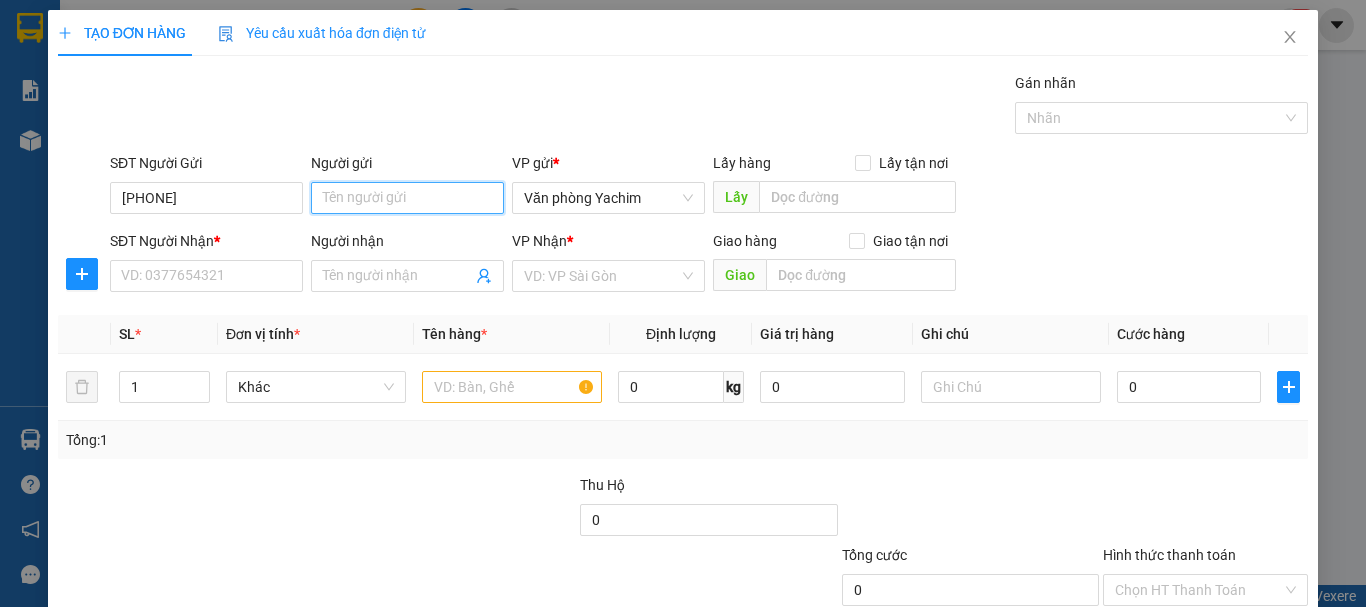click on "Người gửi" at bounding box center (407, 198) 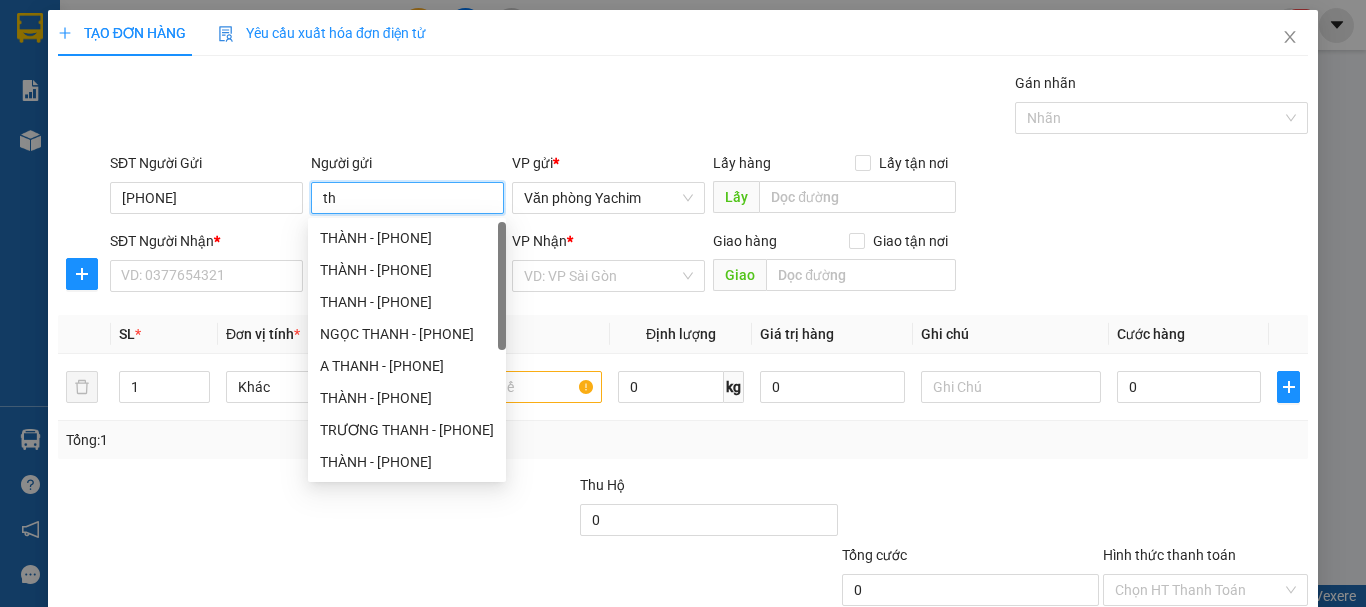 type on "t" 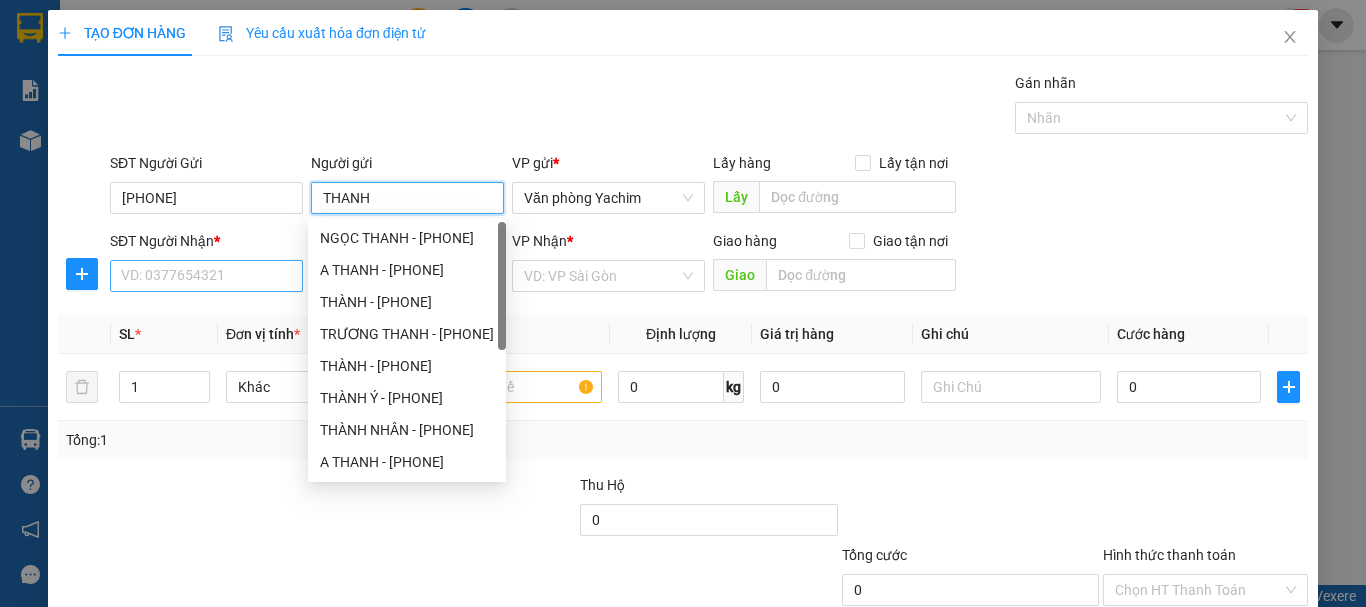 type on "THANH" 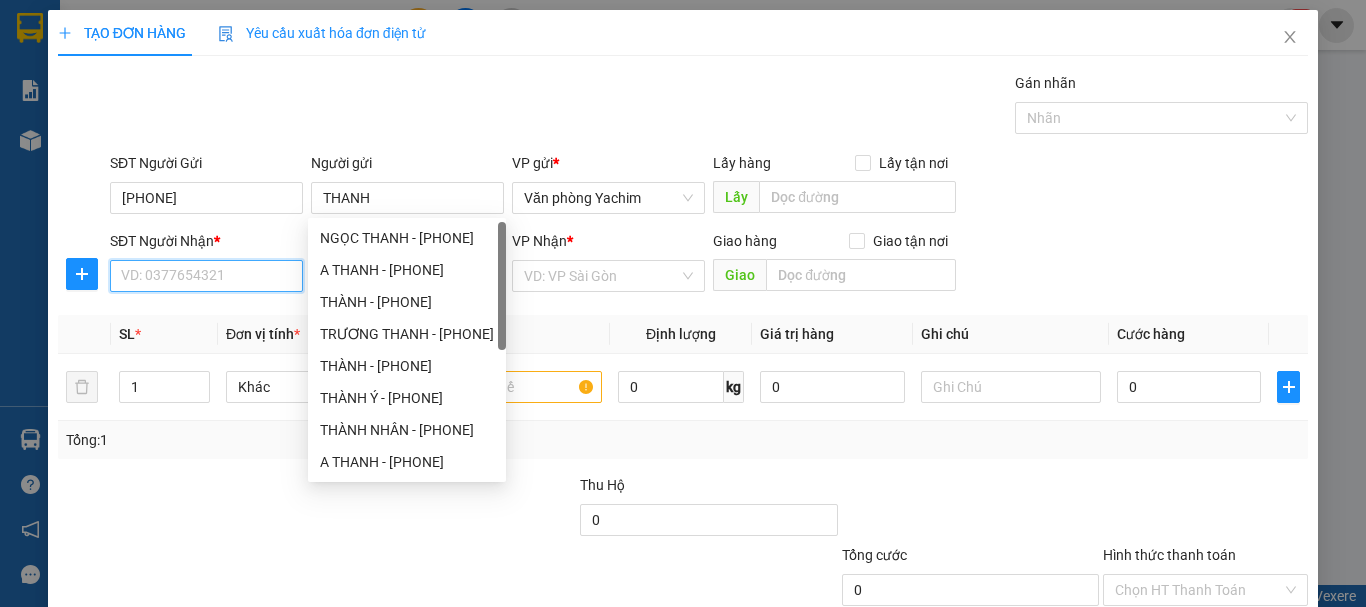 click on "SĐT Người Nhận  *" at bounding box center [206, 276] 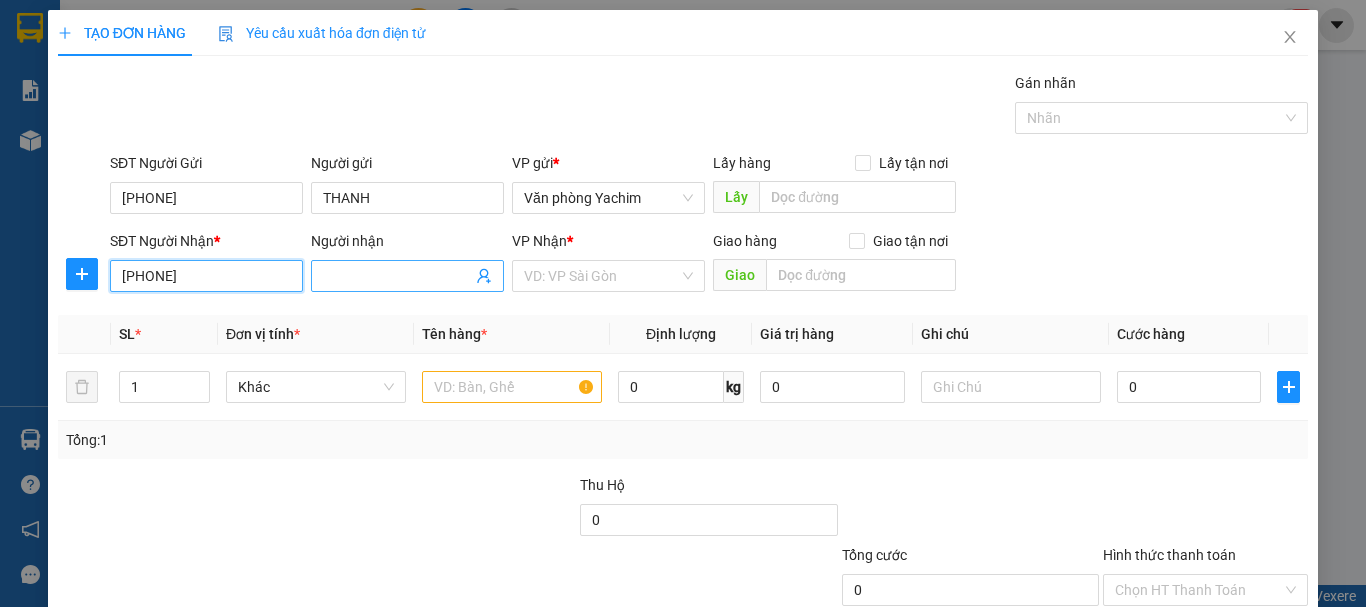 type on "[PHONE]" 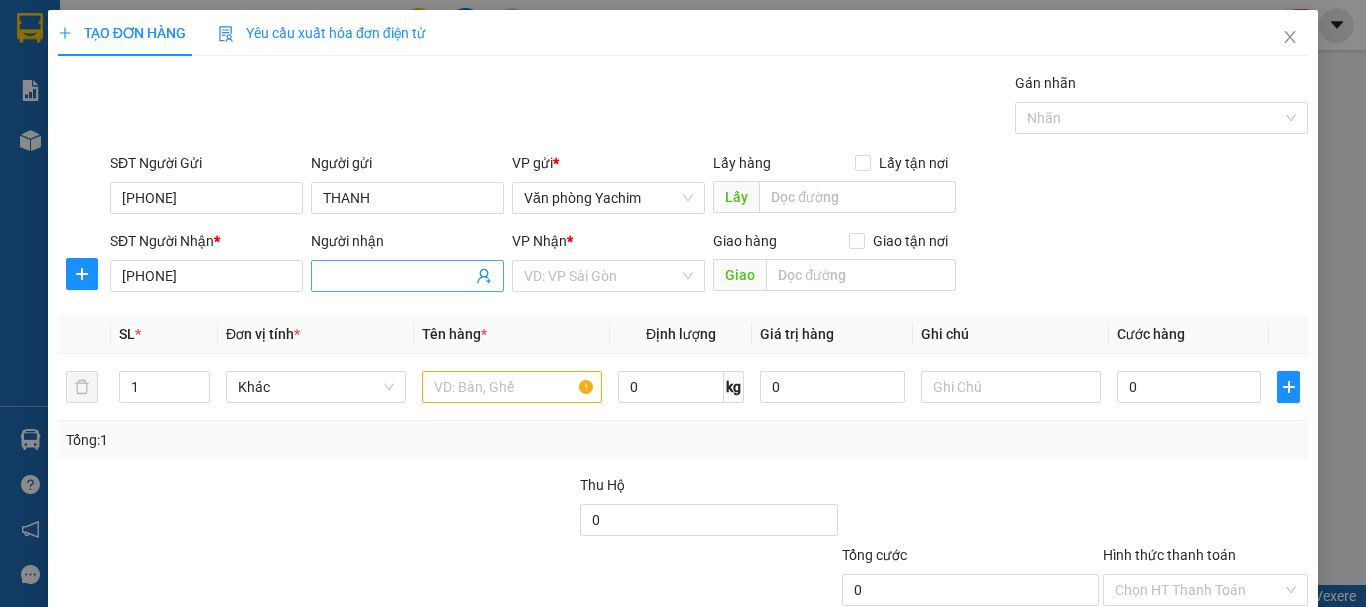 click on "Người nhận" at bounding box center [397, 276] 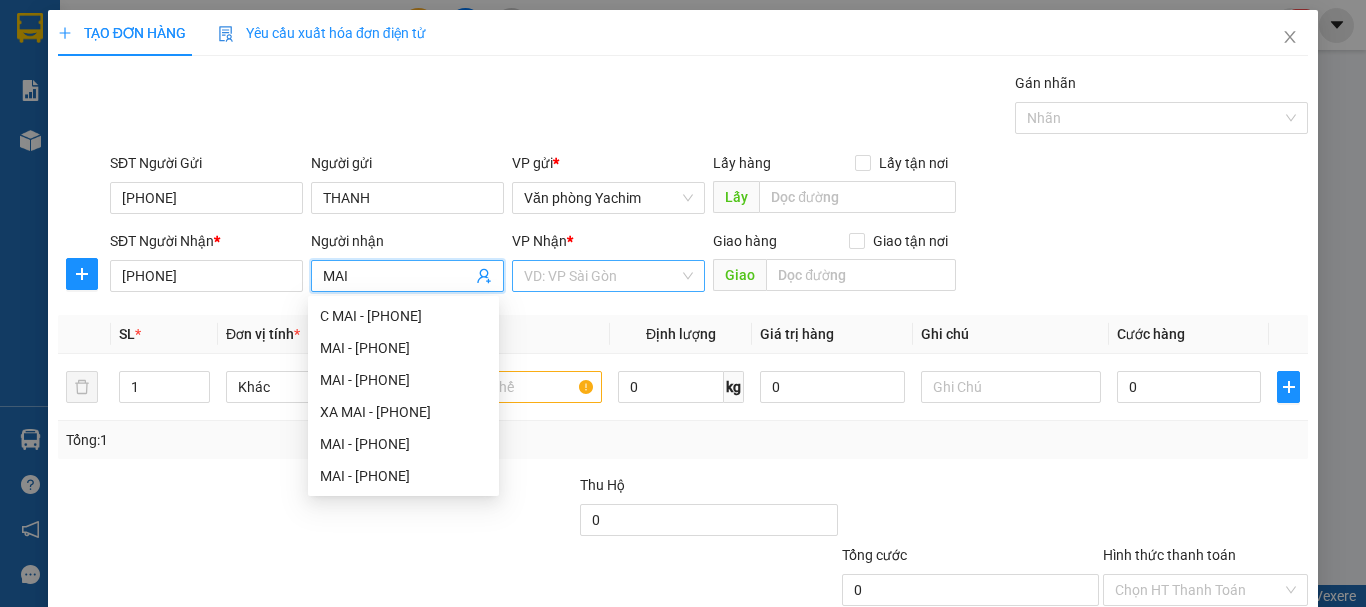 type on "MAI" 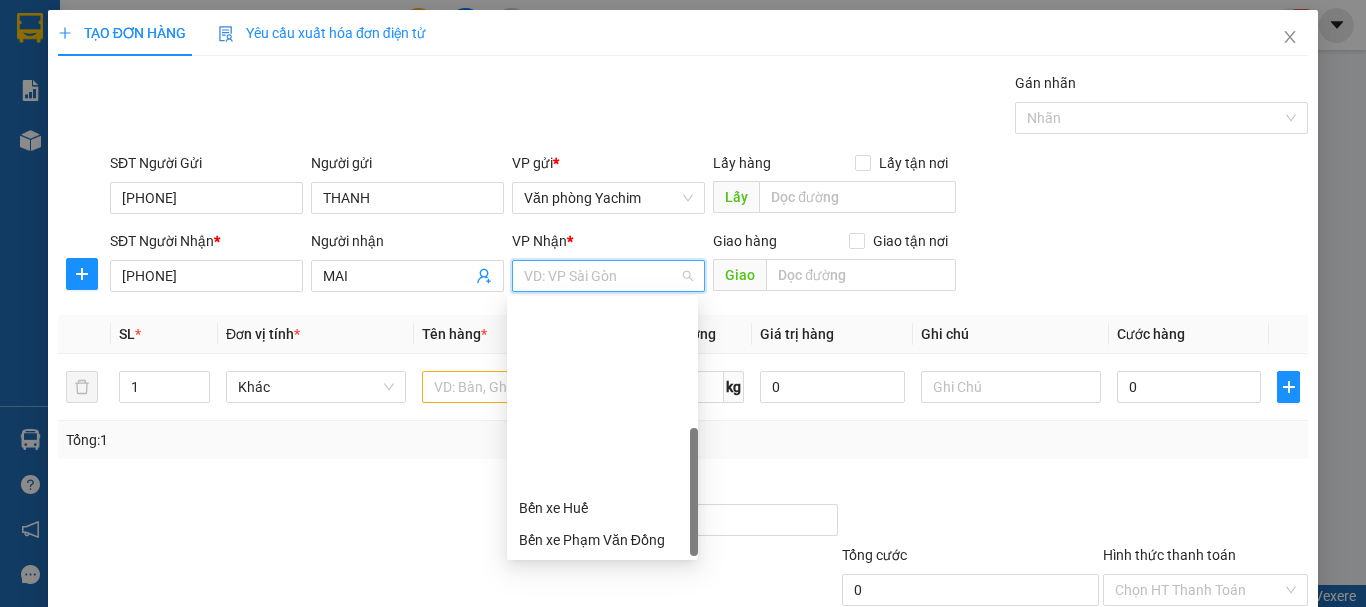 scroll, scrollTop: 208, scrollLeft: 0, axis: vertical 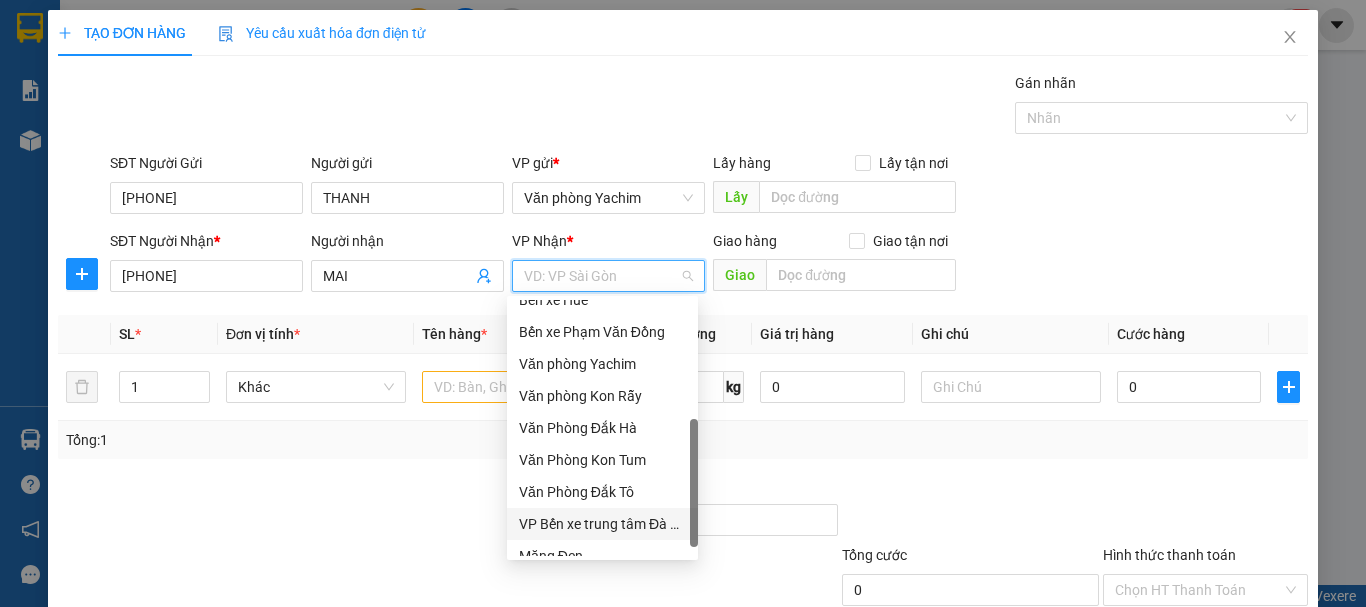 click on "VP Bến xe trung tâm Đà Nẵng" at bounding box center (602, 524) 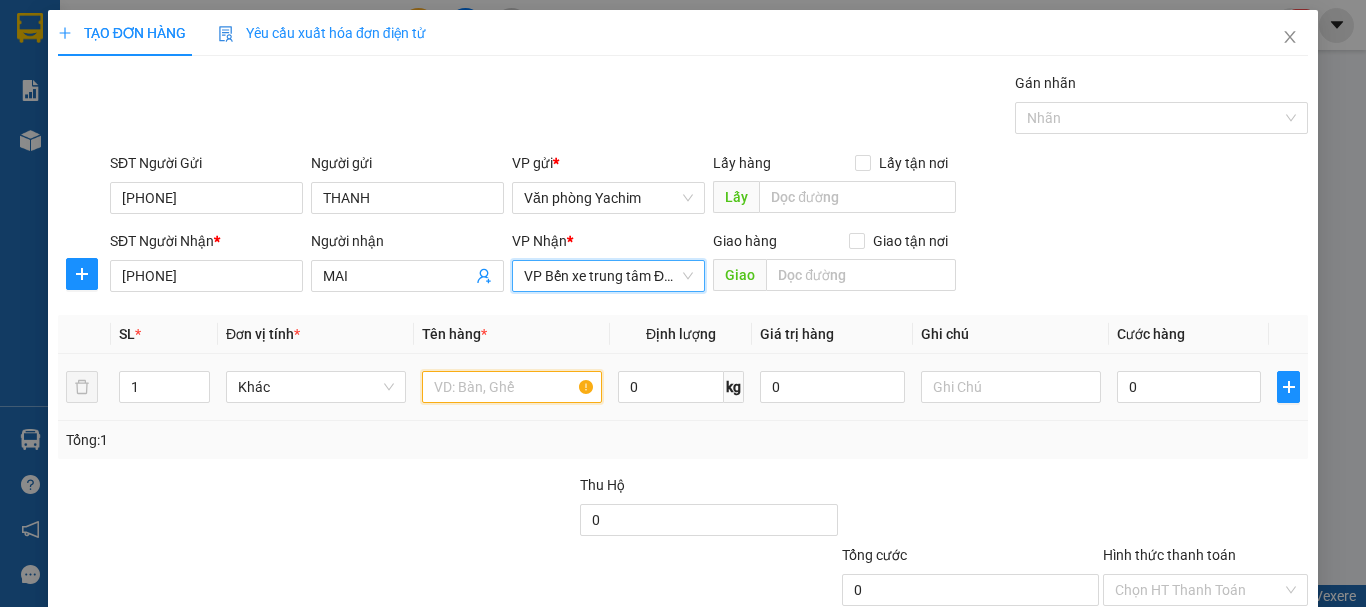 click at bounding box center [512, 387] 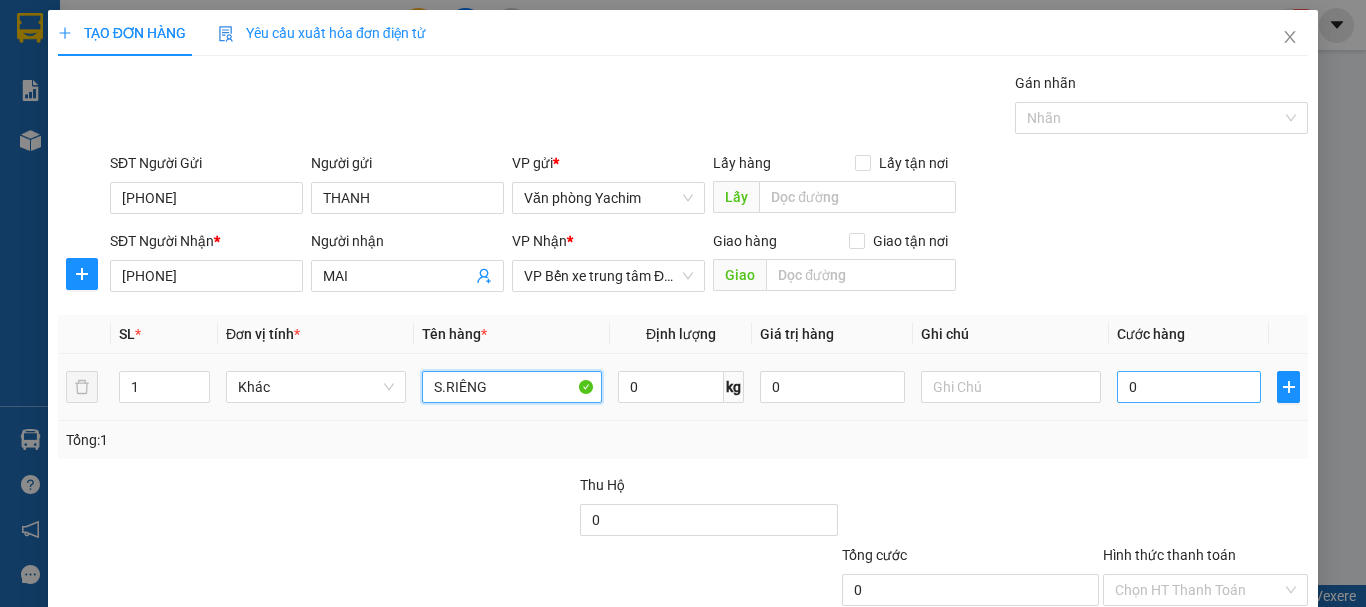 type on "S.RIÊNG" 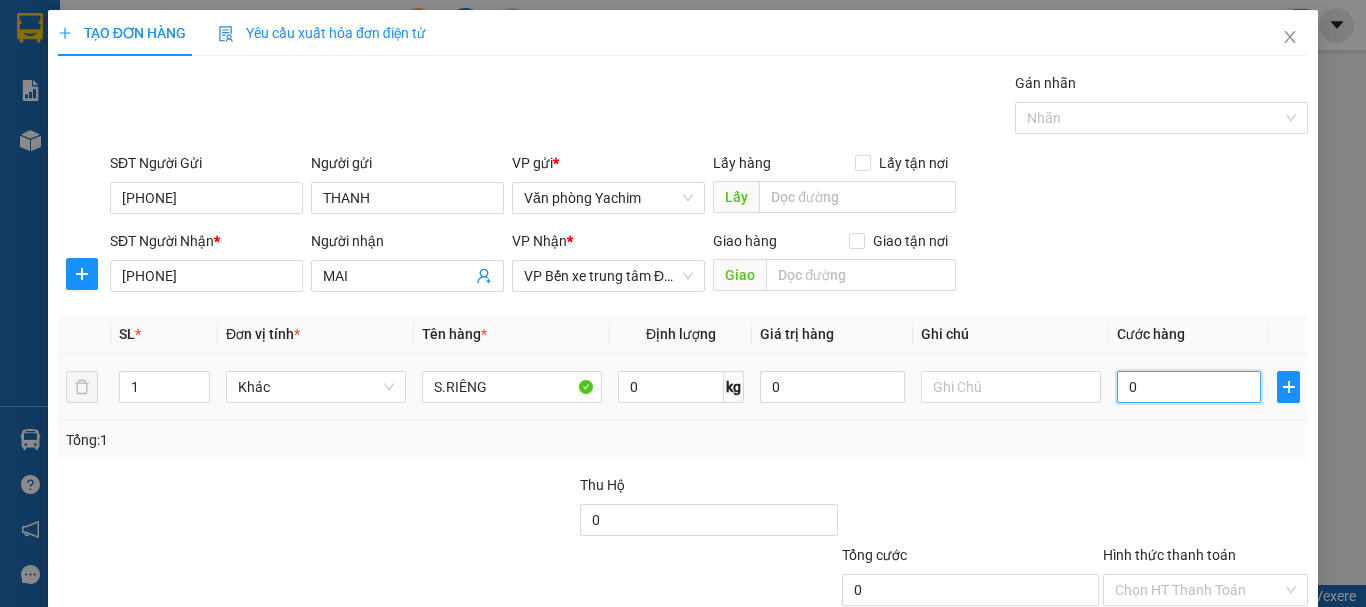 click on "0" at bounding box center [1189, 387] 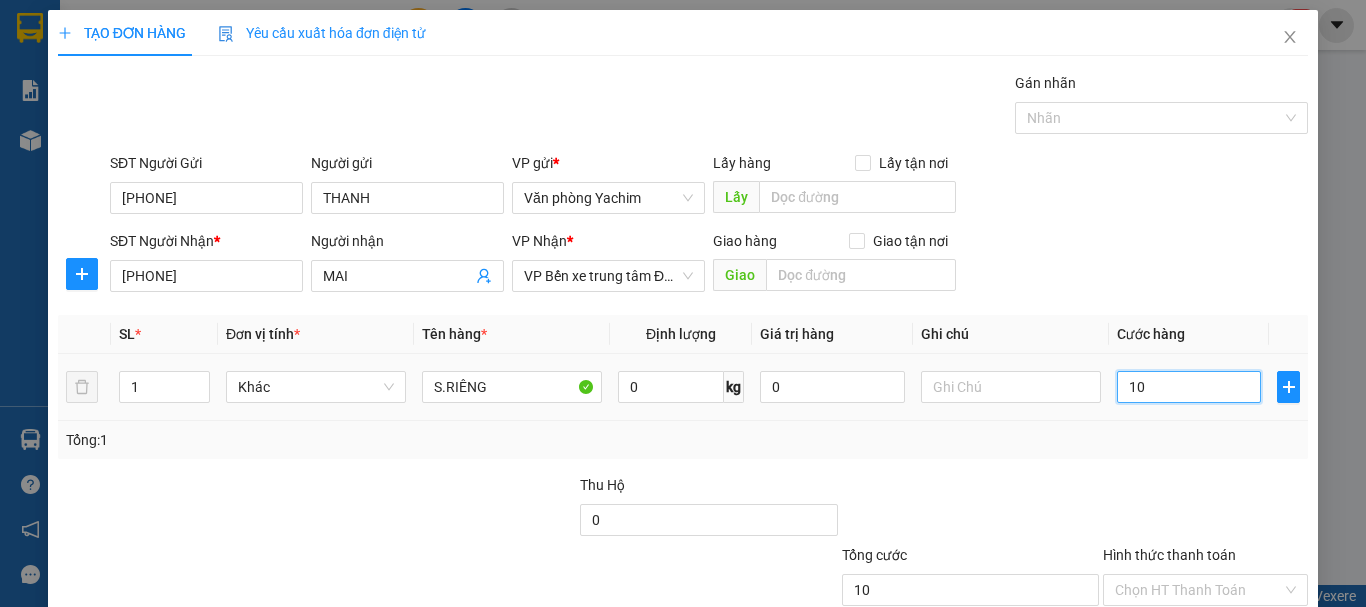 type on "100" 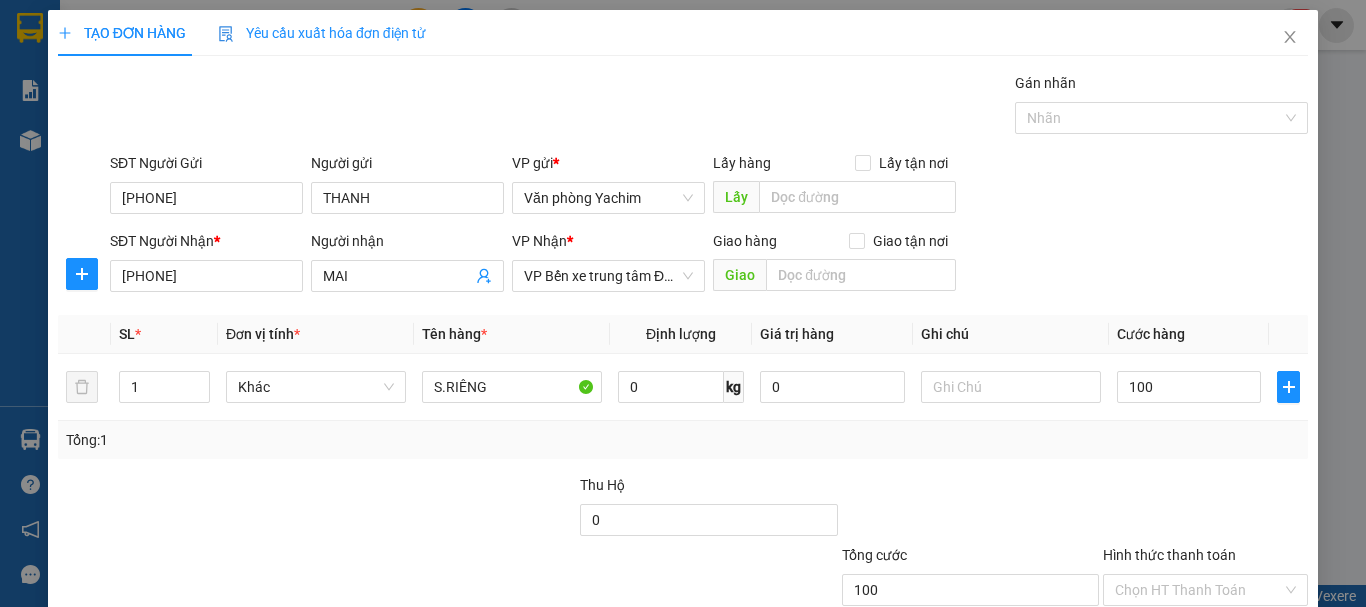 click at bounding box center [970, 509] 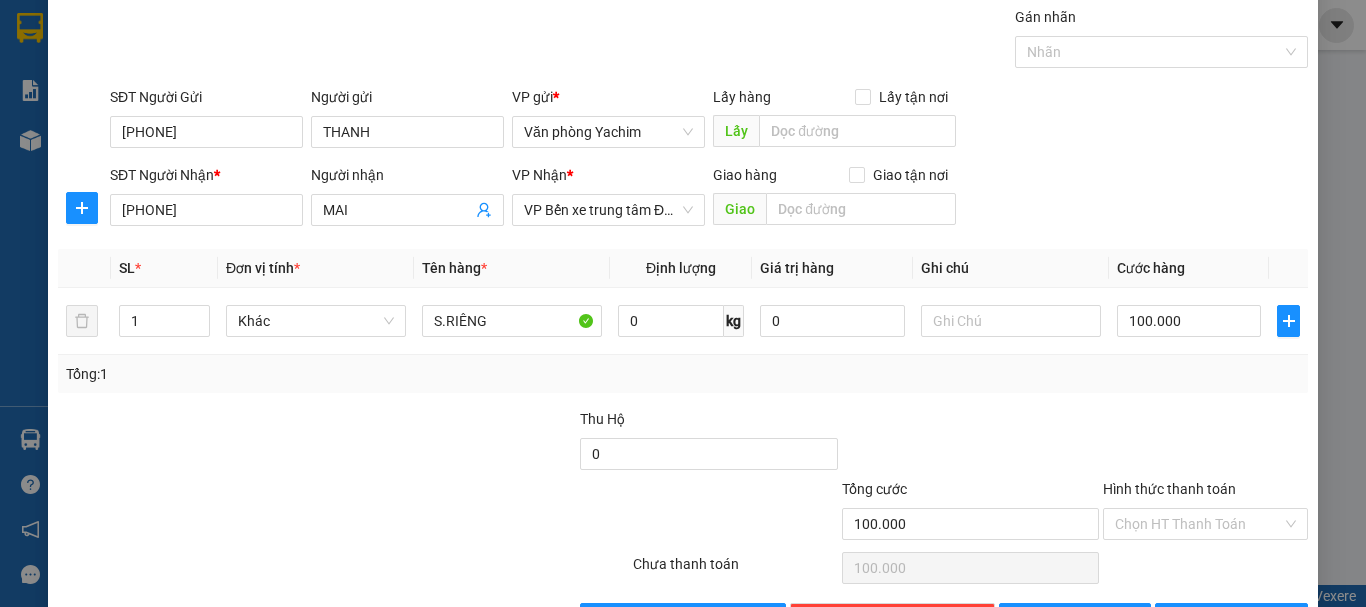 scroll, scrollTop: 133, scrollLeft: 0, axis: vertical 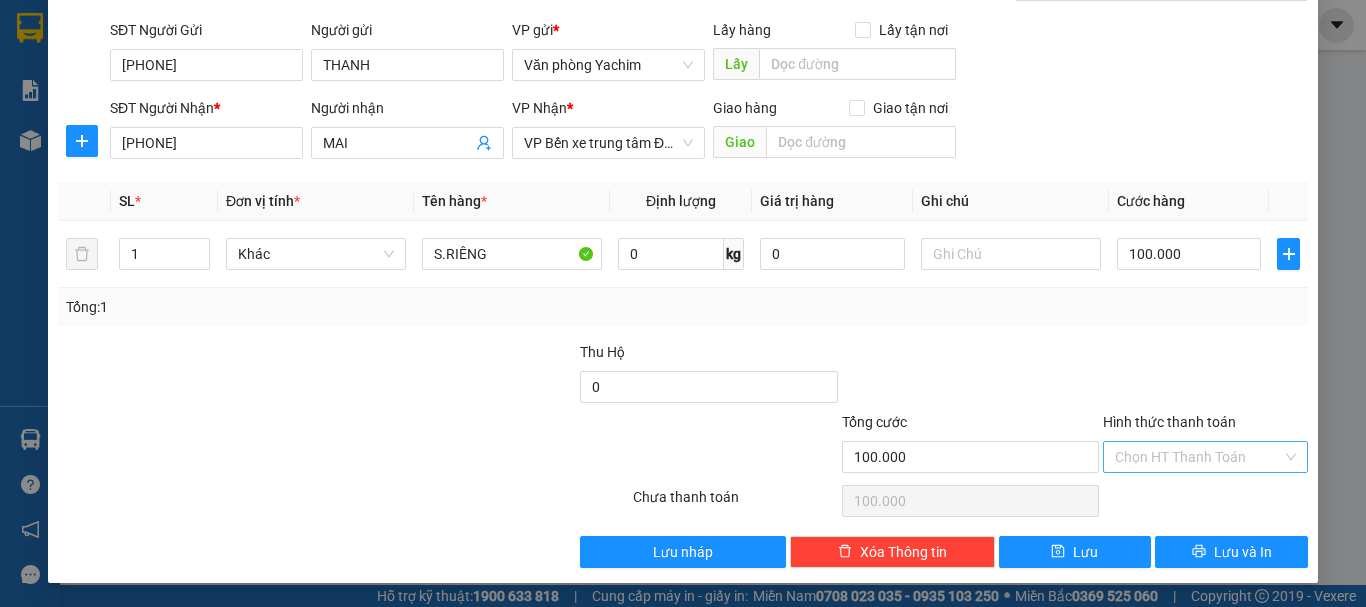 click on "Hình thức thanh toán" at bounding box center (1198, 457) 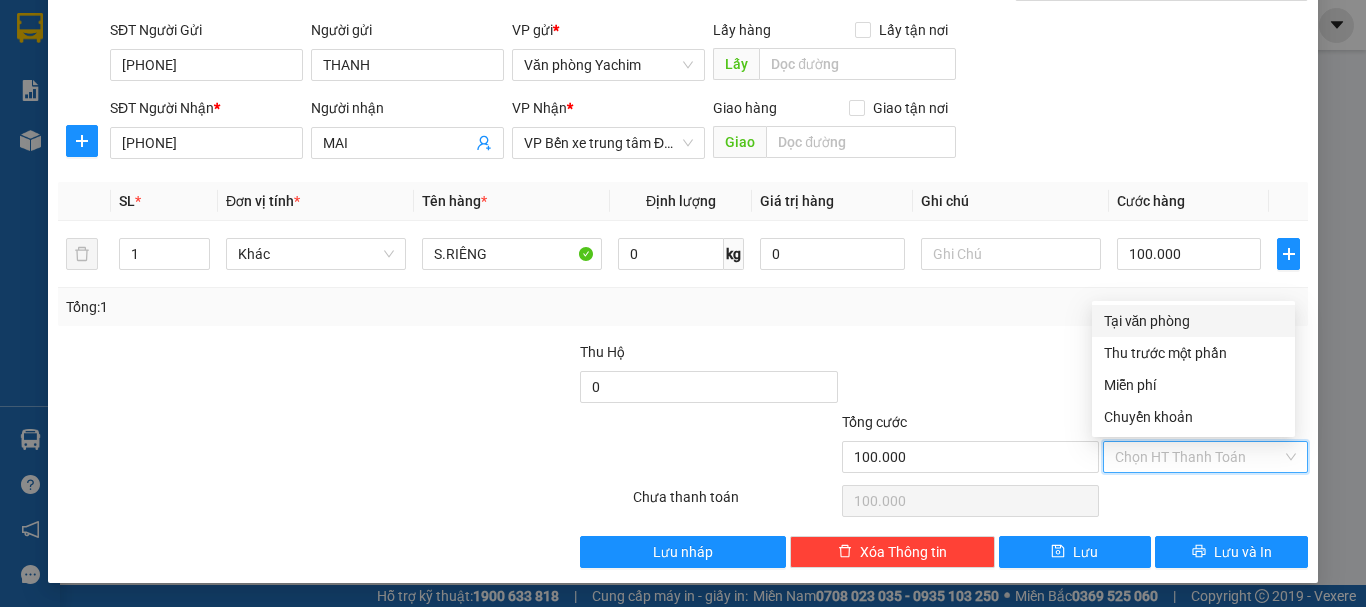 click on "Tại văn phòng" at bounding box center [1193, 321] 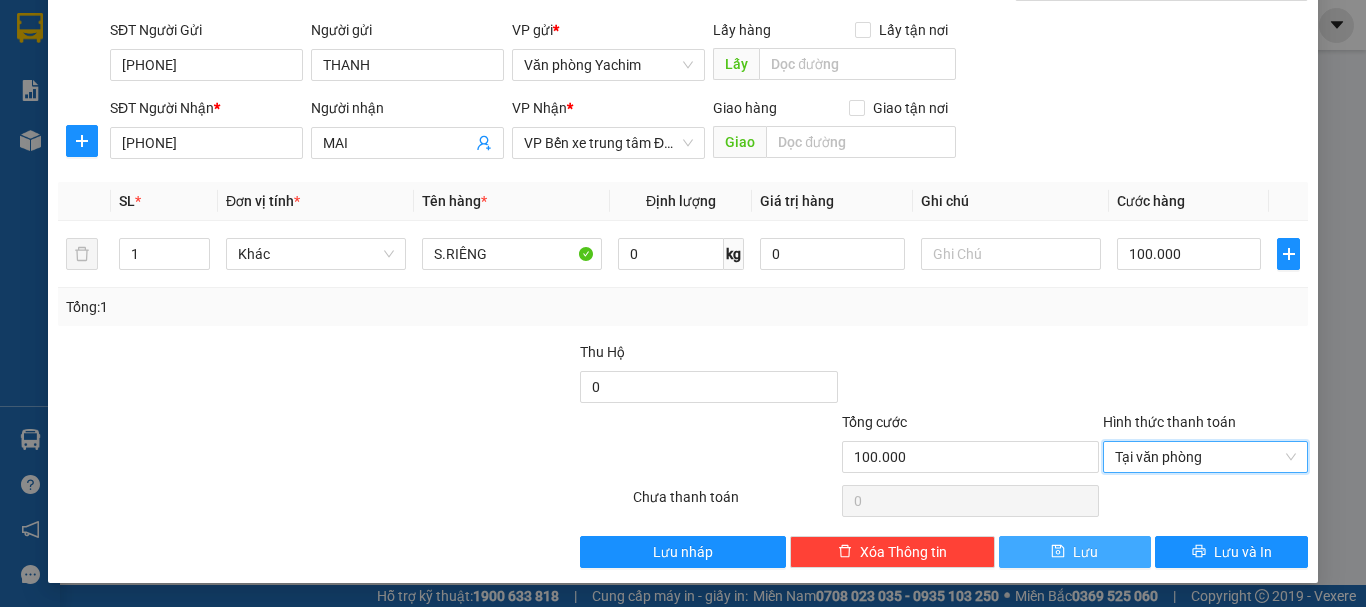 click on "Lưu" at bounding box center [1075, 552] 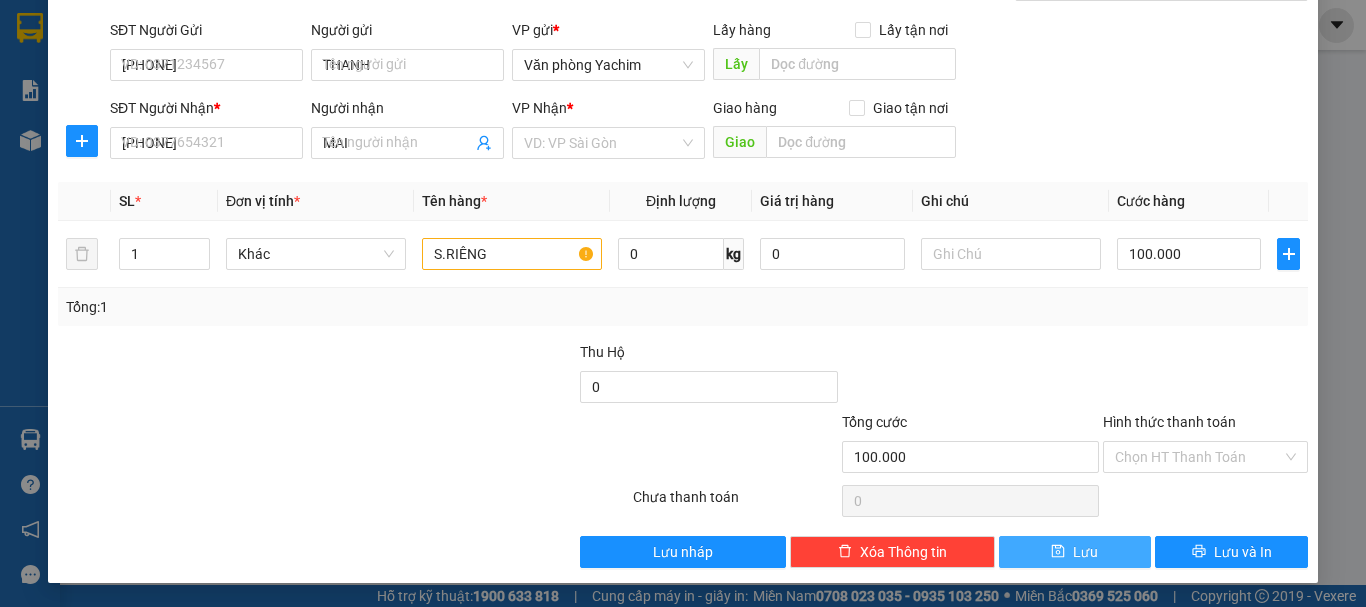 type 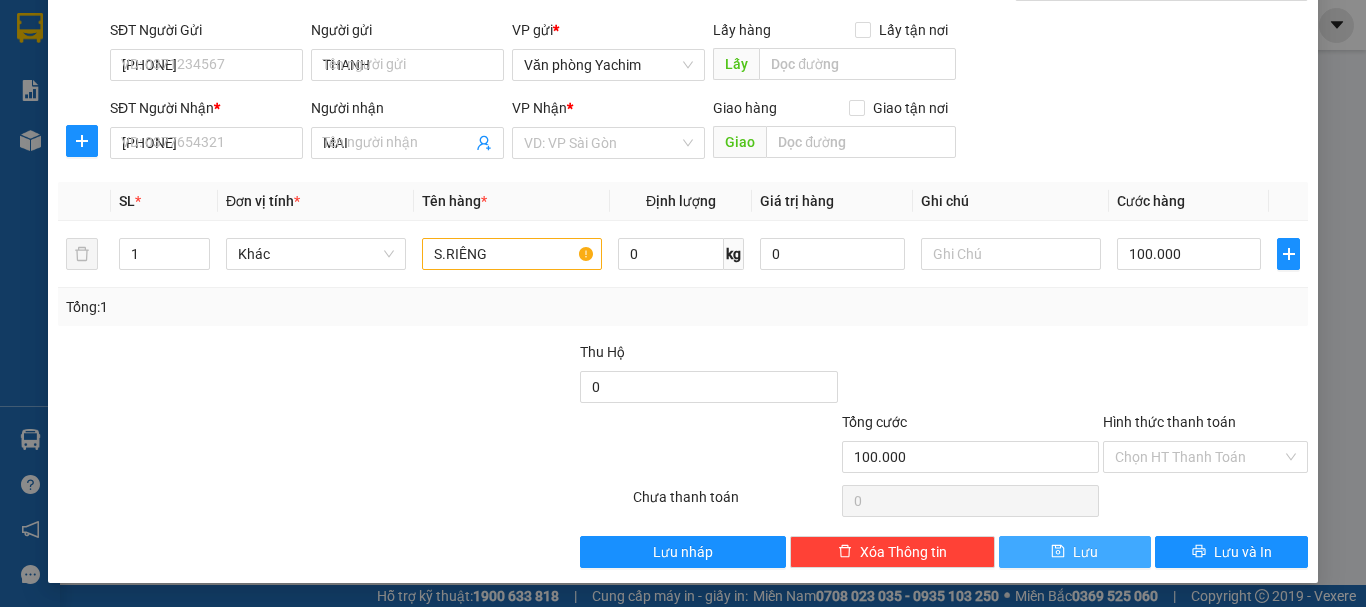 type 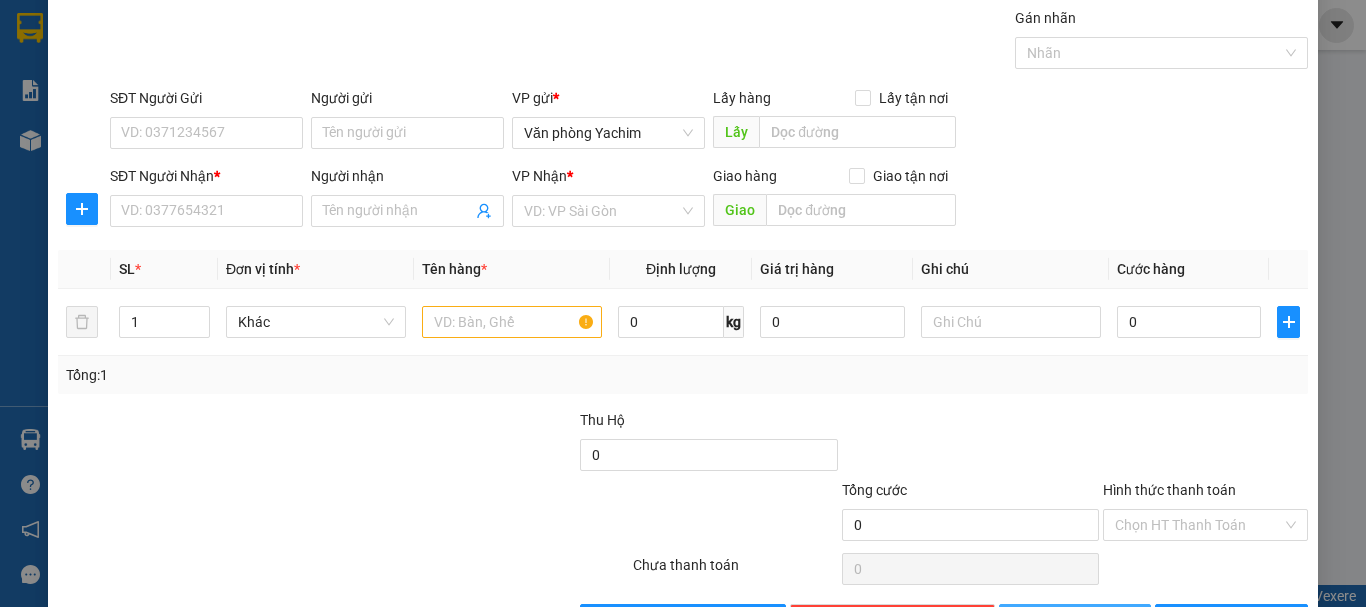scroll, scrollTop: 33, scrollLeft: 0, axis: vertical 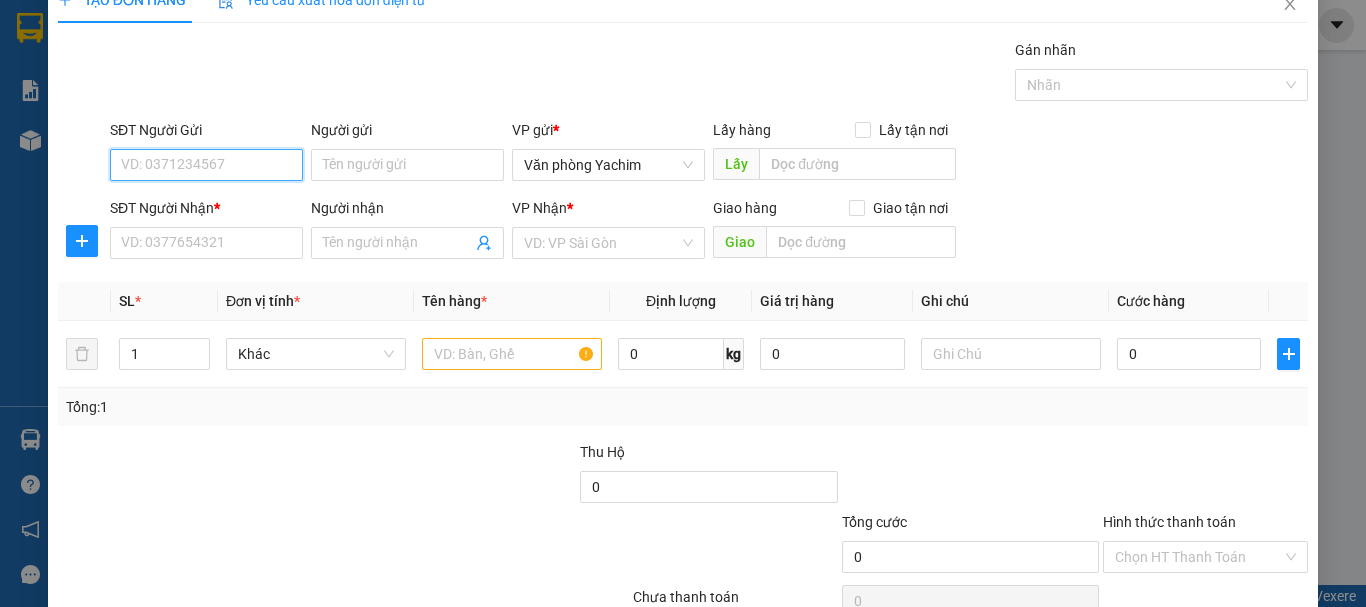 click on "SĐT Người Gửi" at bounding box center (206, 165) 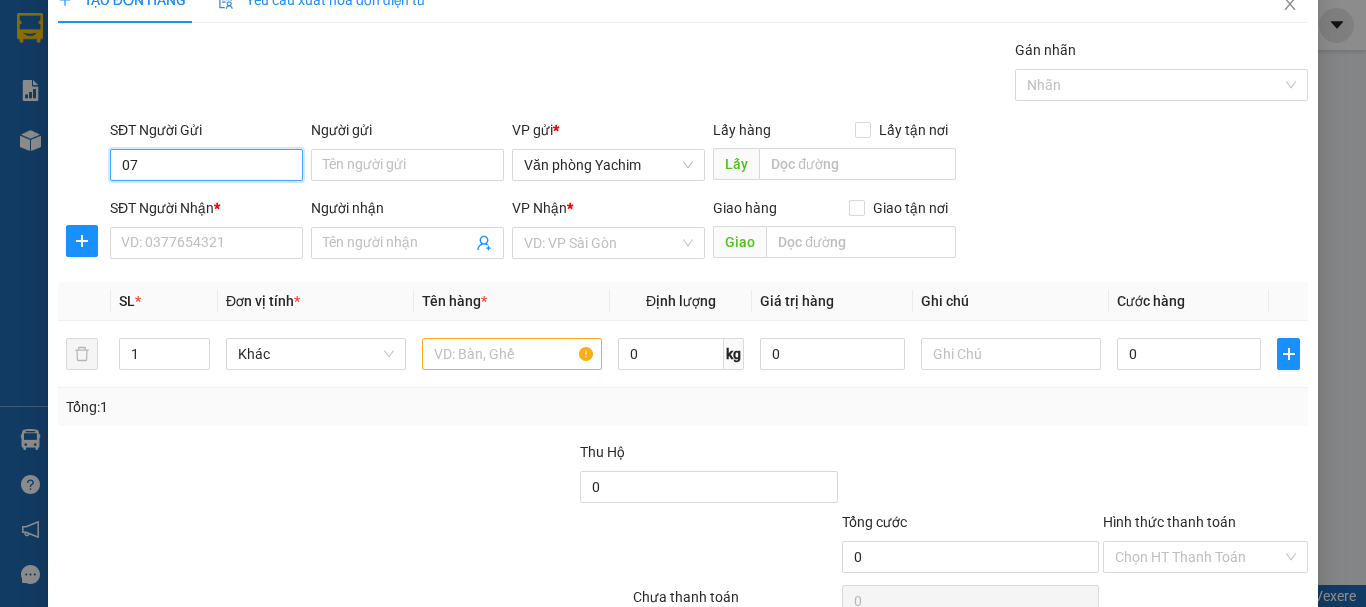 type on "0" 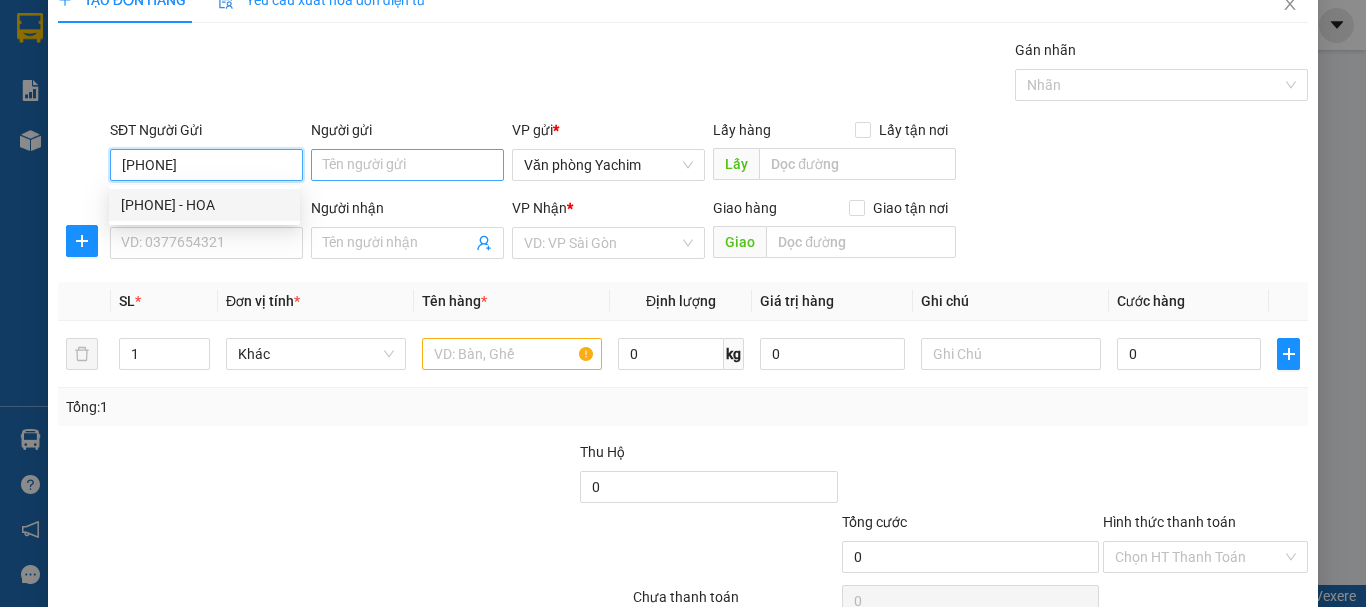 type on "[PHONE]" 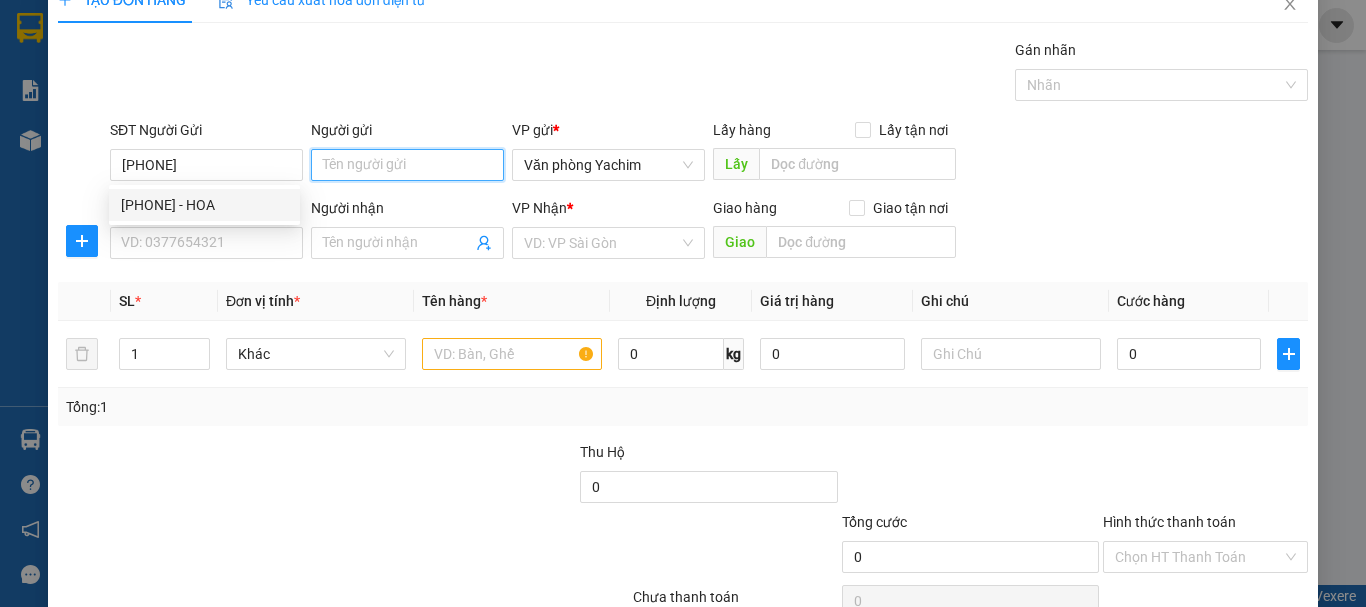 click on "Người gửi" at bounding box center (407, 165) 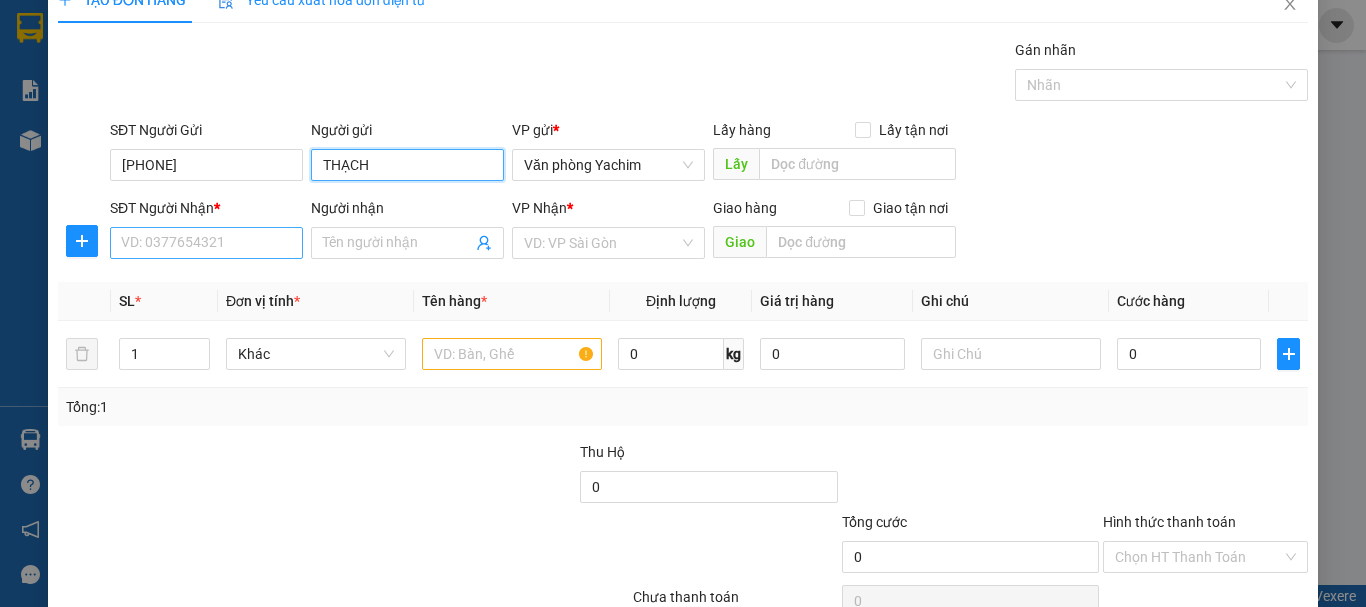 type on "THẠCH" 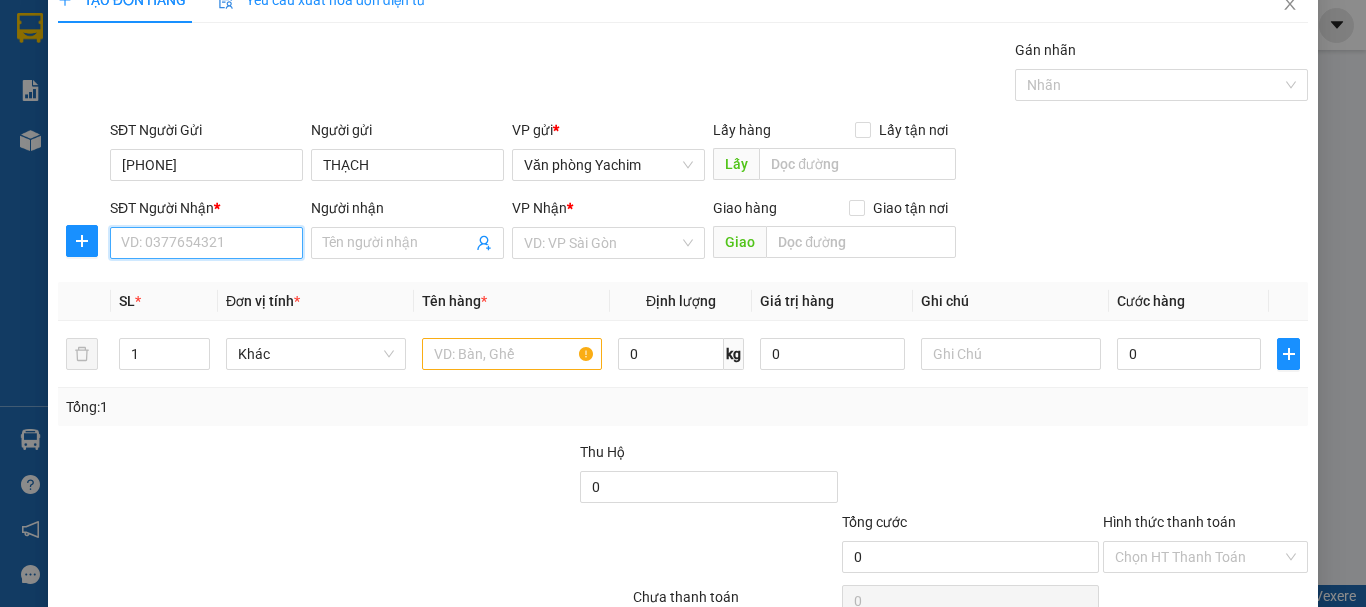 click on "SĐT Người Nhận  *" at bounding box center (206, 243) 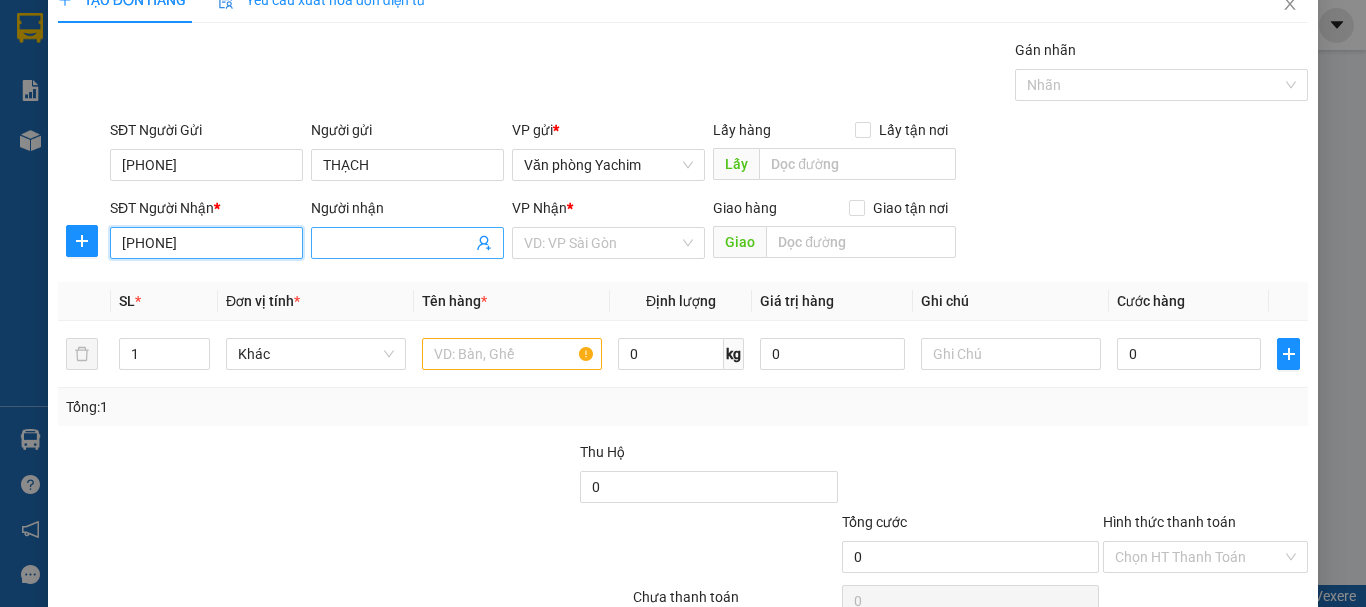 type on "[PHONE]" 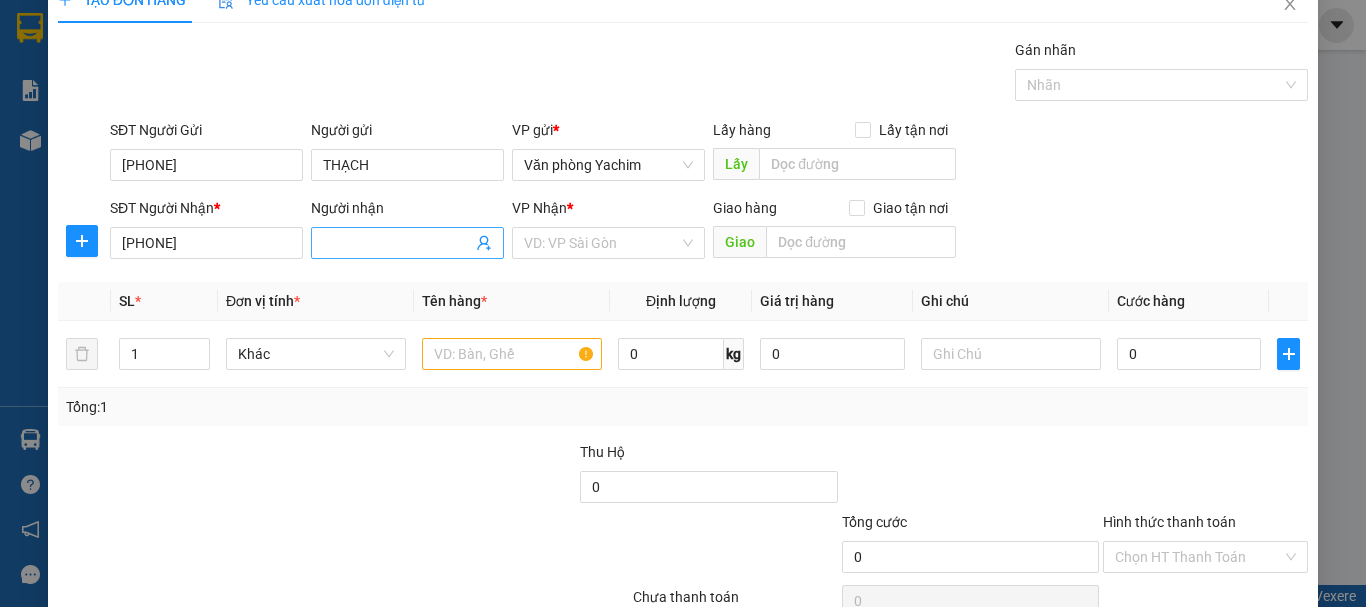 click on "Người nhận" at bounding box center [397, 243] 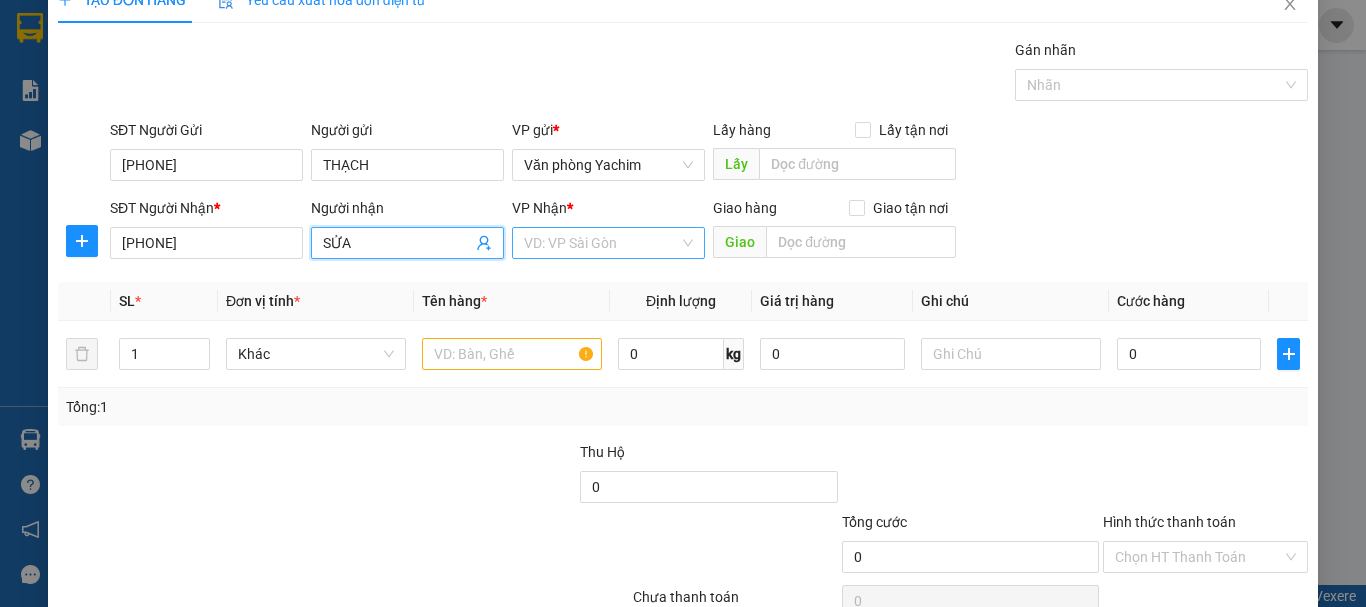 type on "SỬA" 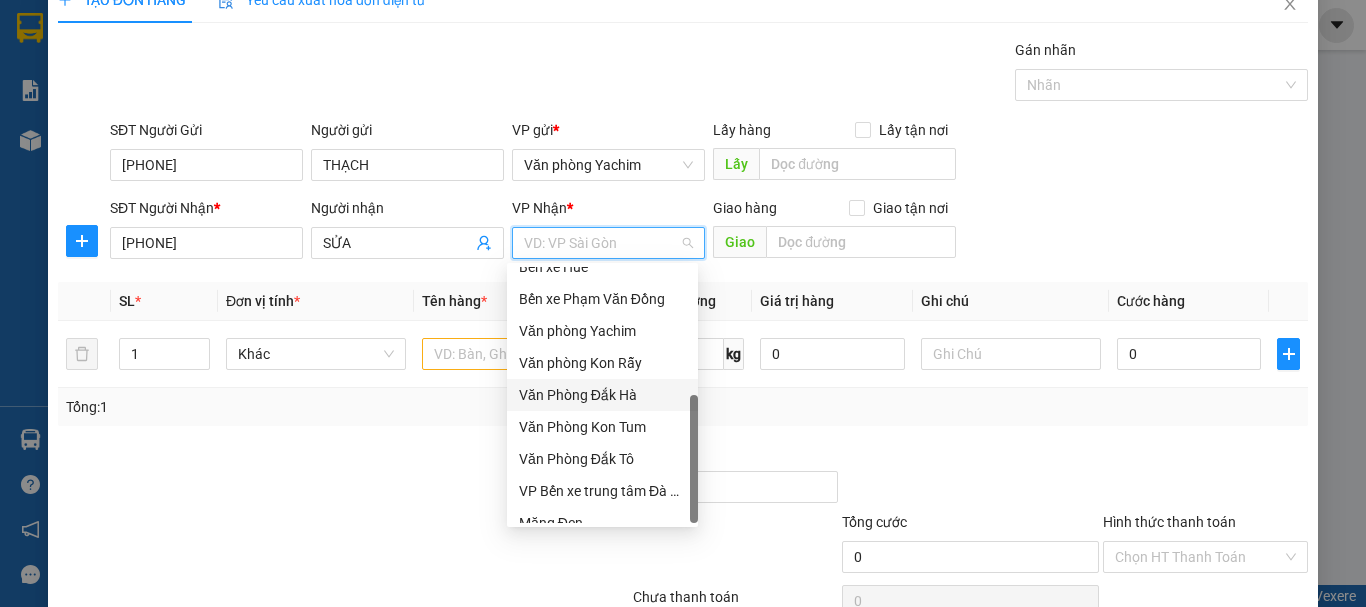 scroll, scrollTop: 224, scrollLeft: 0, axis: vertical 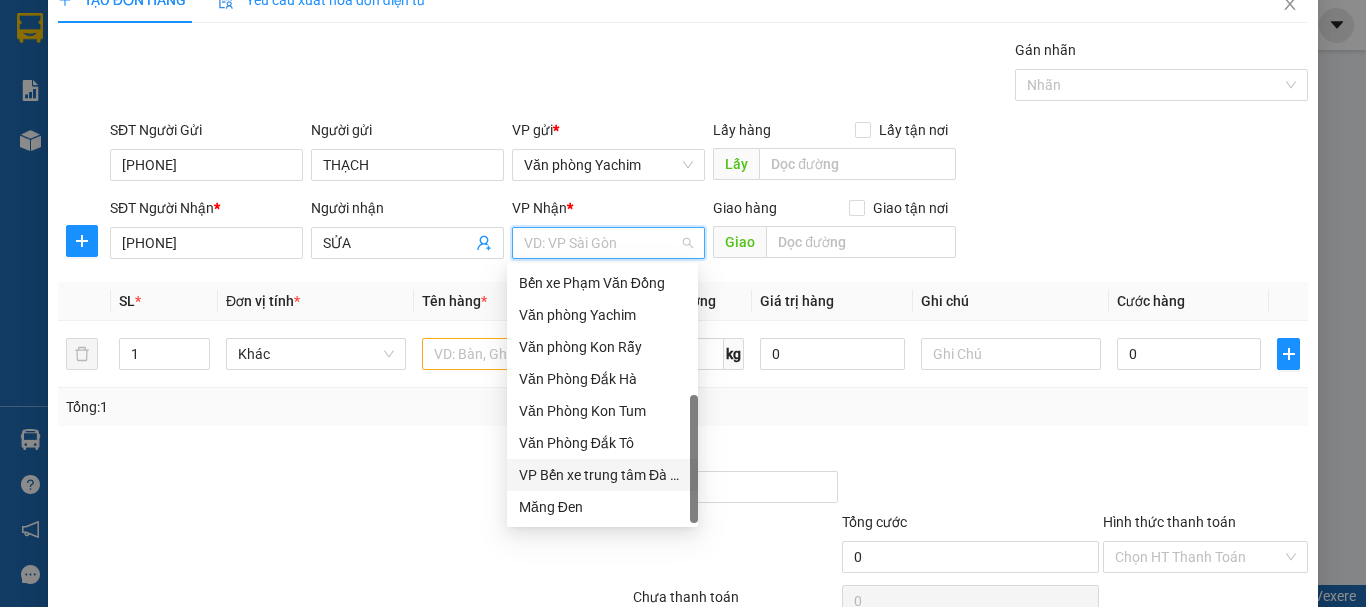 click on "VP Bến xe trung tâm Đà Nẵng" at bounding box center [602, 475] 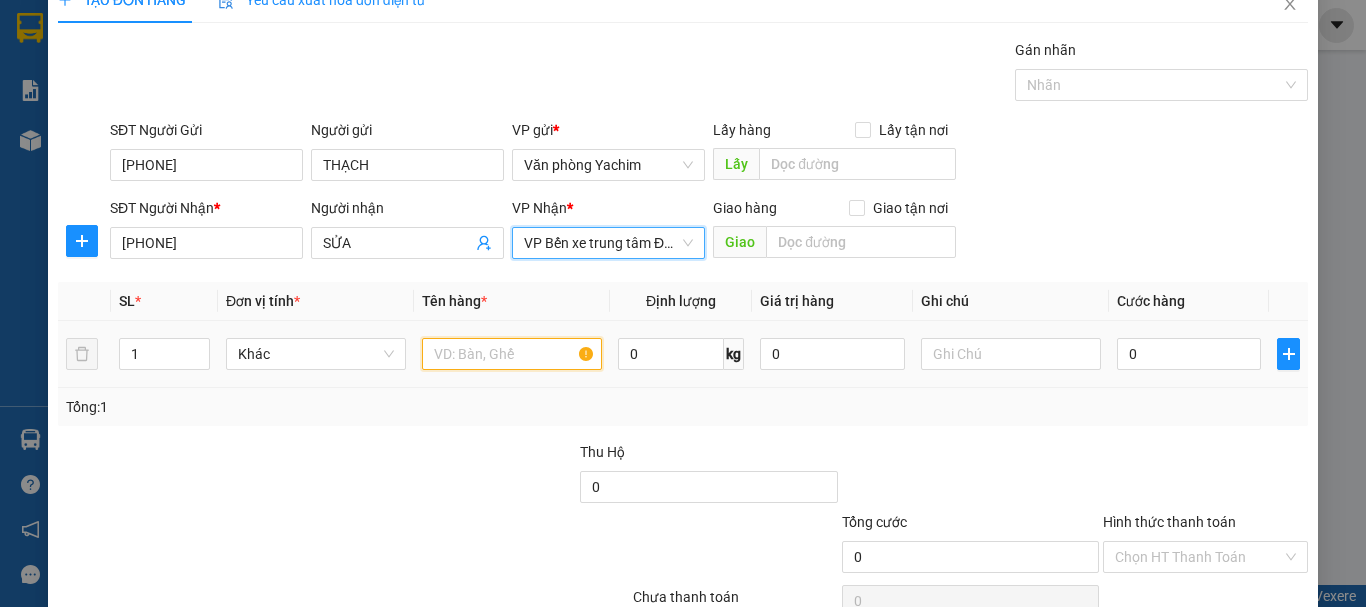 click at bounding box center (512, 354) 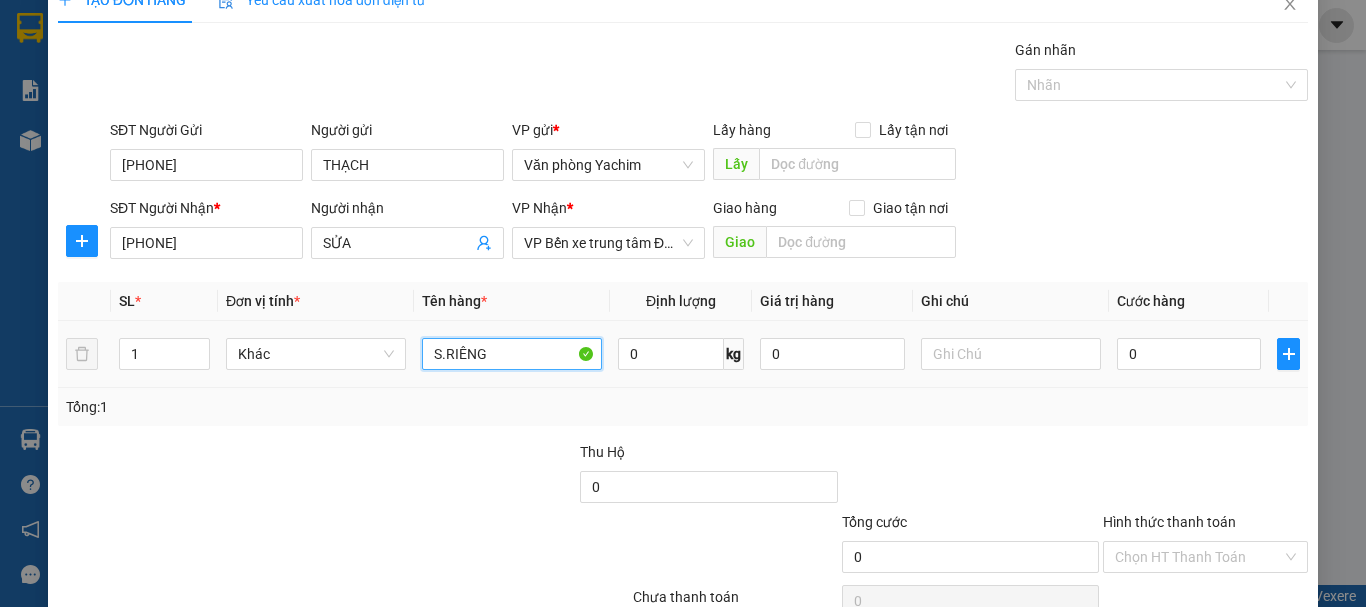 type on "S.RIÊNG" 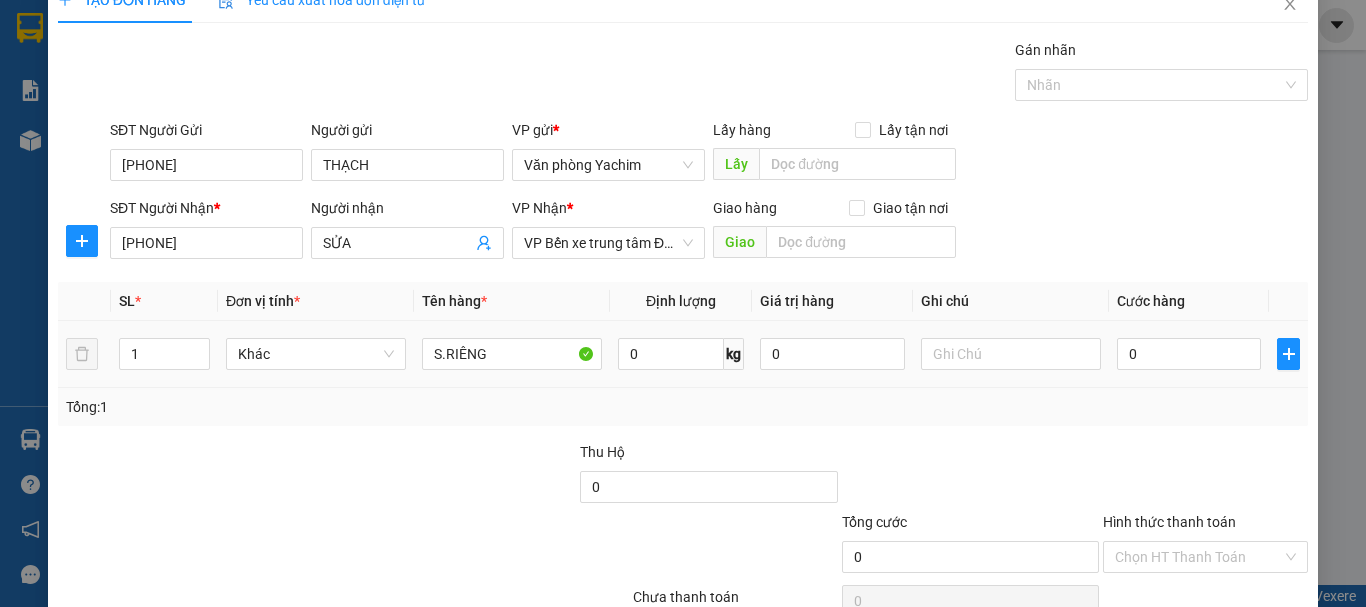 click on "0" at bounding box center (1189, 354) 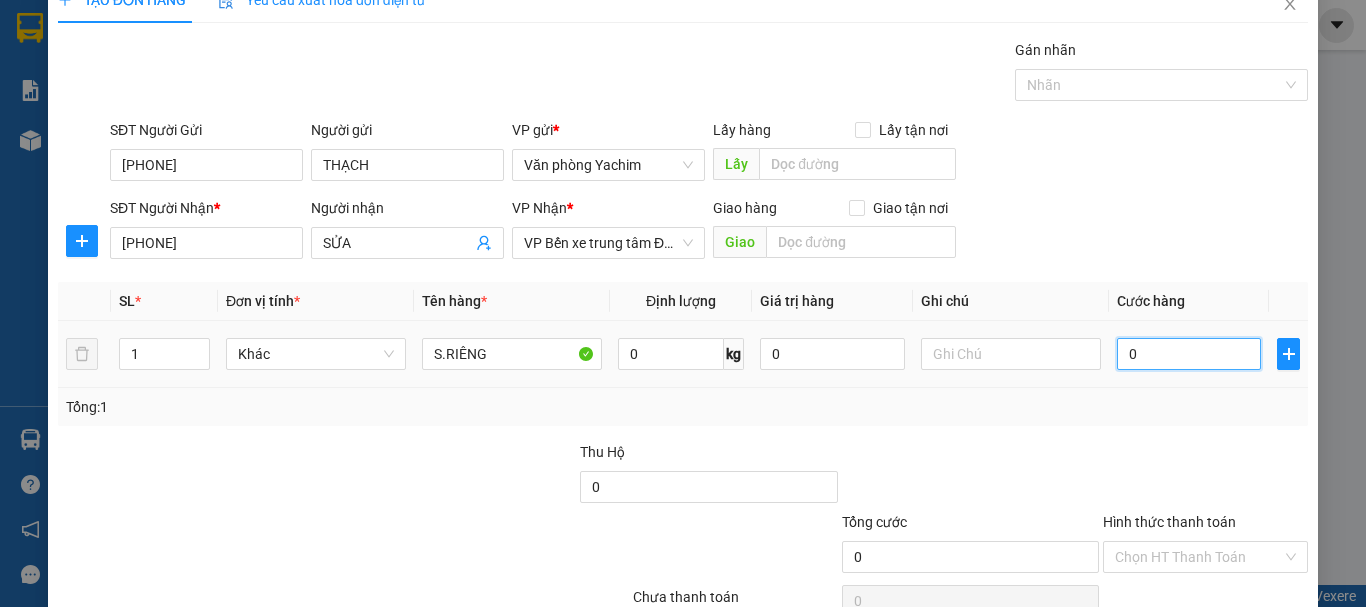 click on "0" at bounding box center (1189, 354) 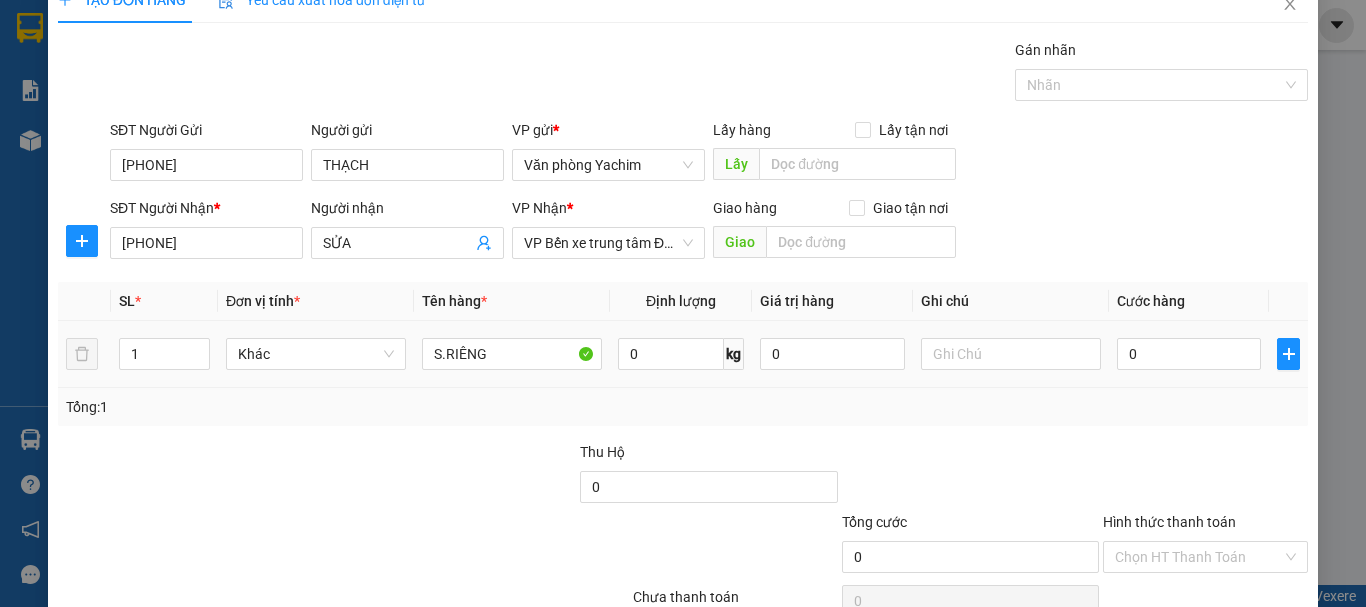 drag, startPoint x: 1100, startPoint y: 367, endPoint x: 1103, endPoint y: 351, distance: 16.27882 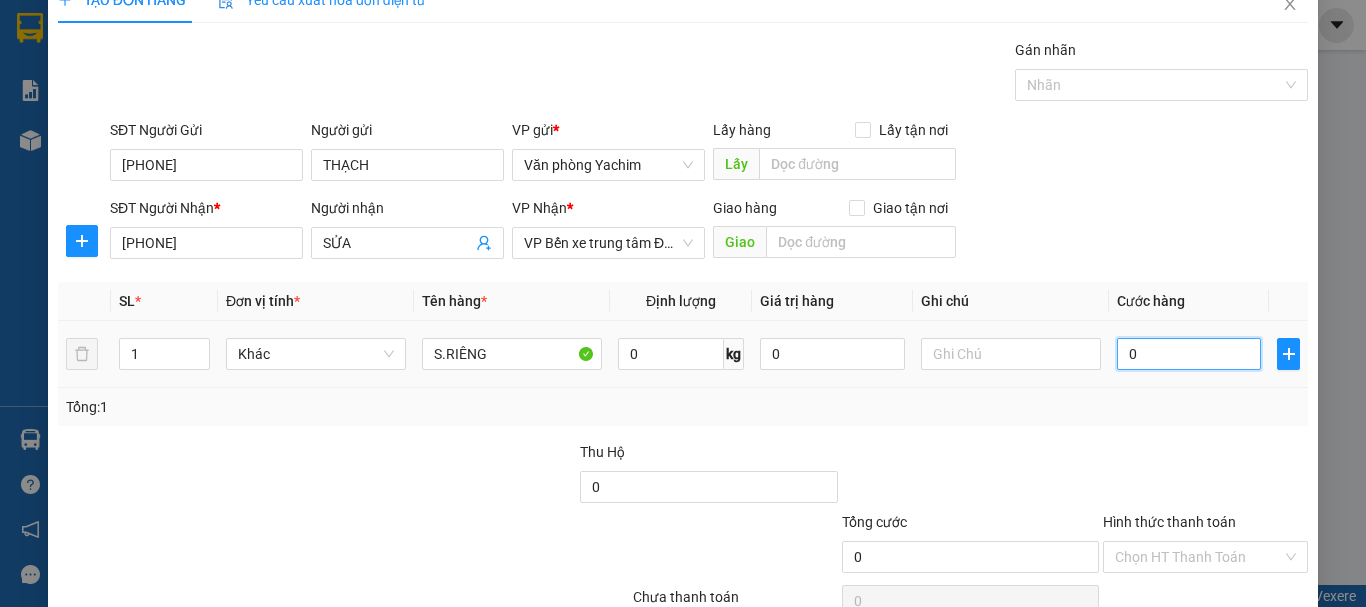click on "0" at bounding box center (1189, 354) 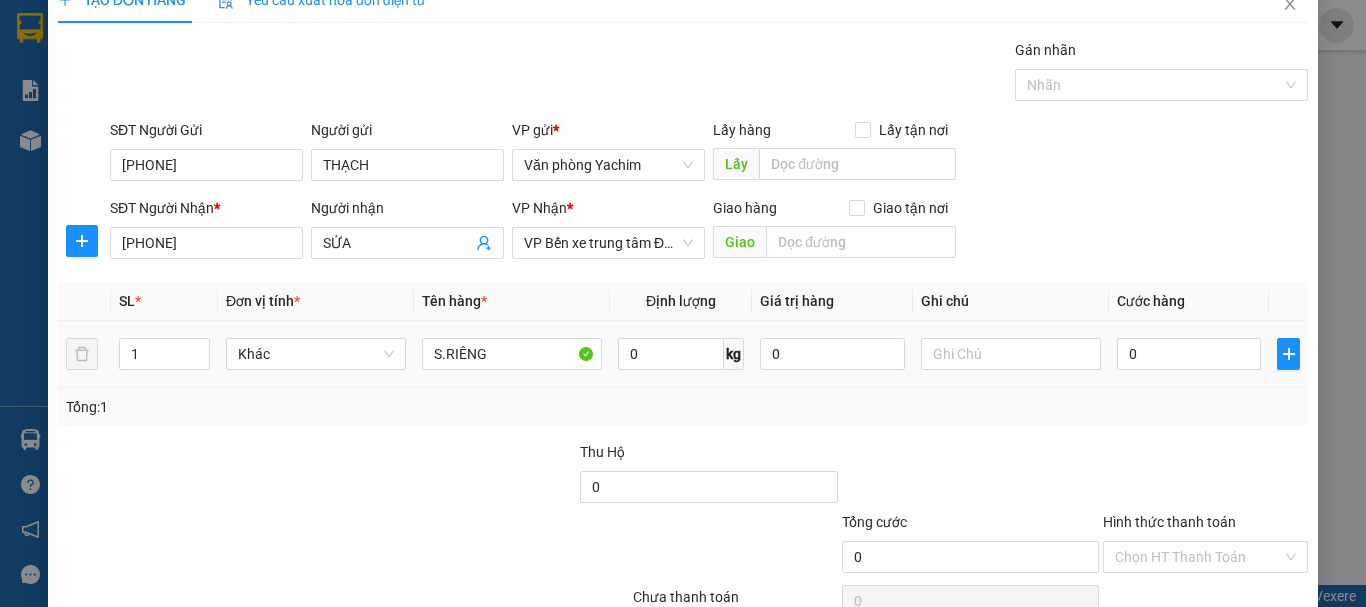 click on "0" at bounding box center [1189, 354] 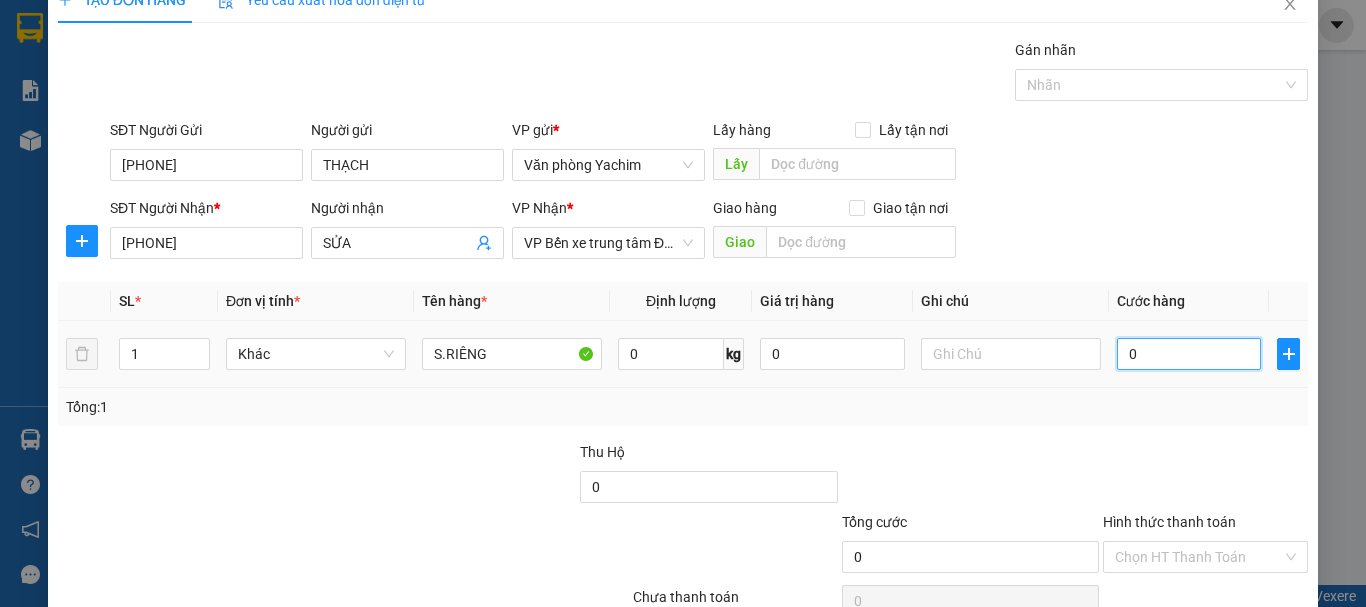 click on "0" at bounding box center [1189, 354] 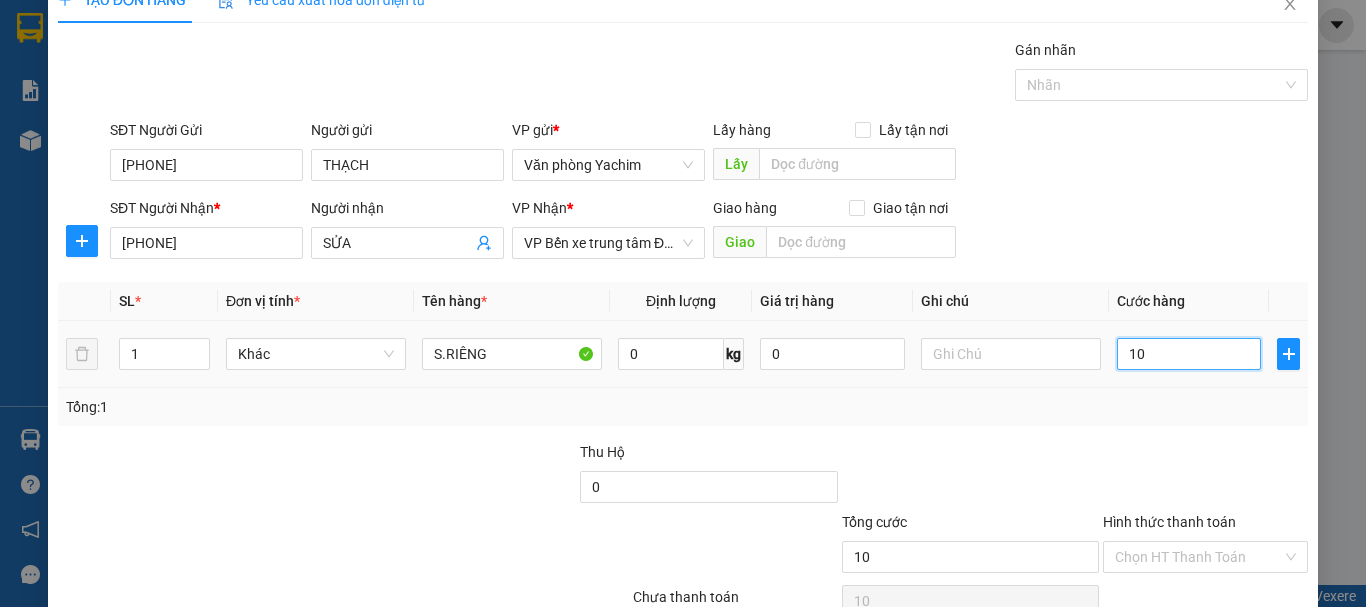 type on "100" 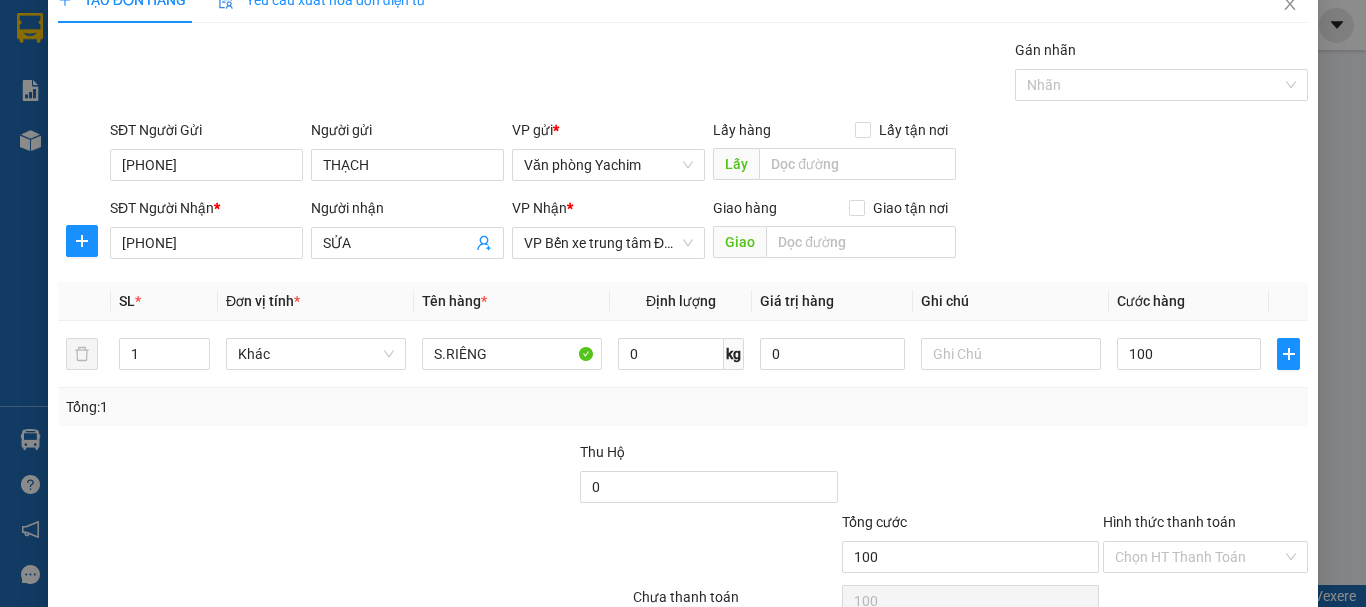 click on "Tổng:  1" at bounding box center [683, 407] 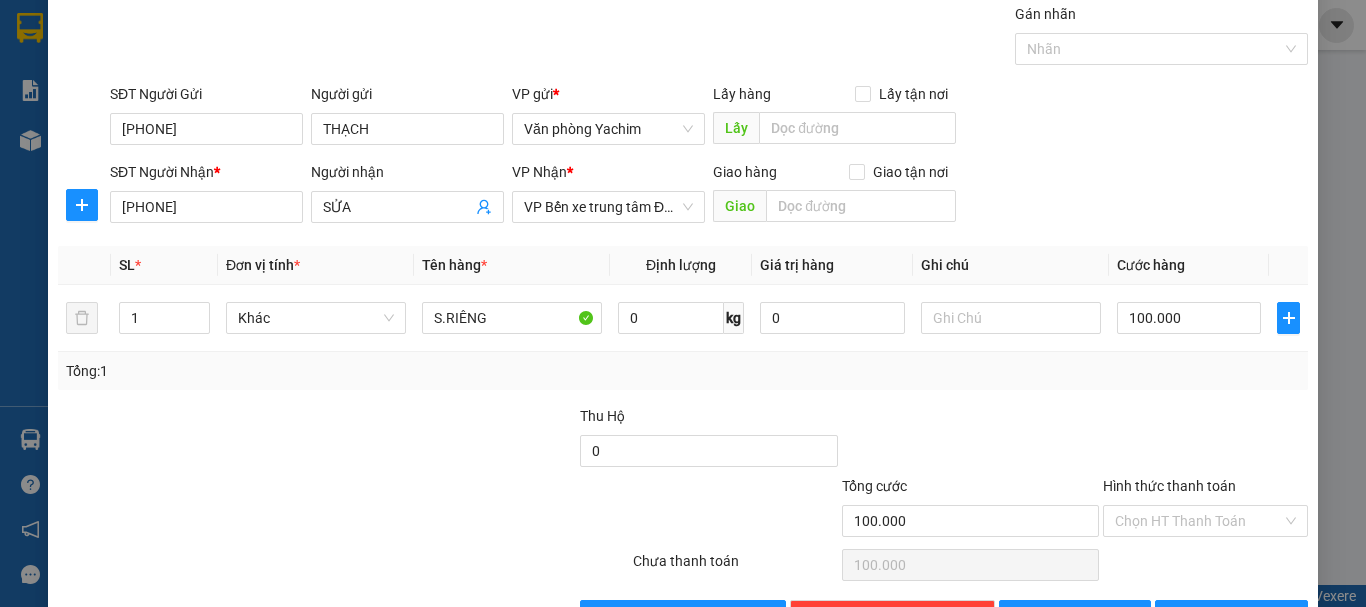 scroll, scrollTop: 133, scrollLeft: 0, axis: vertical 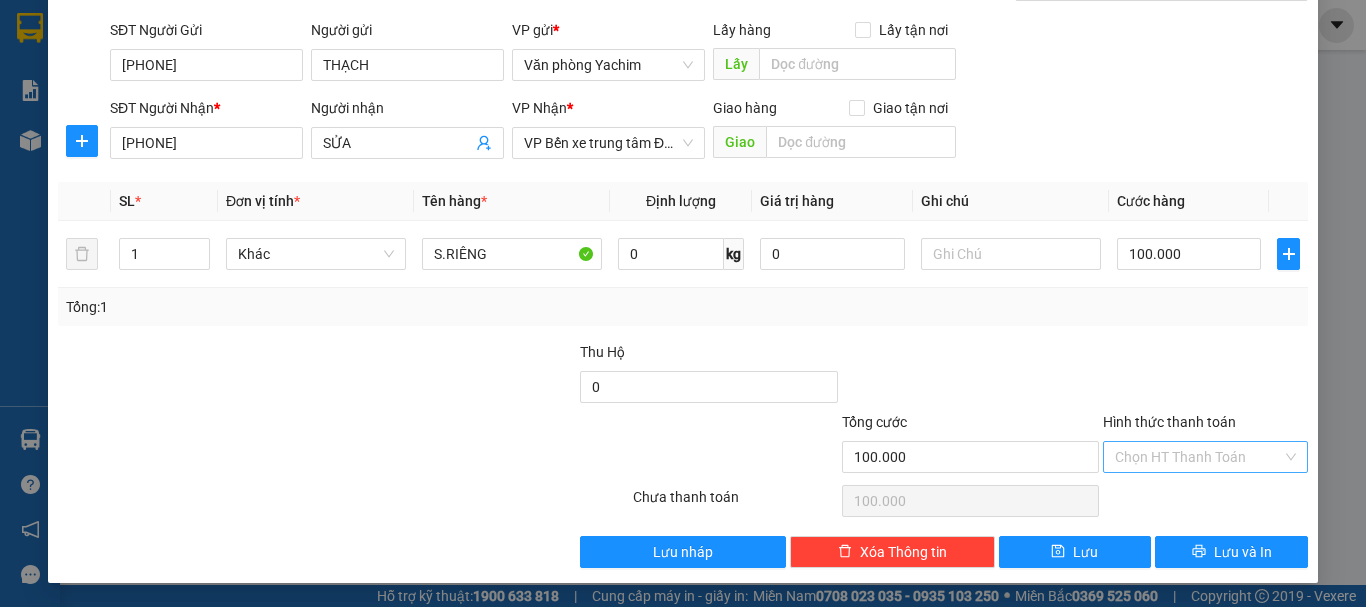 click on "Hình thức thanh toán" at bounding box center (1198, 457) 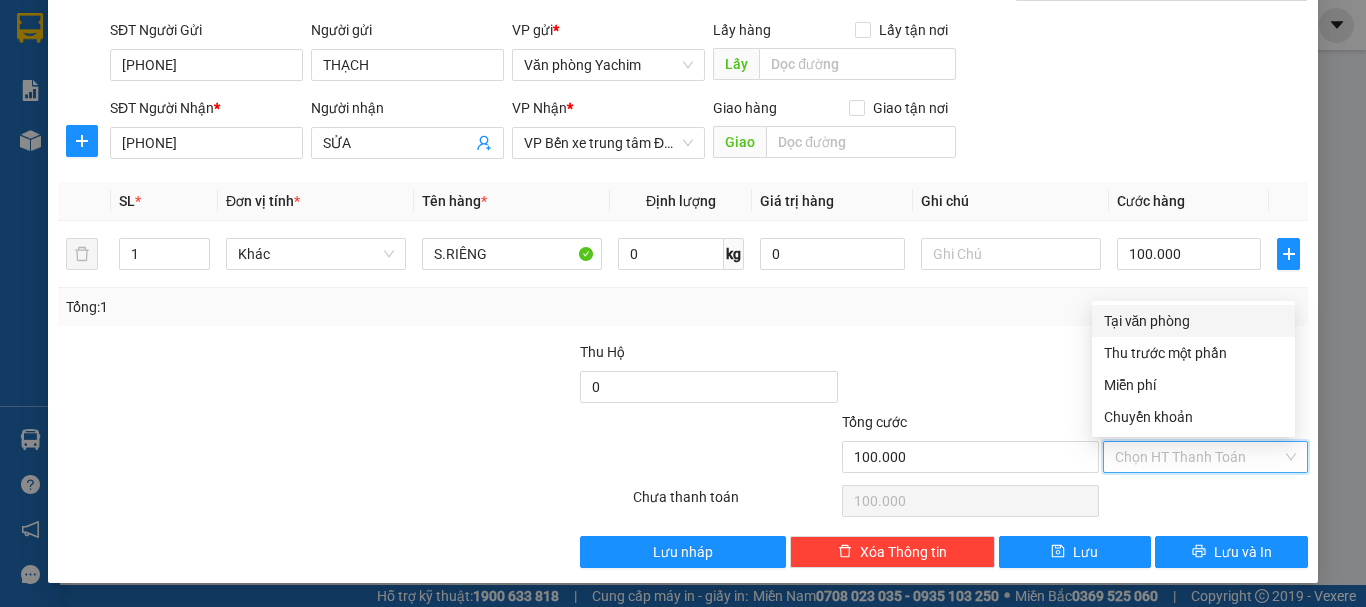 click on "Tại văn phòng" at bounding box center [1193, 321] 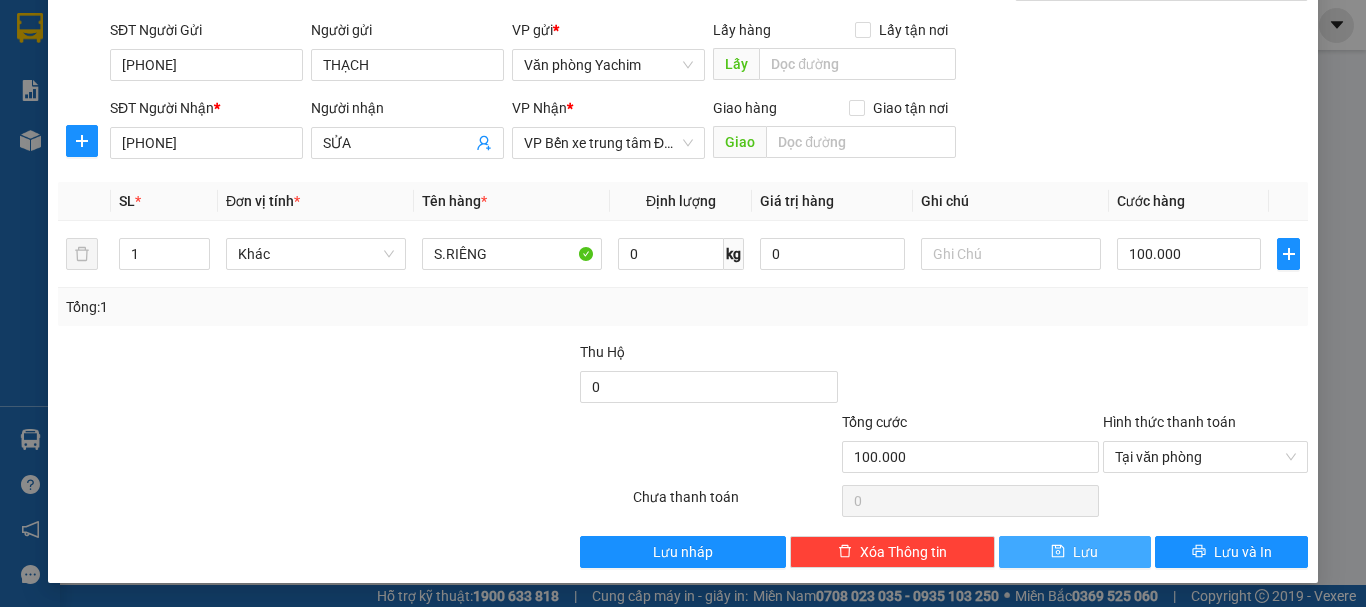 click on "Lưu" at bounding box center (1085, 552) 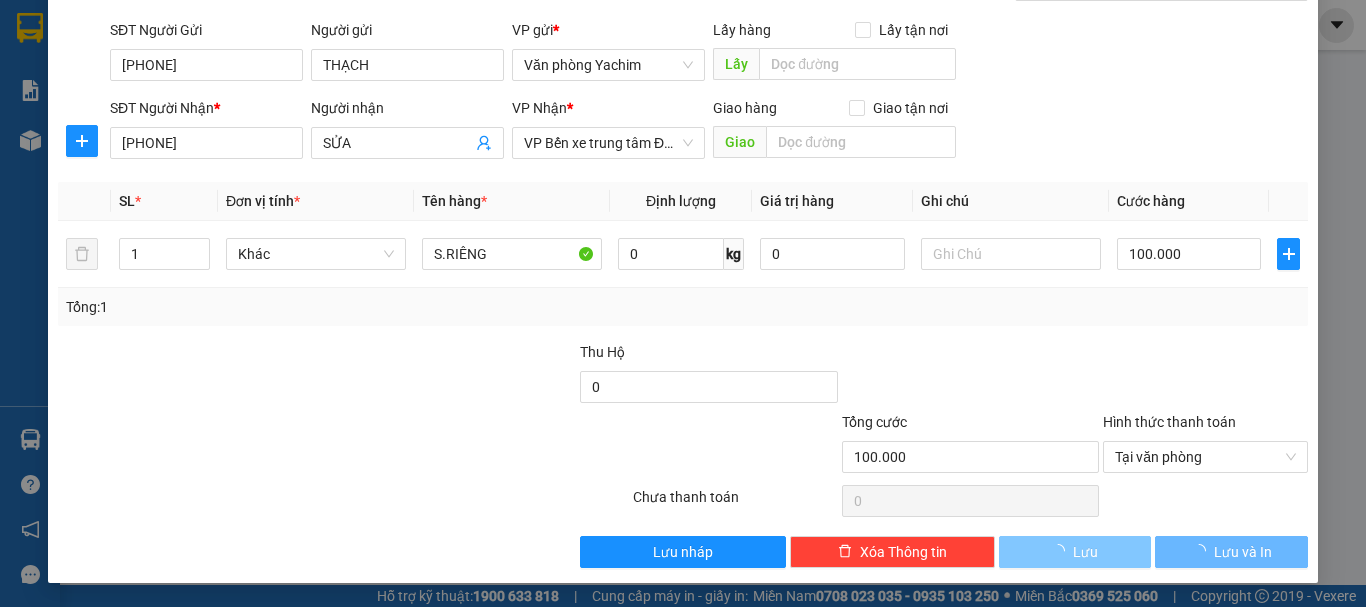 type 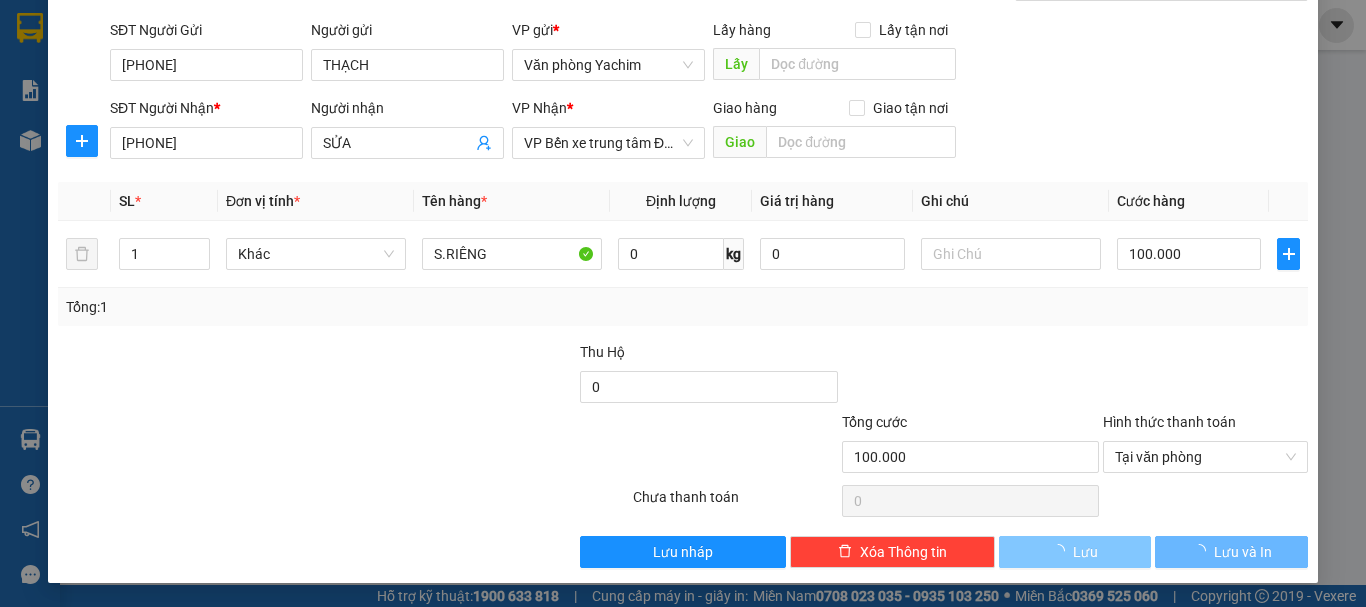 type 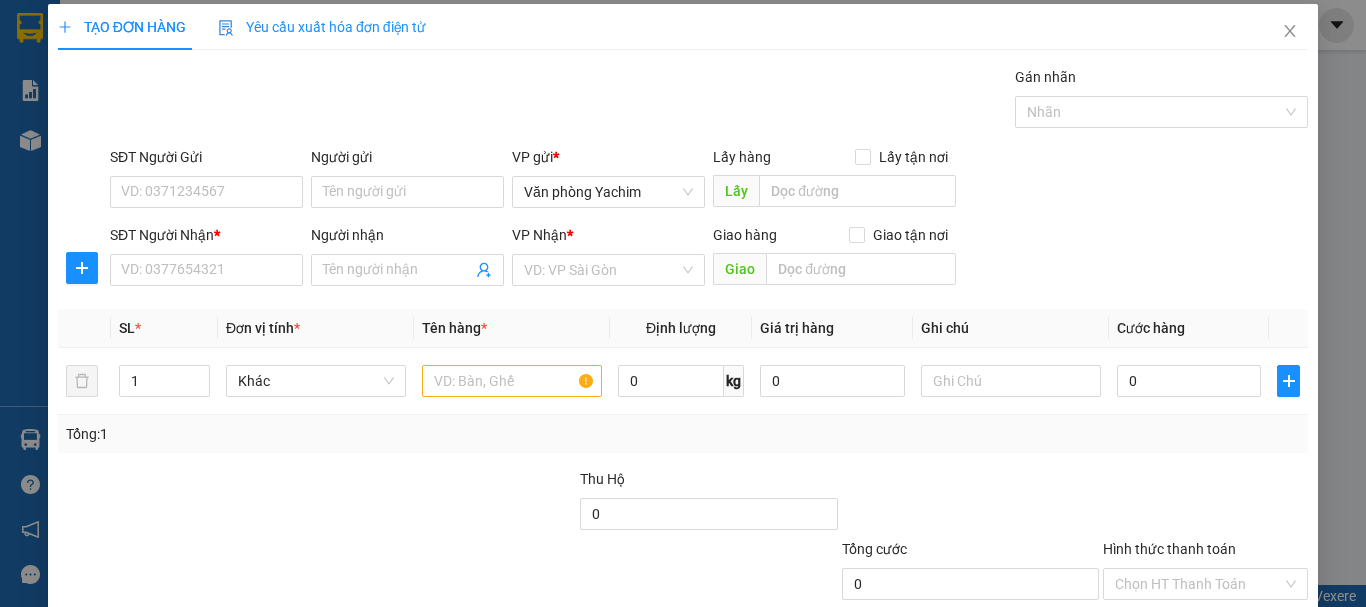 scroll, scrollTop: 0, scrollLeft: 0, axis: both 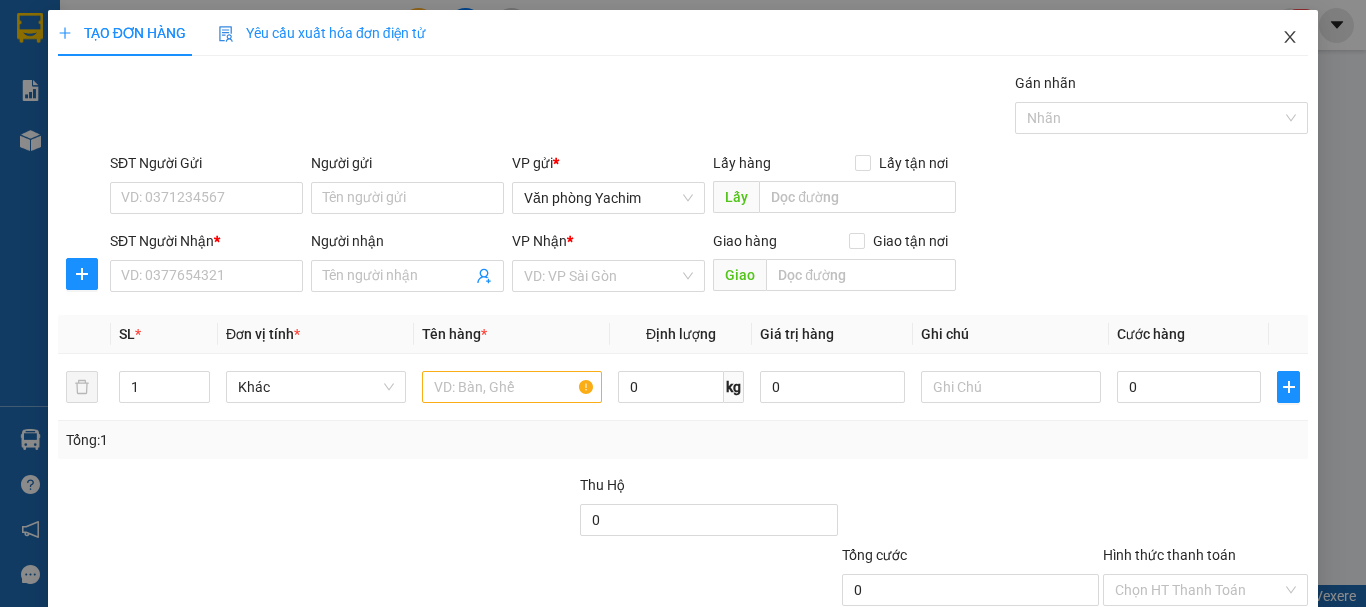 drag, startPoint x: 1268, startPoint y: 31, endPoint x: 1270, endPoint y: 51, distance: 20.09975 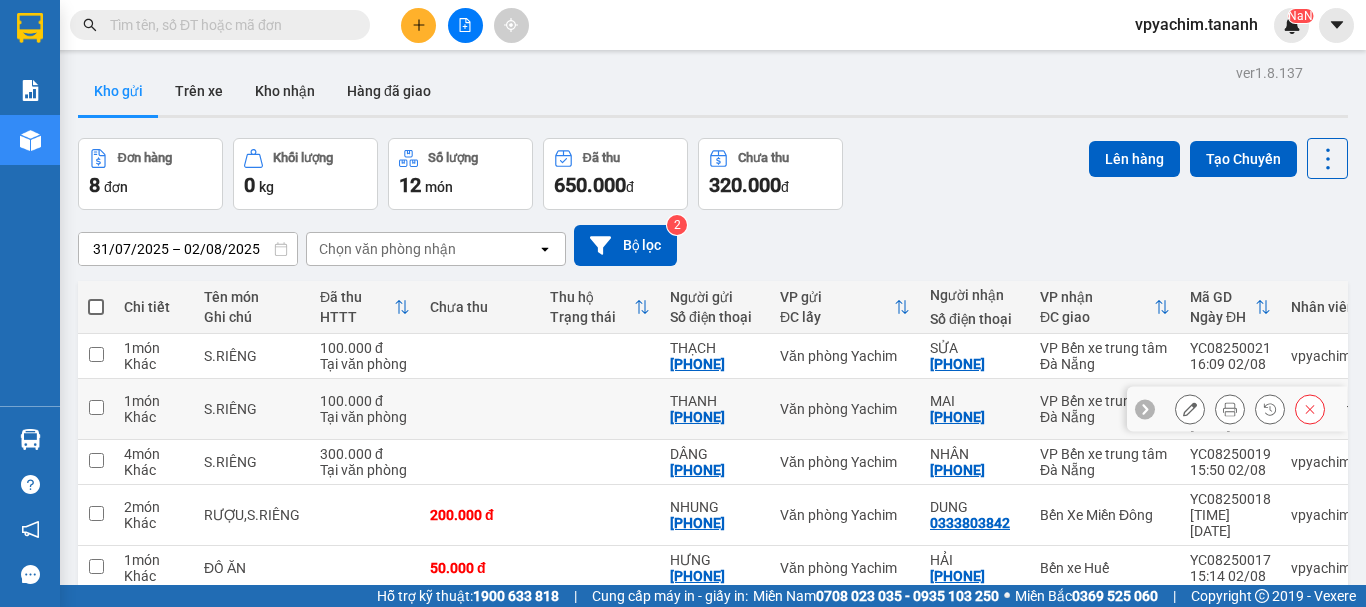 scroll, scrollTop: 0, scrollLeft: 0, axis: both 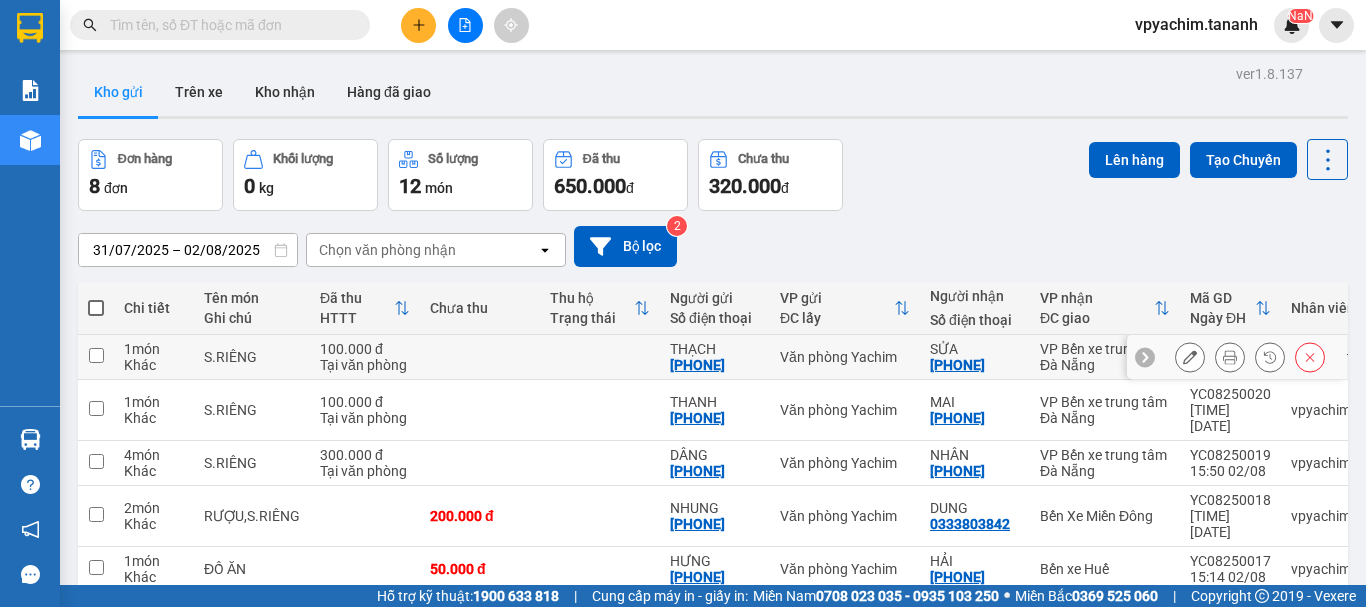 click at bounding box center [96, 357] 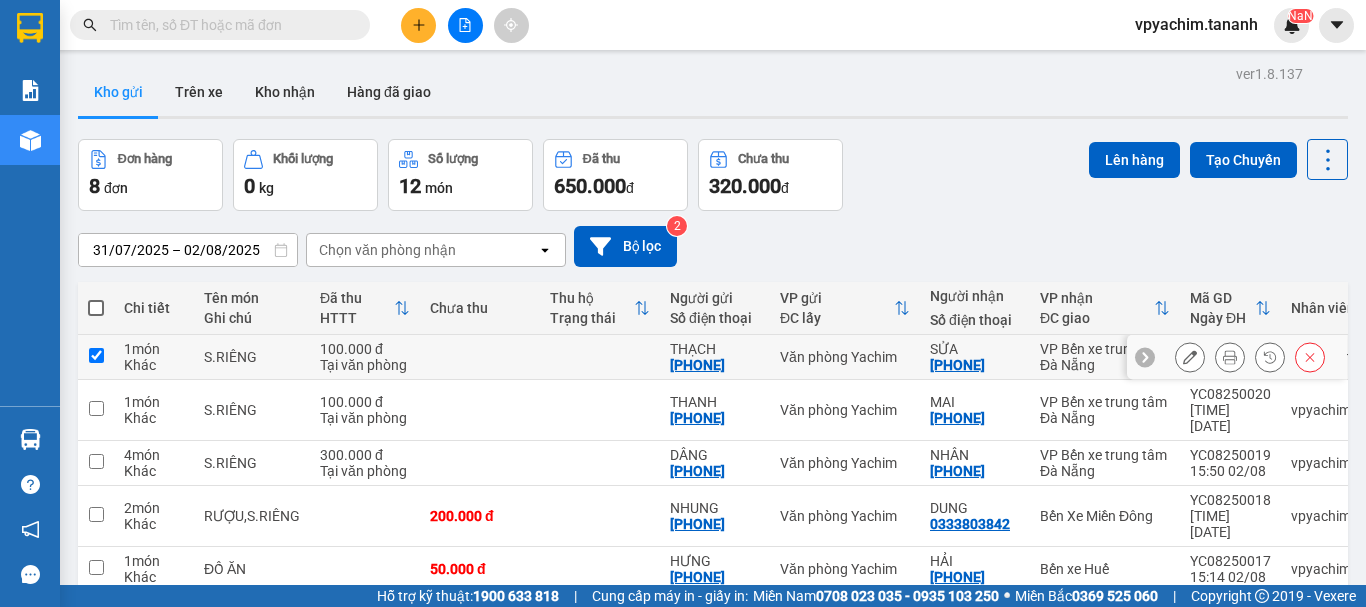 checkbox on "true" 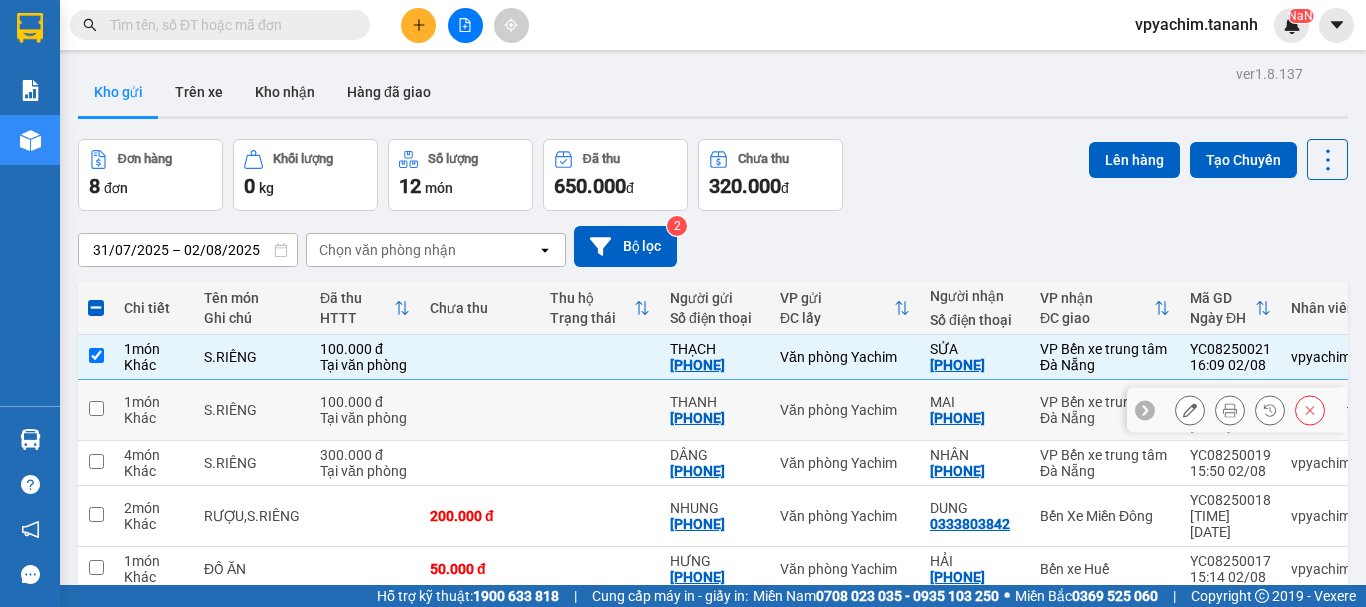 click at bounding box center [96, 408] 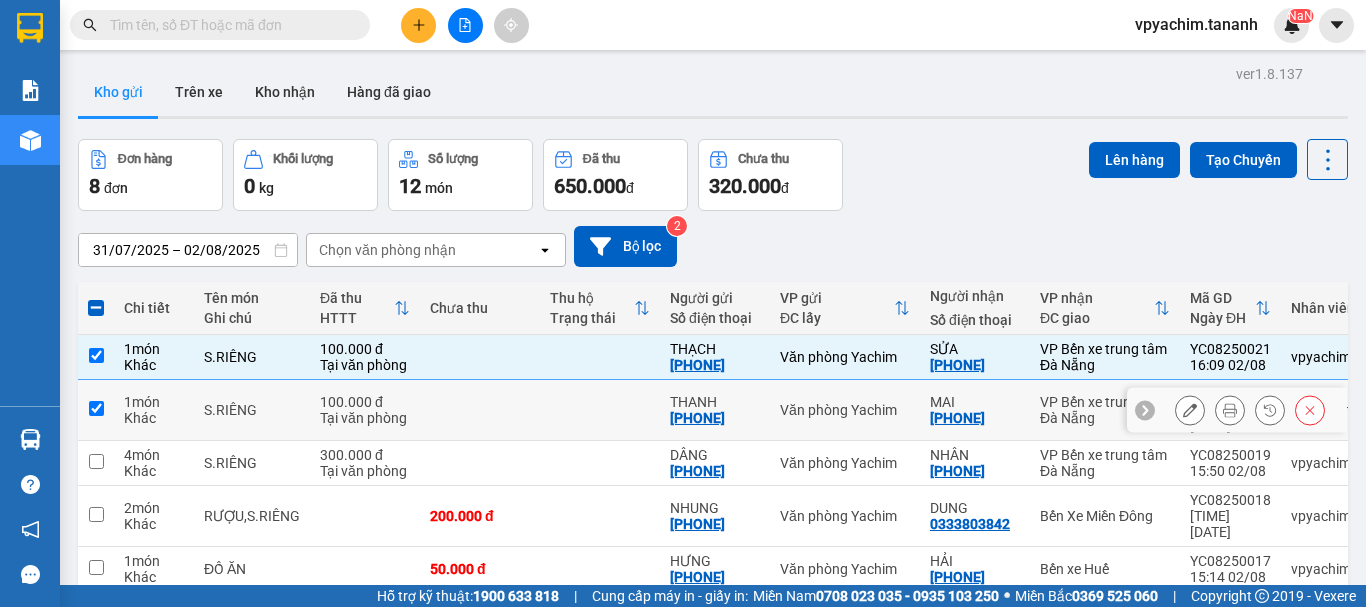 checkbox on "true" 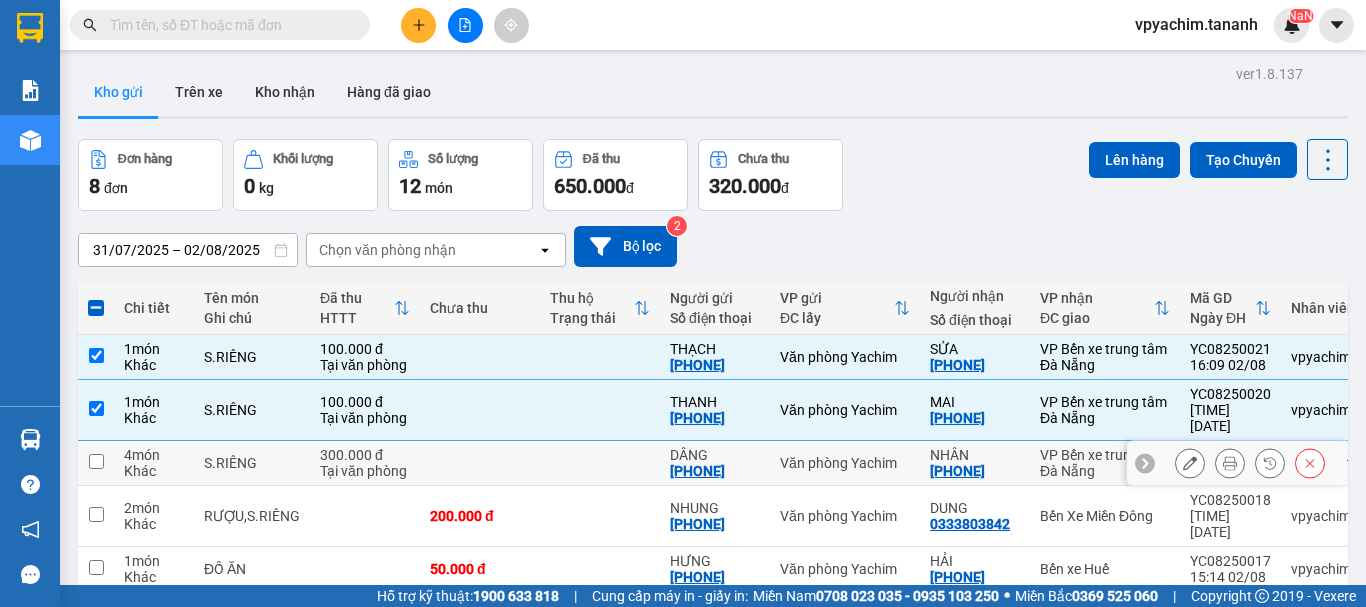 click at bounding box center [96, 461] 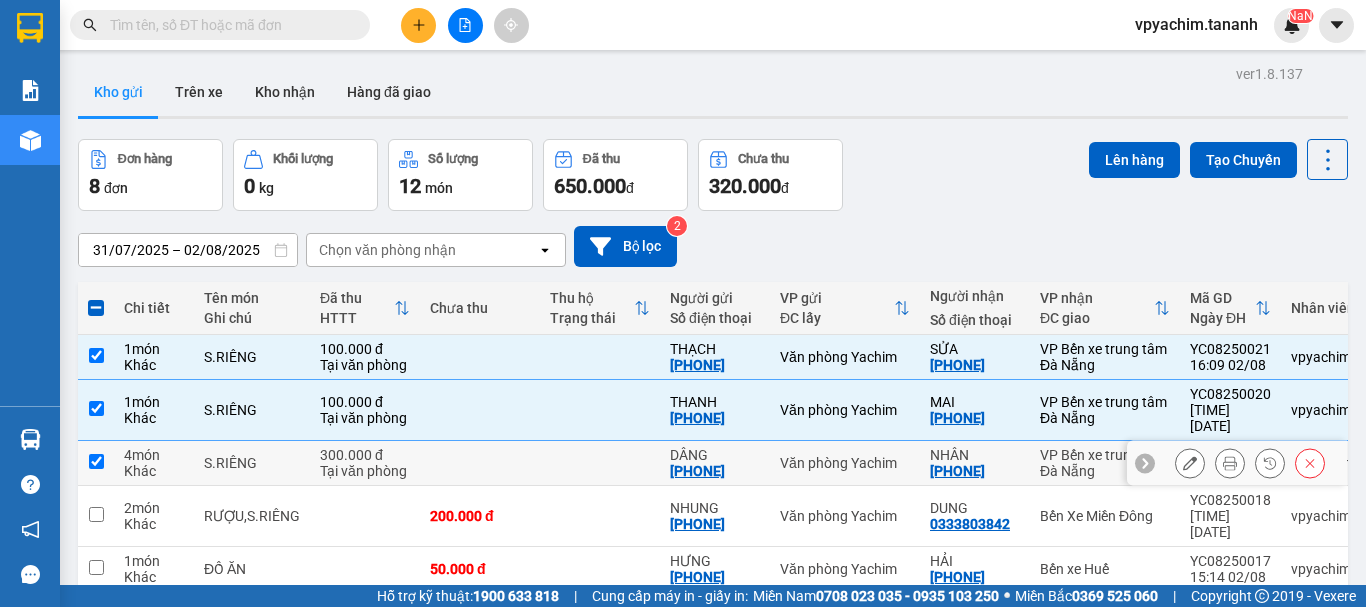 checkbox on "true" 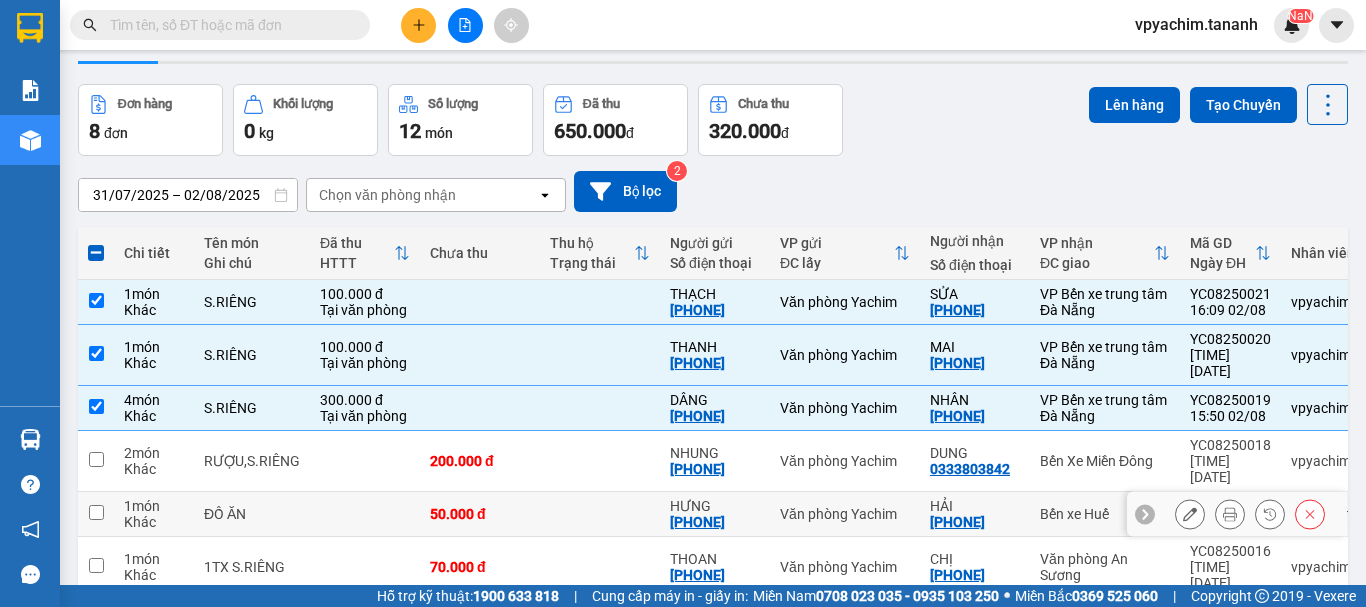 scroll, scrollTop: 100, scrollLeft: 0, axis: vertical 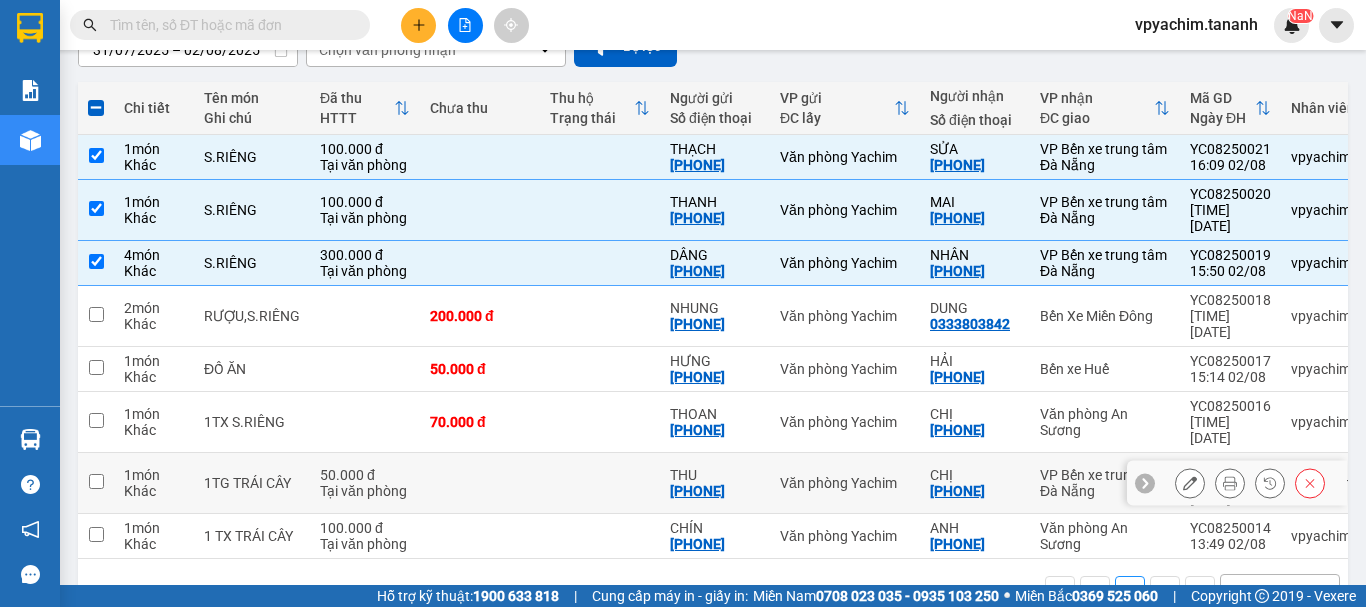 click at bounding box center (96, 481) 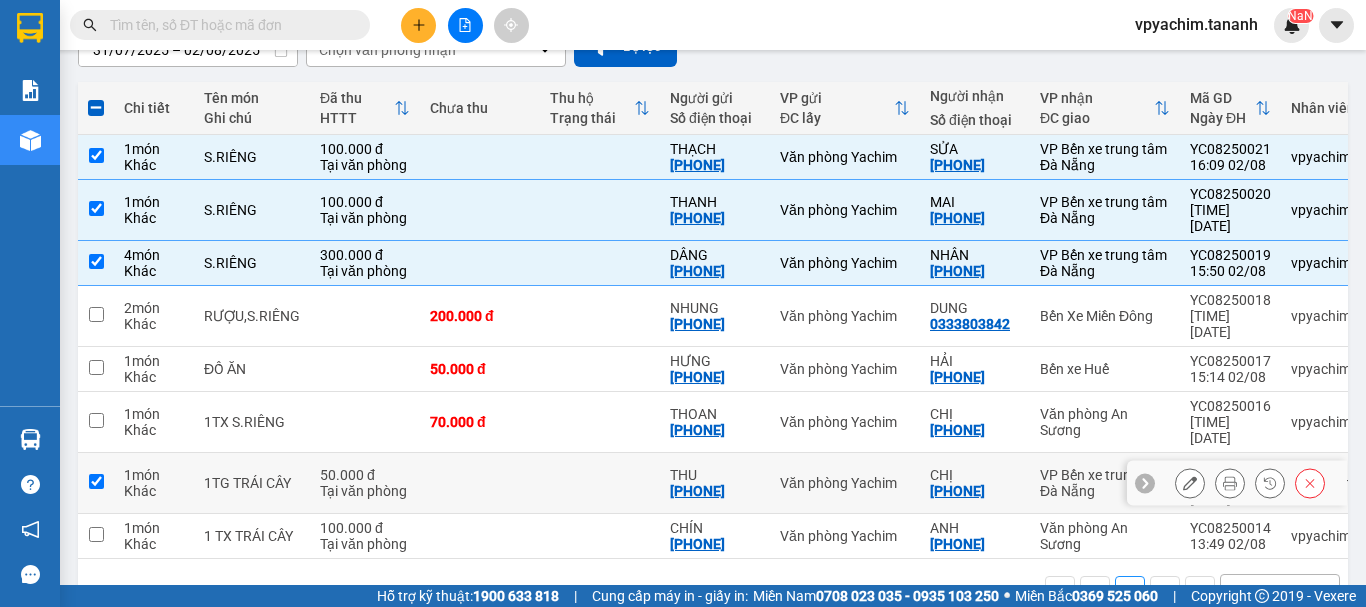 checkbox on "true" 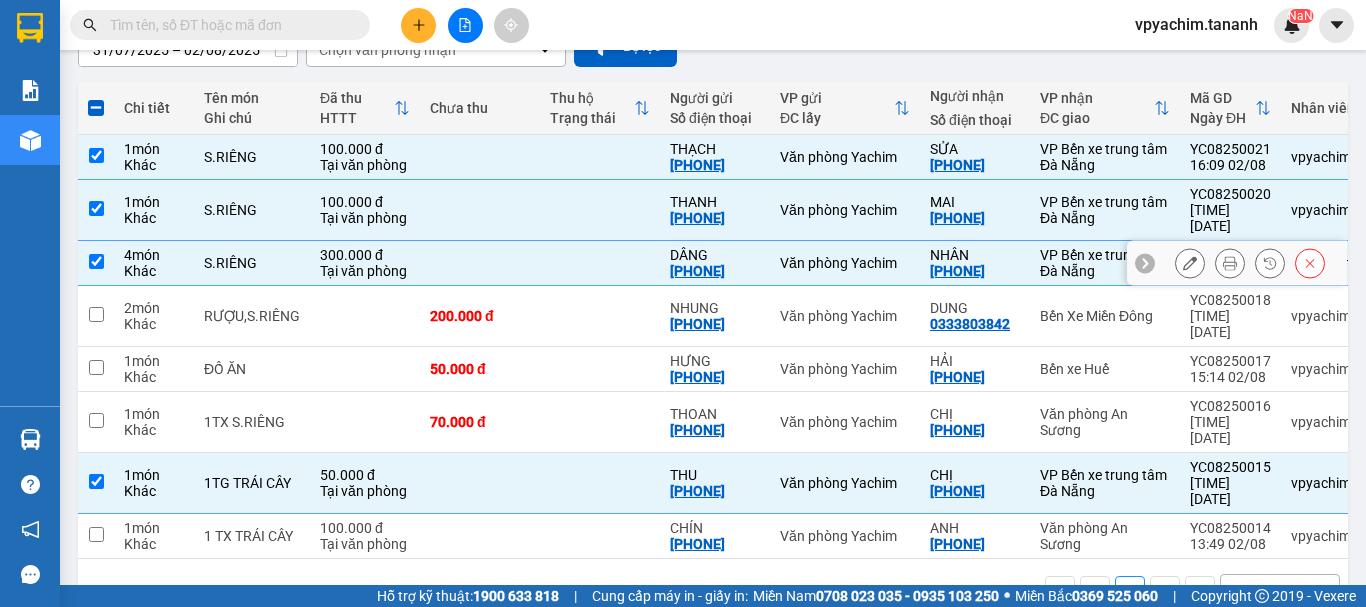 scroll, scrollTop: 0, scrollLeft: 0, axis: both 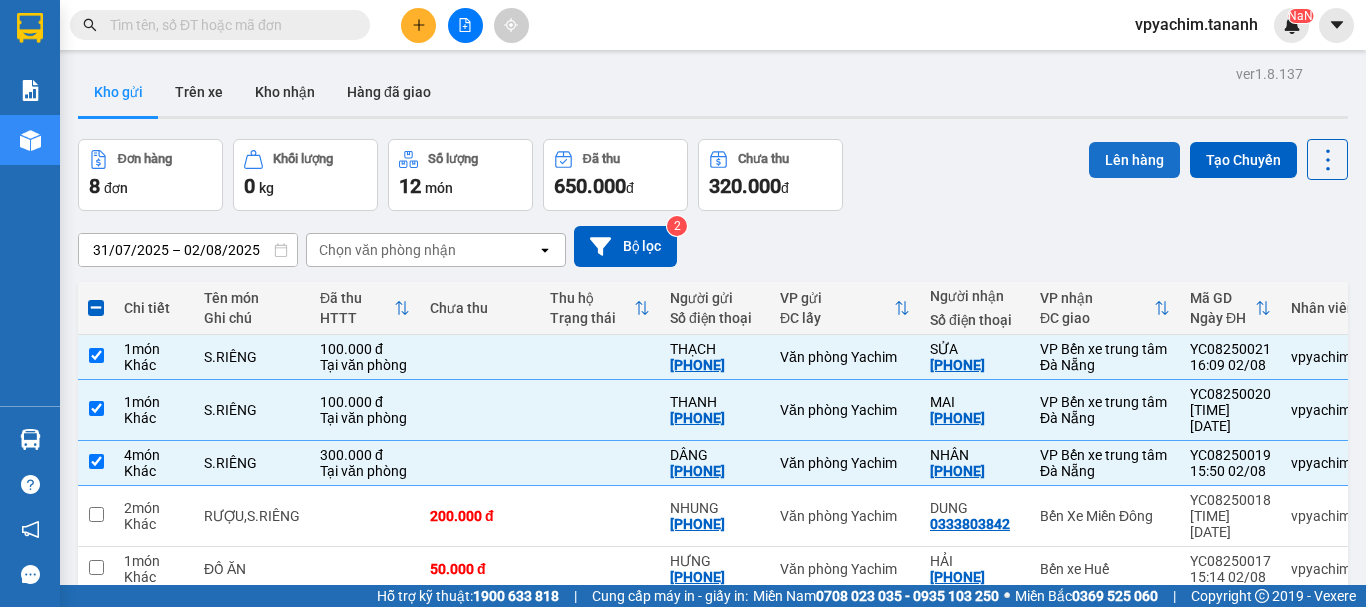 click on "Lên hàng" at bounding box center [1134, 160] 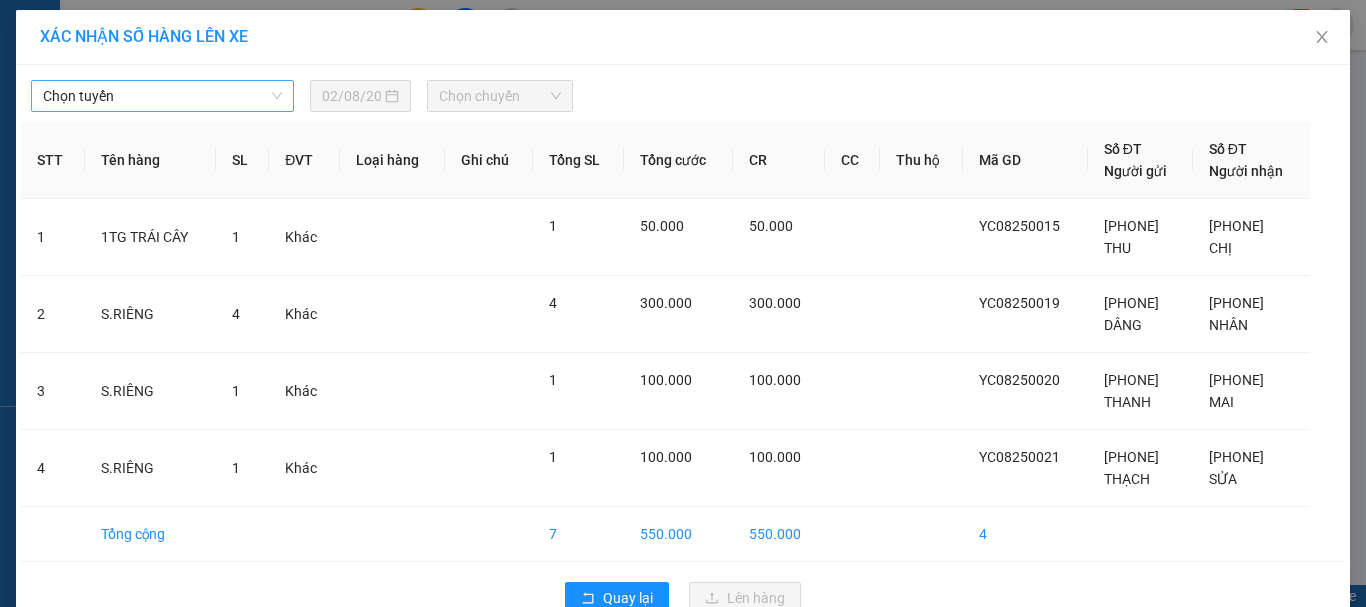 click on "Chọn tuyến" at bounding box center [162, 96] 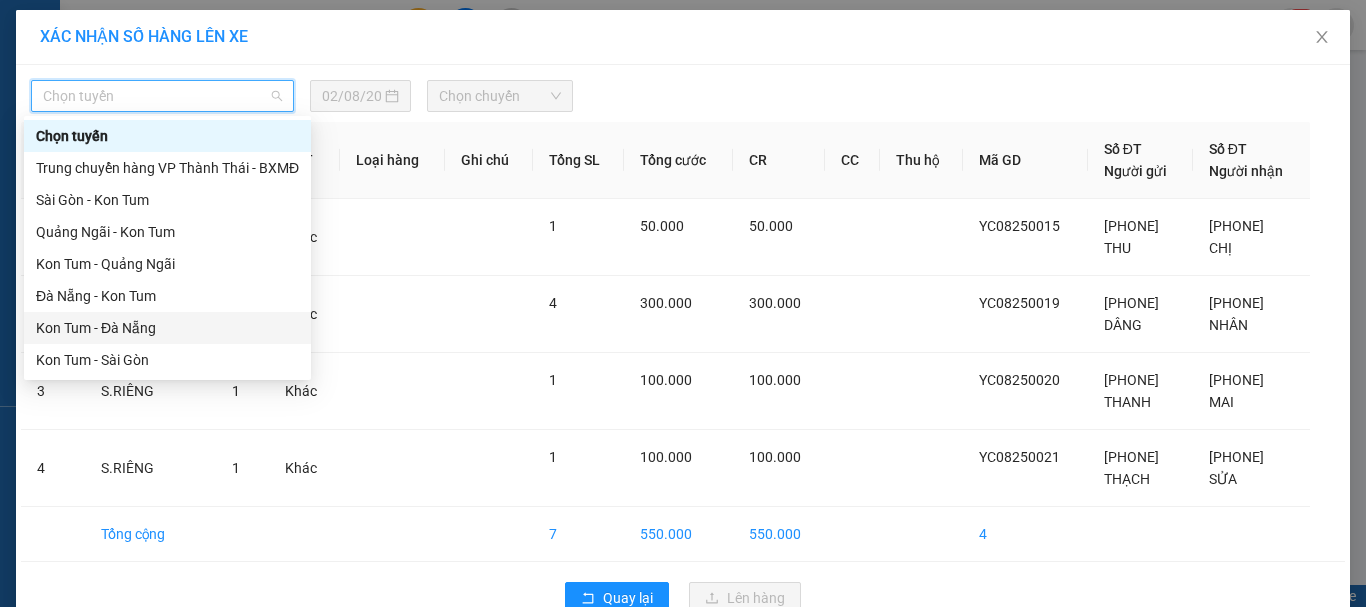 click on "Kon Tum - Đà Nẵng" at bounding box center [167, 328] 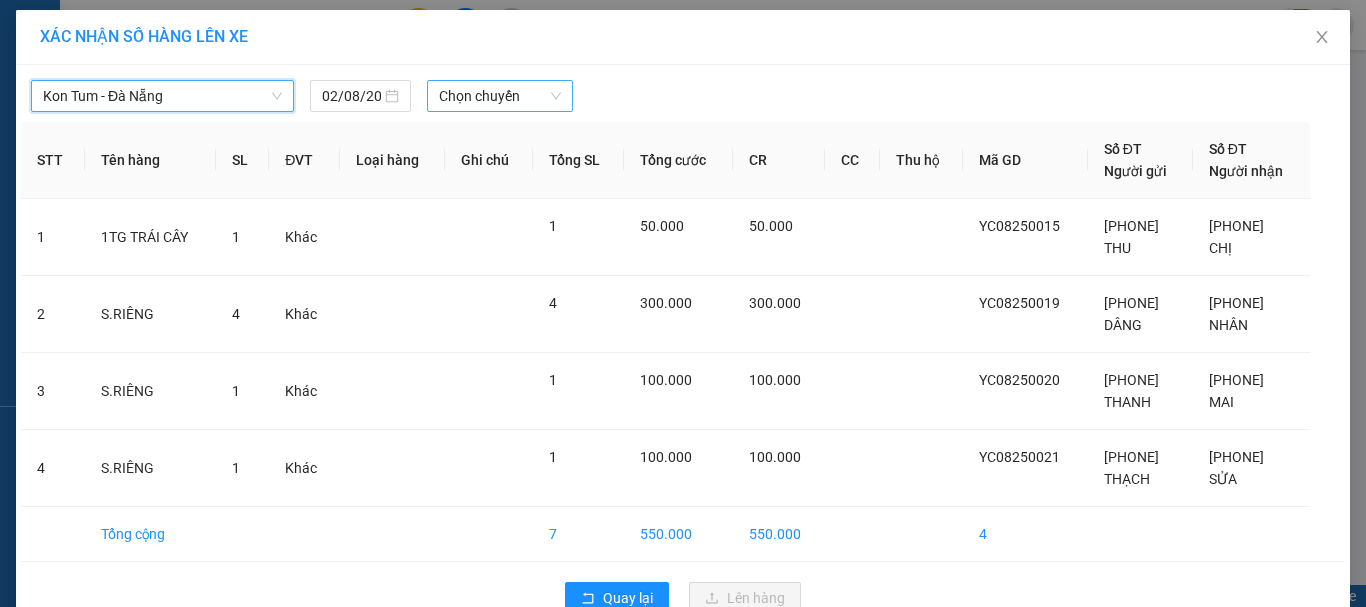 click on "Chọn chuyến" at bounding box center [500, 96] 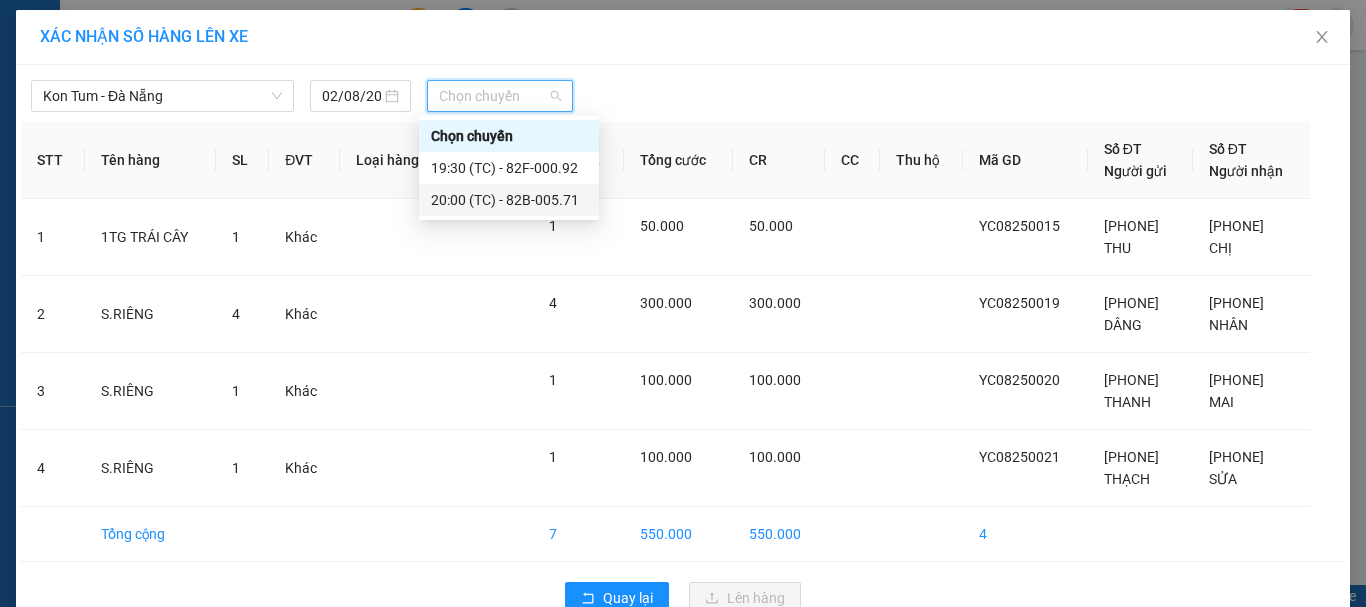 click on "20:00   (TC)   - 82B-005.71" at bounding box center [509, 200] 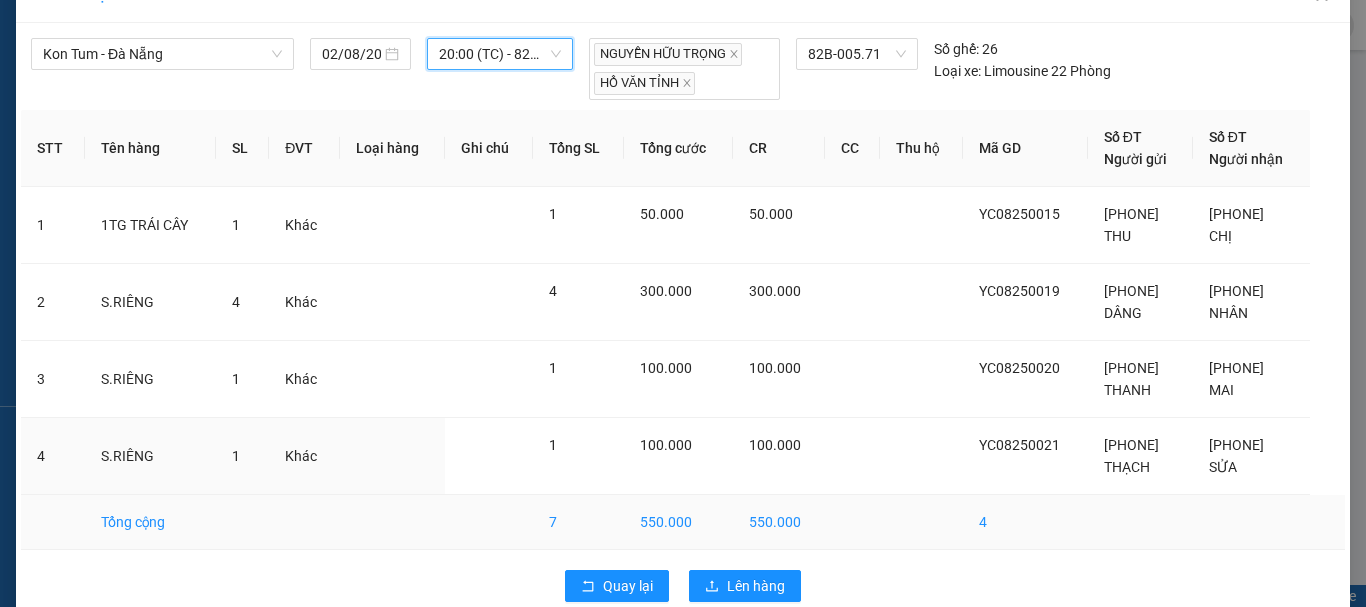 scroll, scrollTop: 76, scrollLeft: 0, axis: vertical 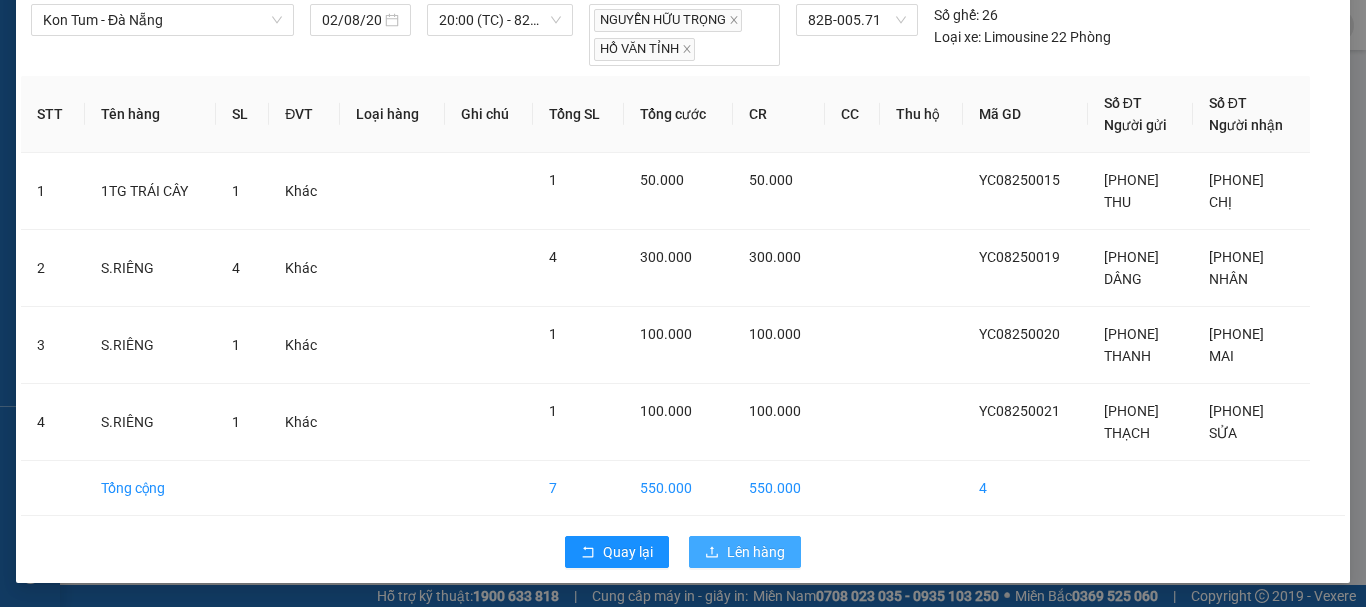 click on "Lên hàng" at bounding box center [756, 552] 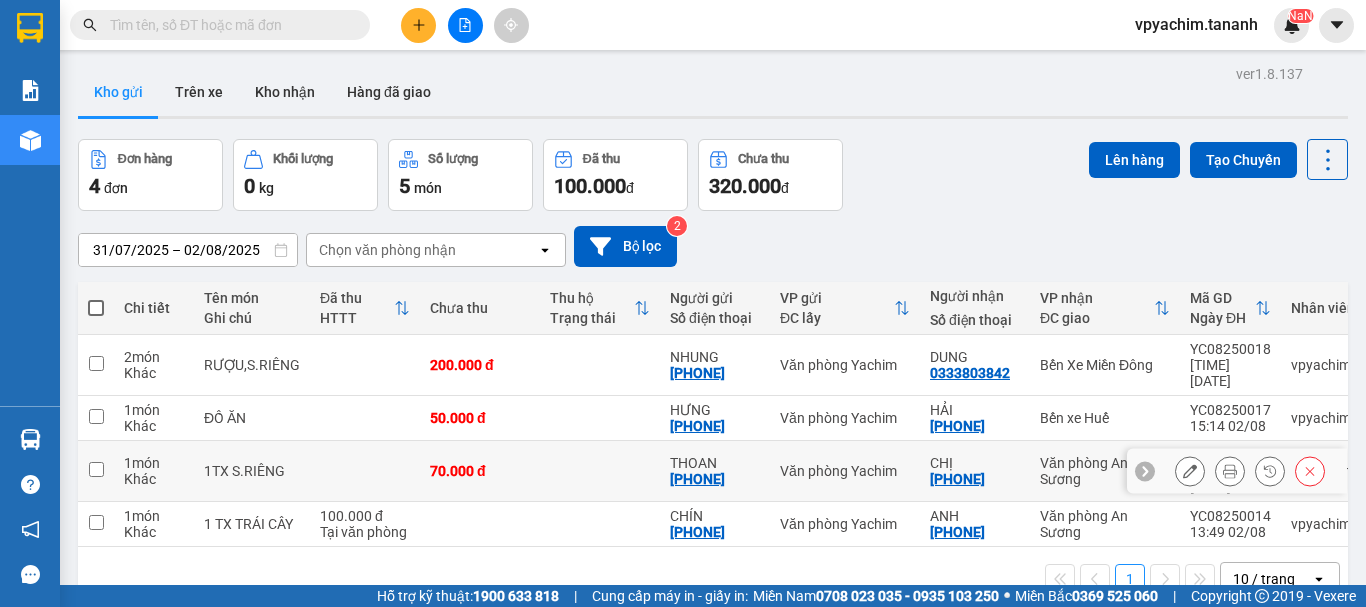 click at bounding box center [96, 469] 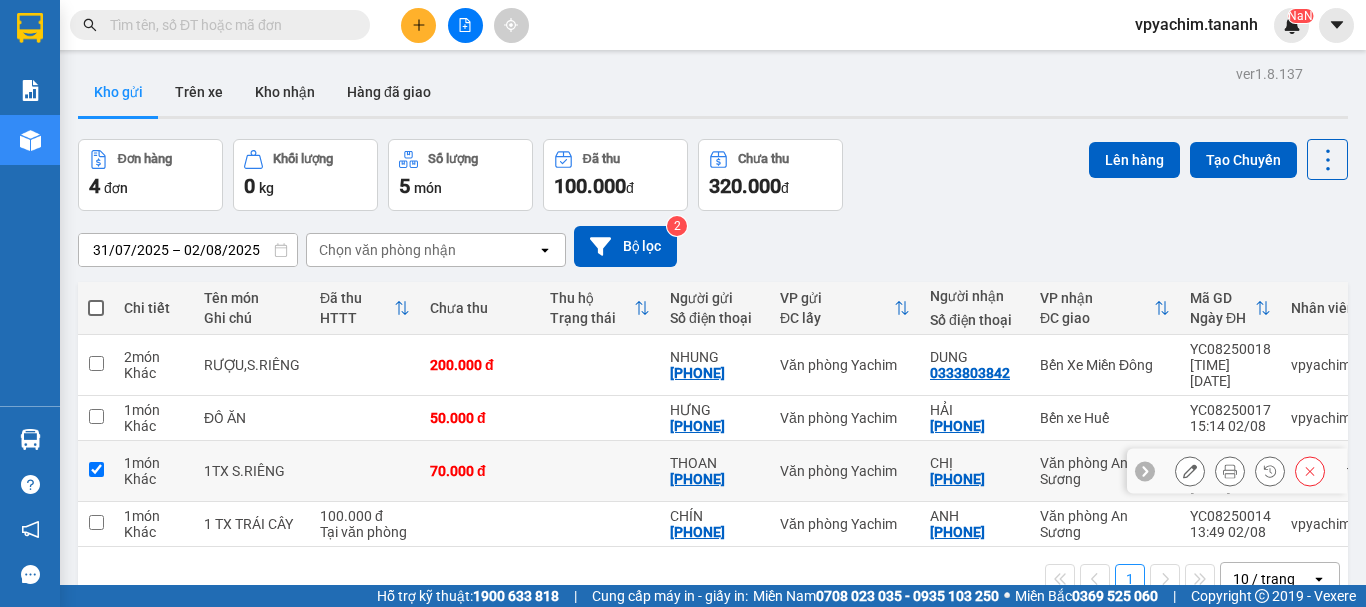 checkbox on "true" 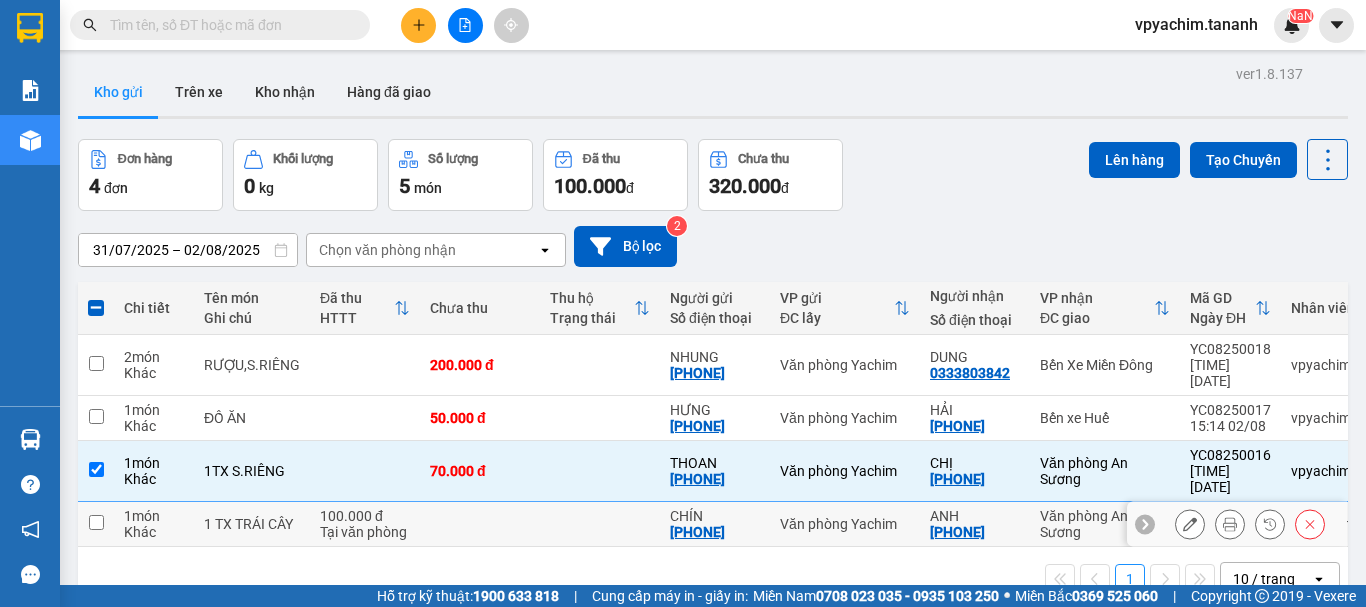 click at bounding box center [96, 522] 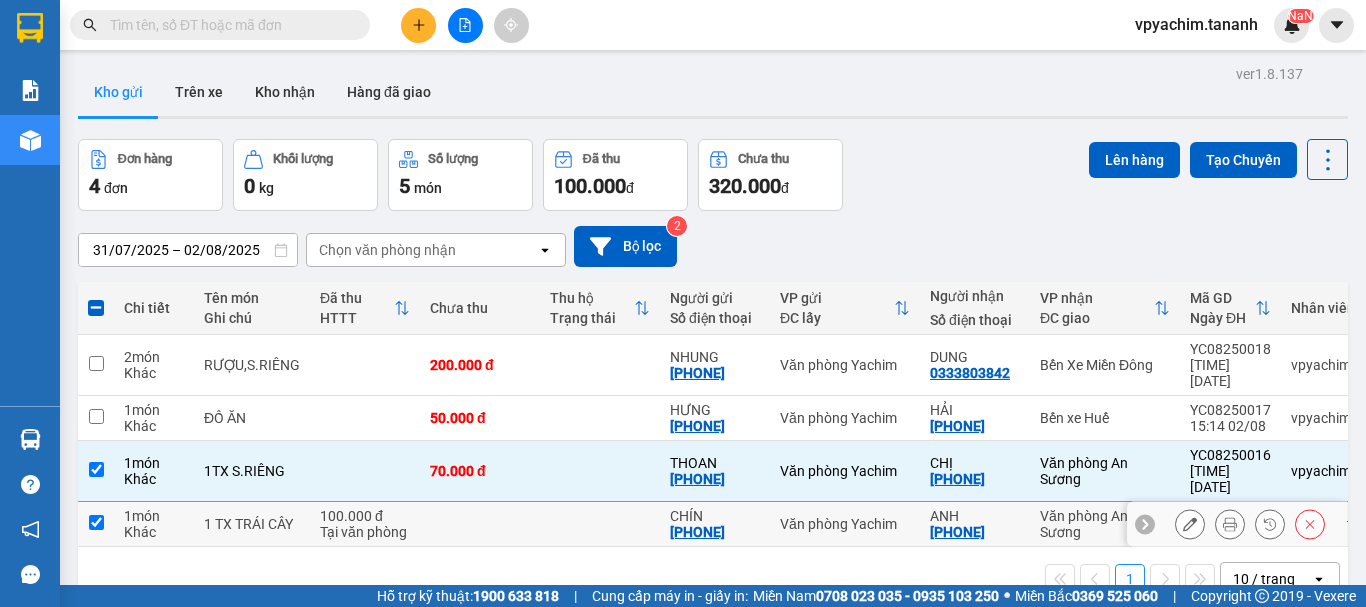 checkbox on "true" 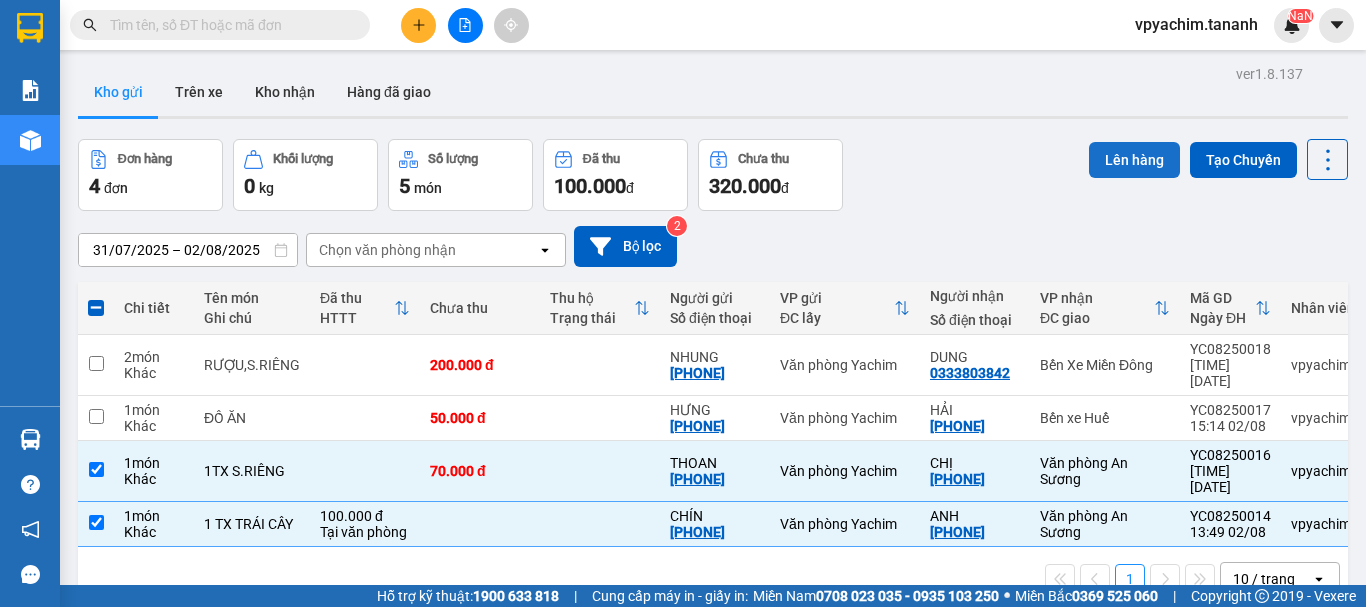 click on "Lên hàng" at bounding box center [1134, 160] 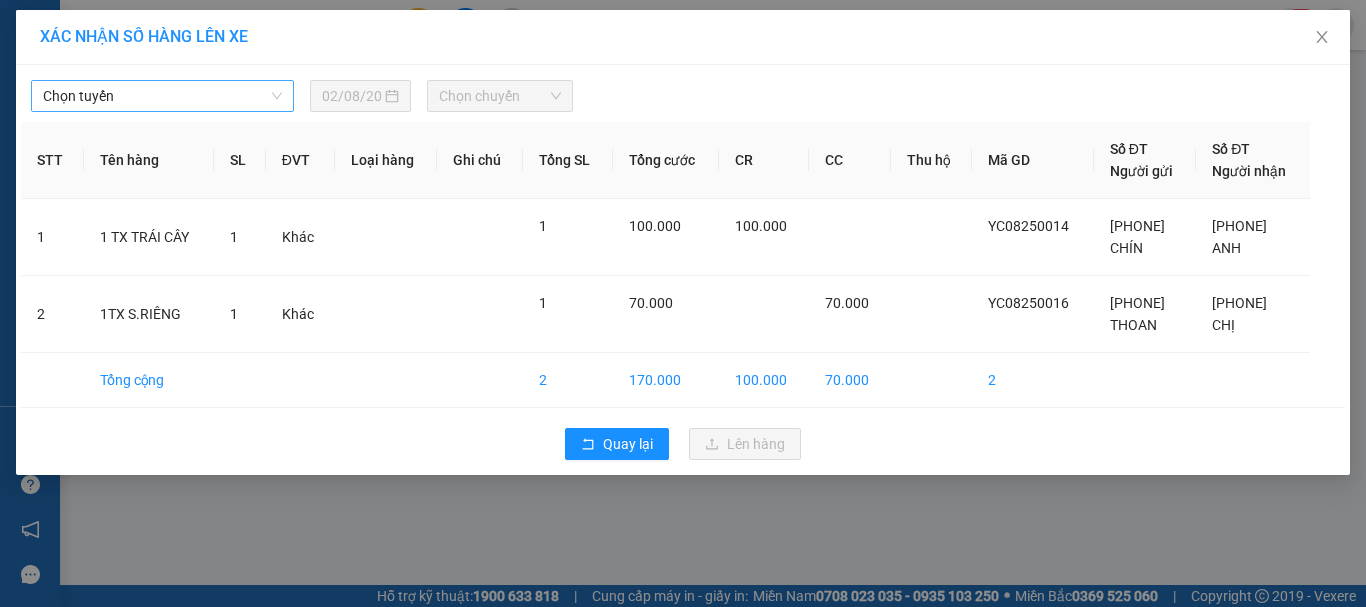 click on "Chọn tuyến" at bounding box center (162, 96) 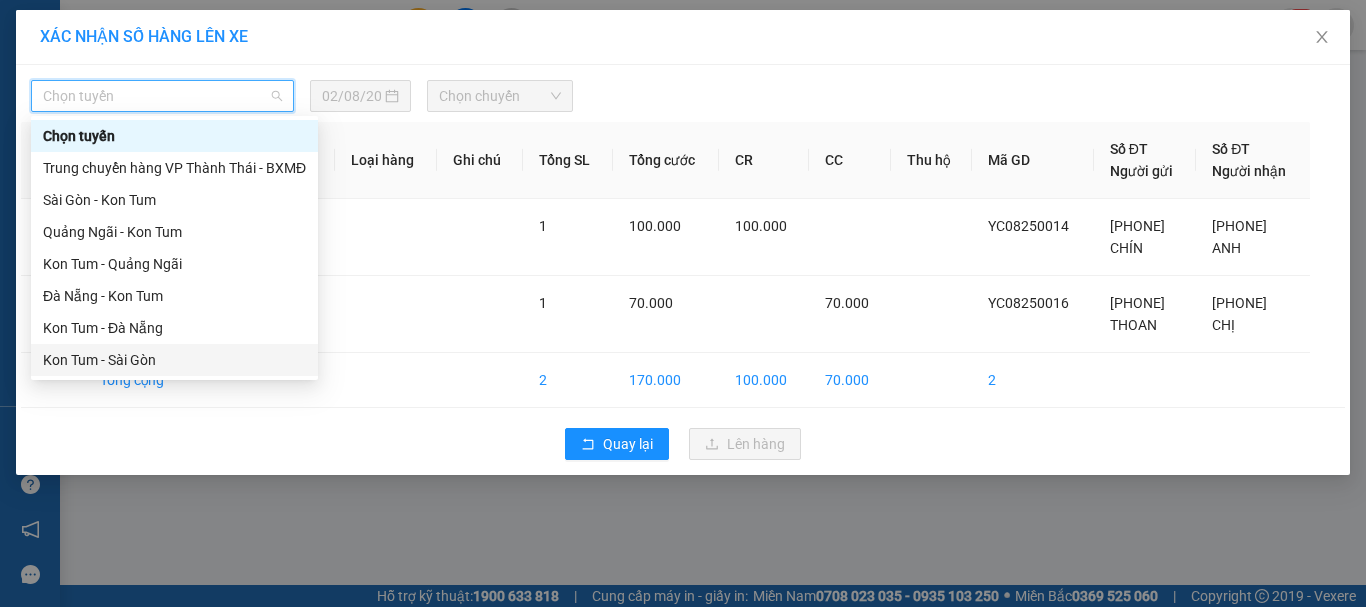 click on "Kon Tum - Sài Gòn" at bounding box center [174, 360] 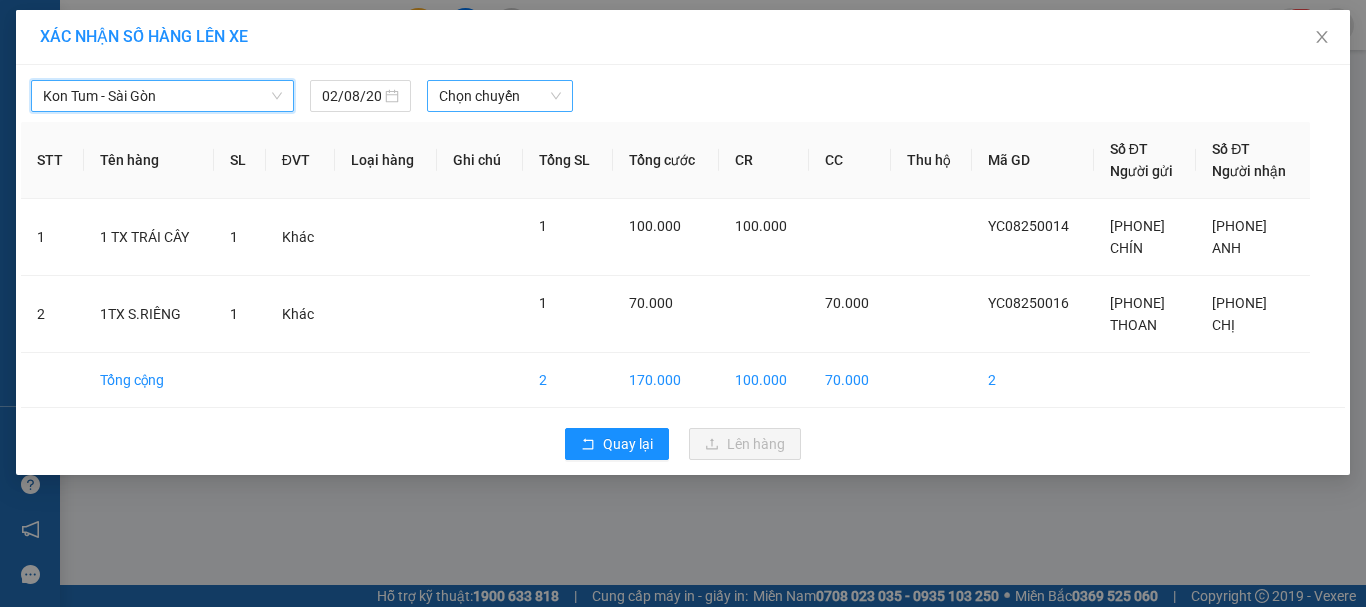 click on "Chọn chuyến" at bounding box center (500, 96) 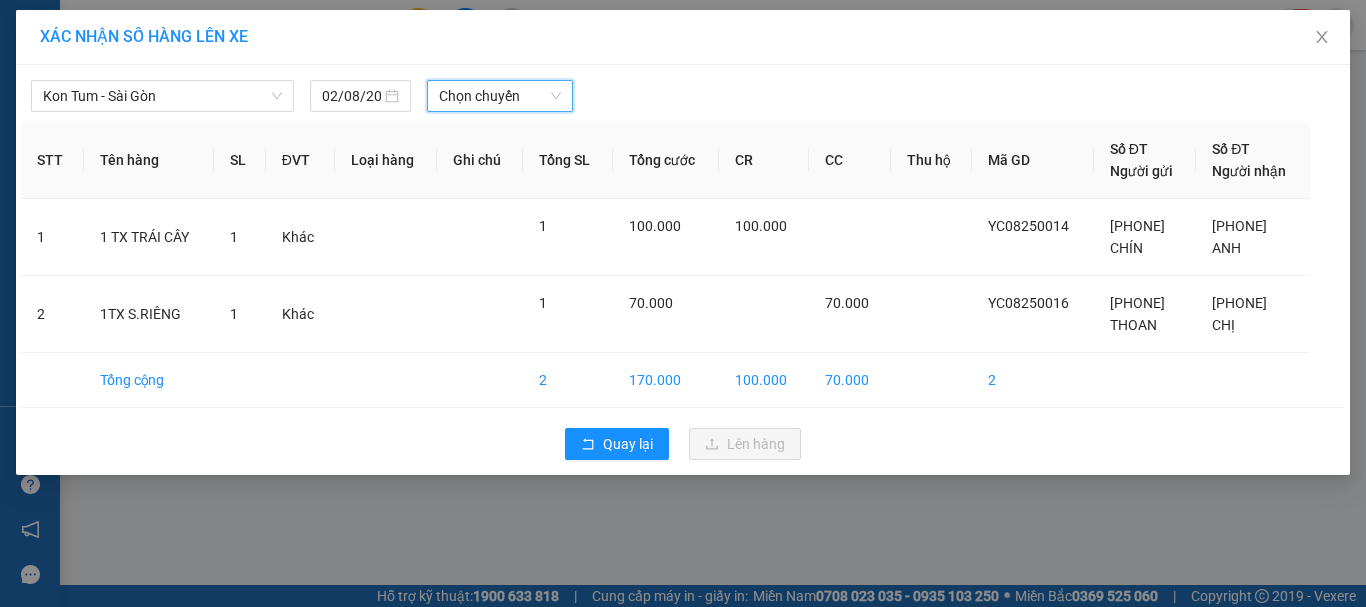 click on "Chọn chuyến" at bounding box center (500, 96) 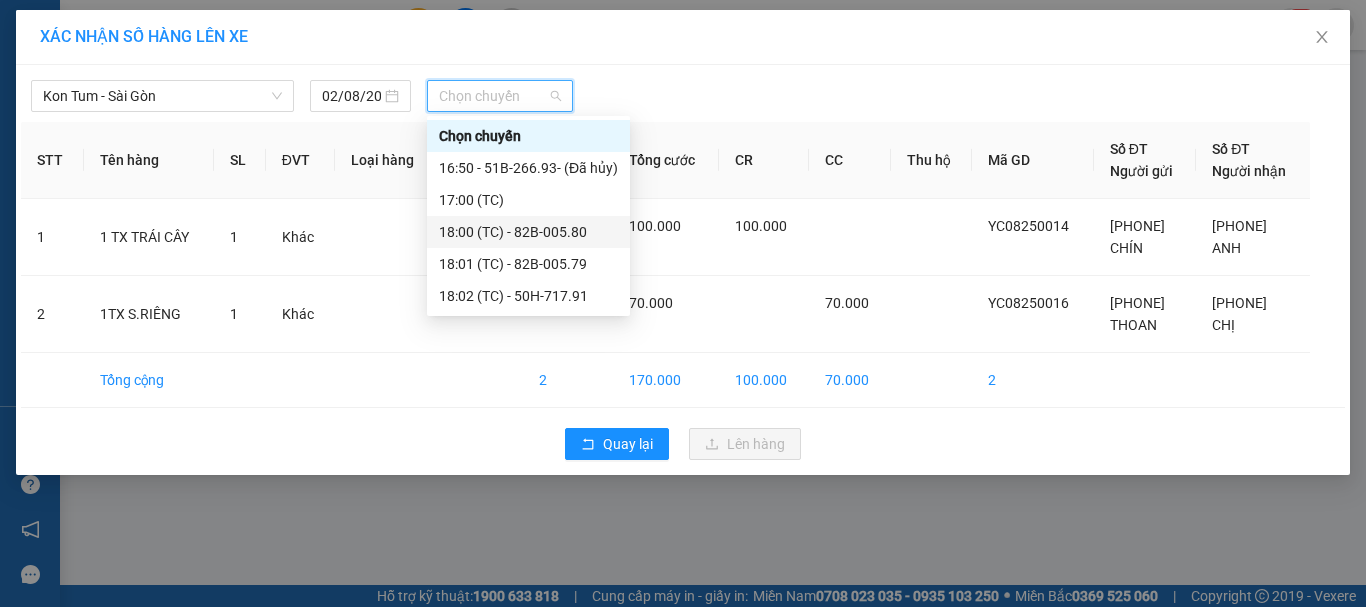 click on "[TIME]   (TC)   - [PLATE]" at bounding box center [528, 232] 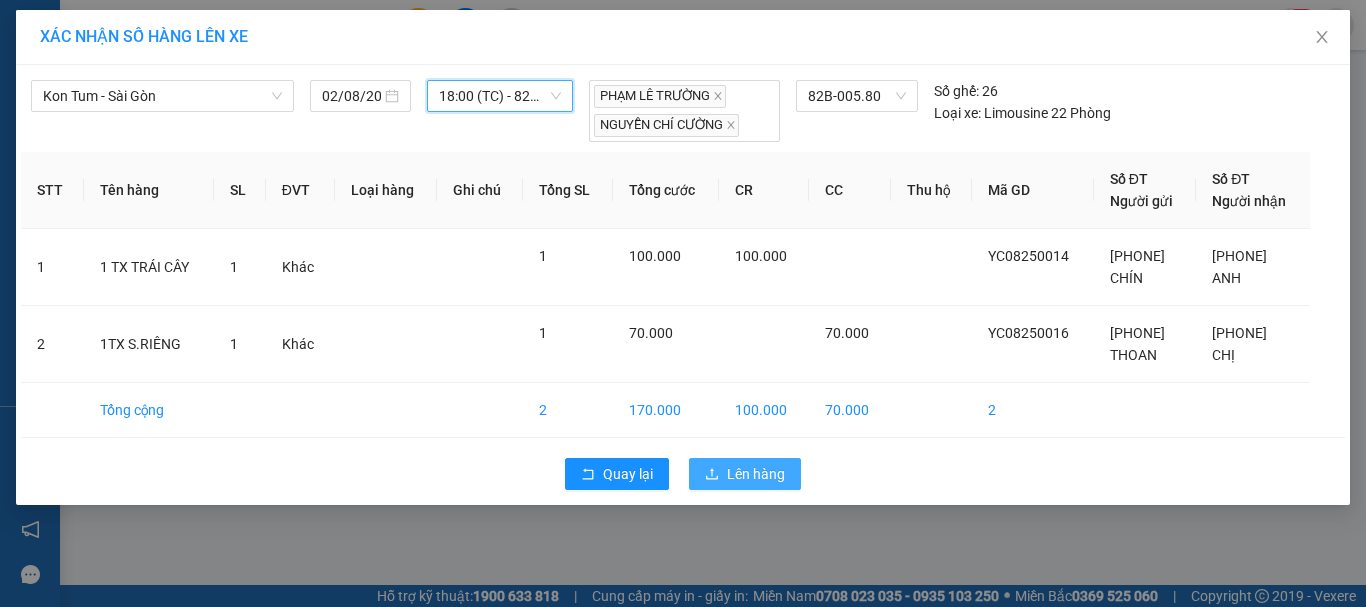click on "Lên hàng" at bounding box center (756, 474) 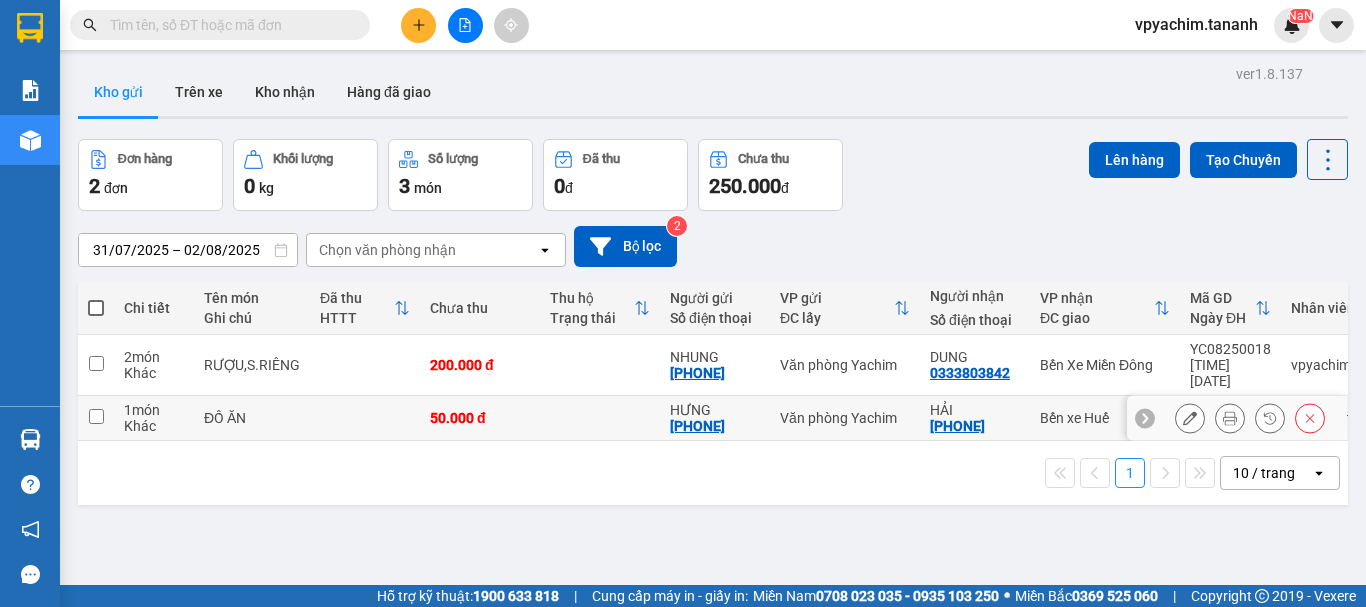 click at bounding box center (96, 416) 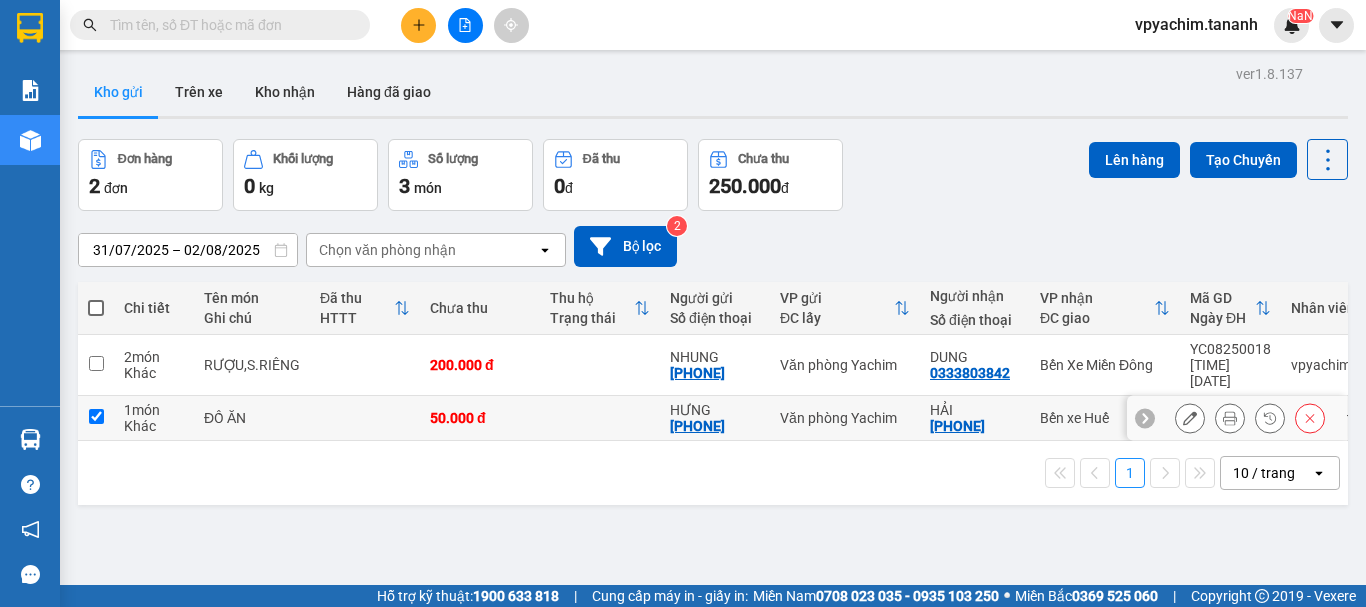 checkbox on "true" 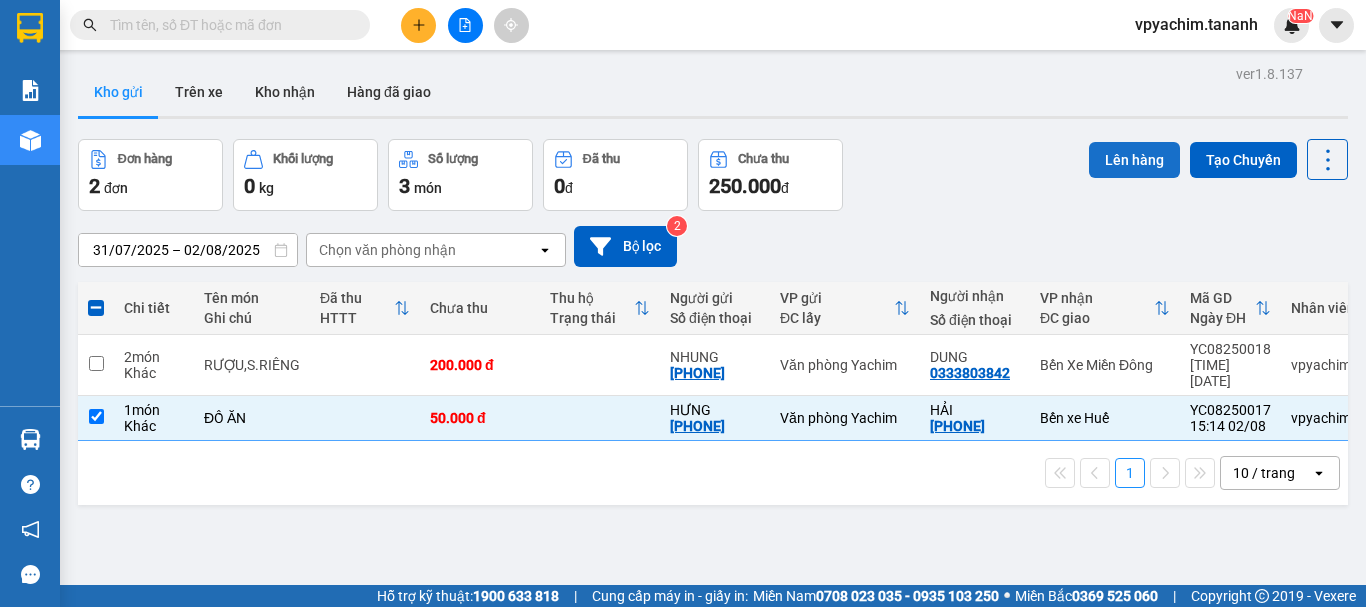 click on "Lên hàng" at bounding box center [1134, 160] 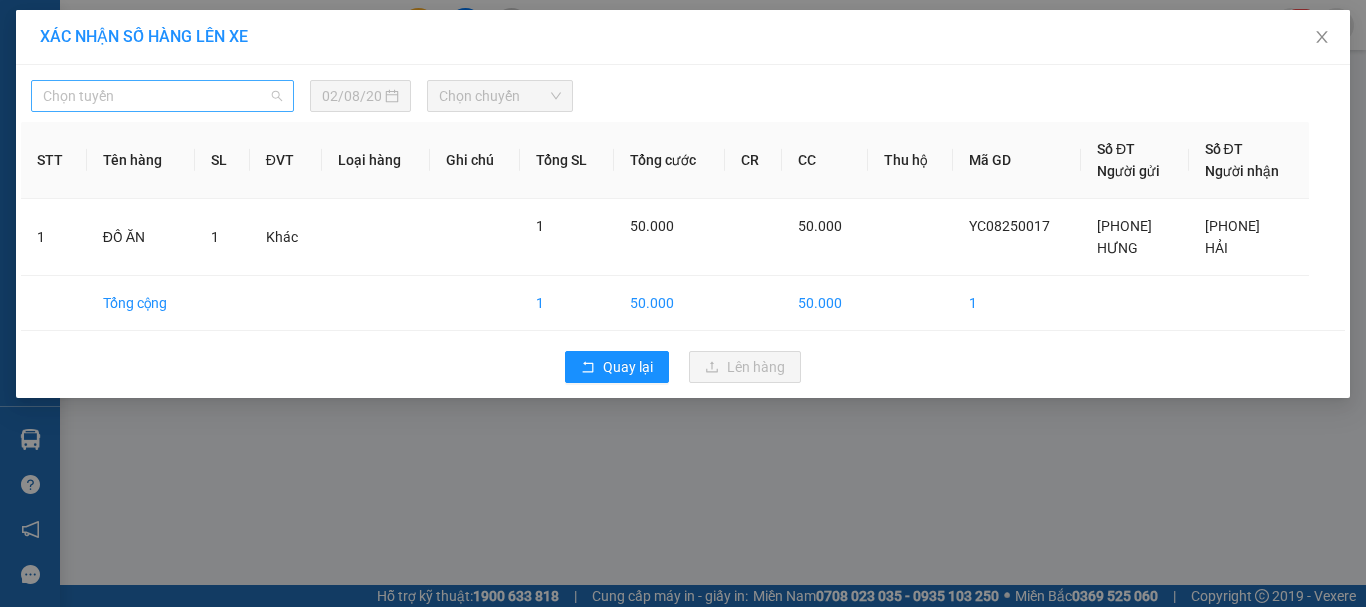 click on "Chọn tuyến" at bounding box center (162, 96) 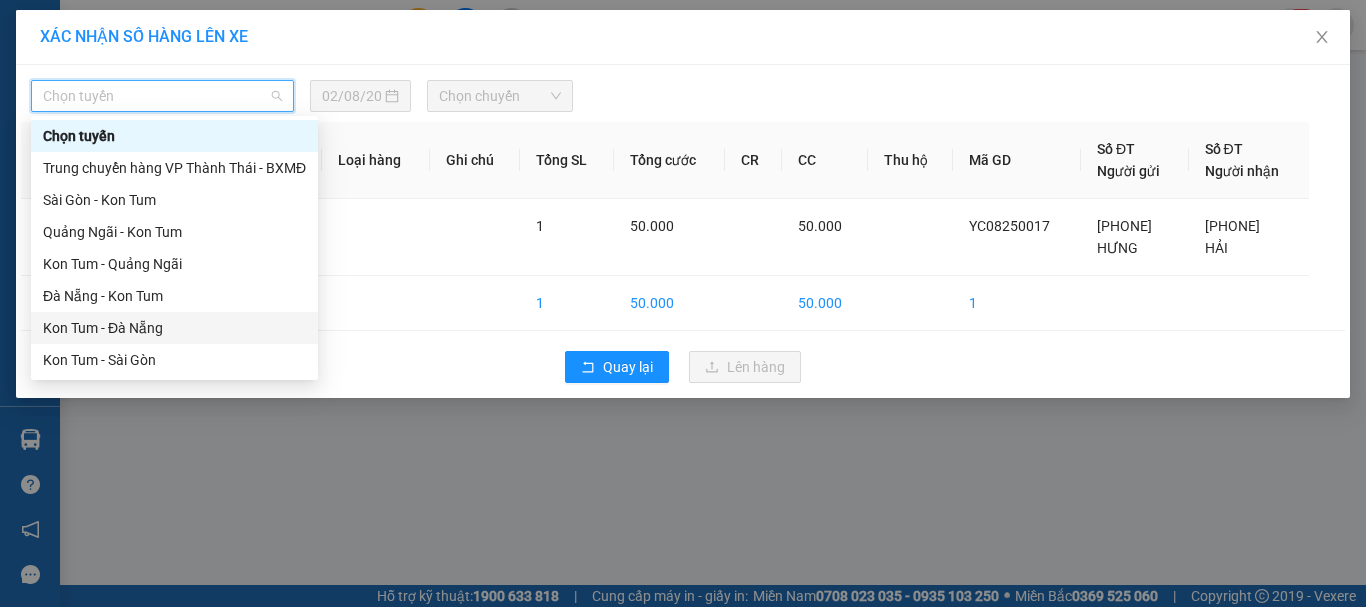 click on "Kon Tum - Đà Nẵng" at bounding box center (174, 328) 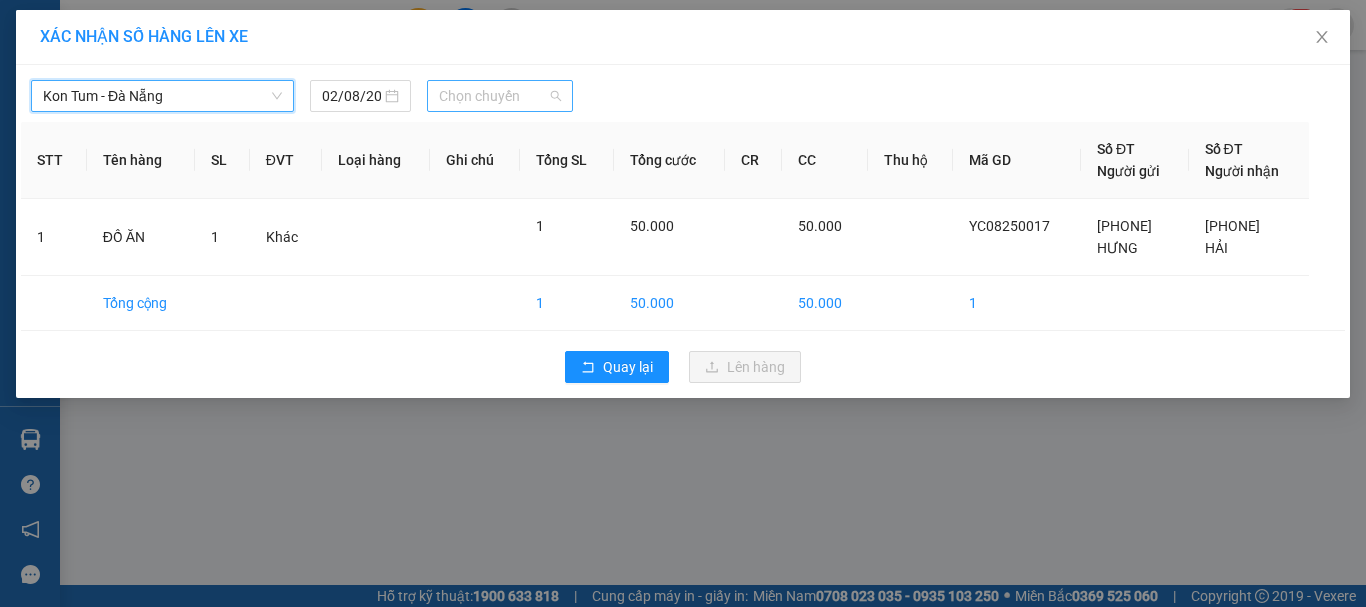 click on "Chọn chuyến" at bounding box center [500, 96] 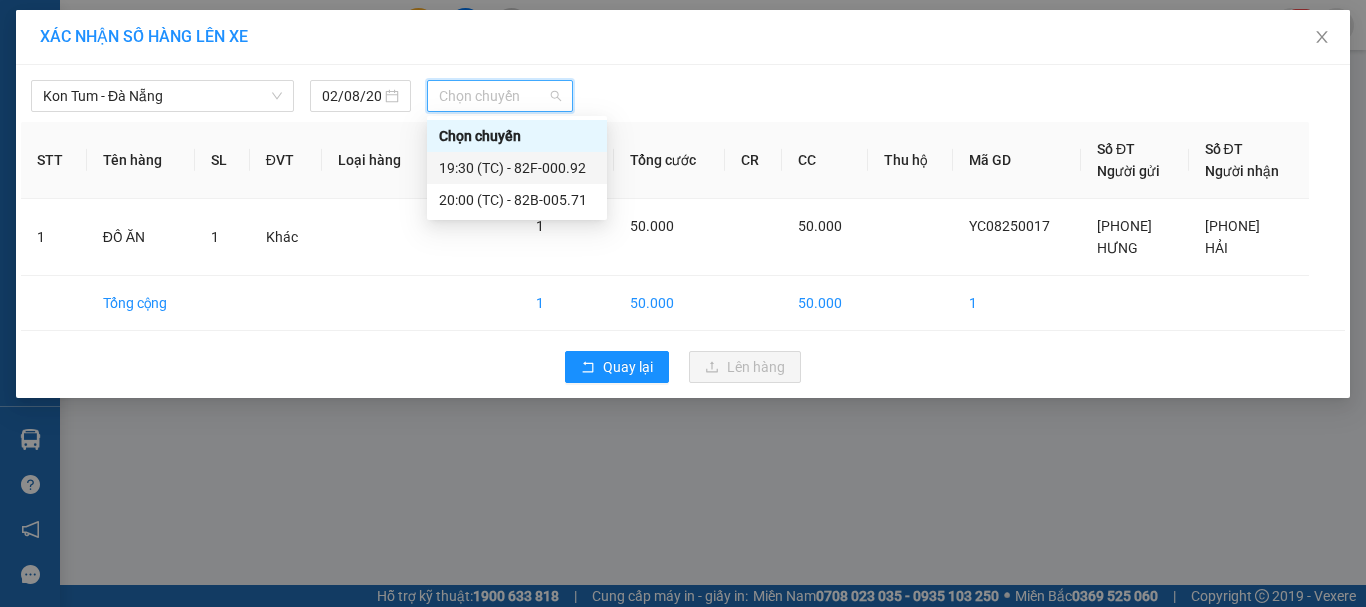 click on "[TIME]   (TC)   - [PLATE]" at bounding box center [517, 168] 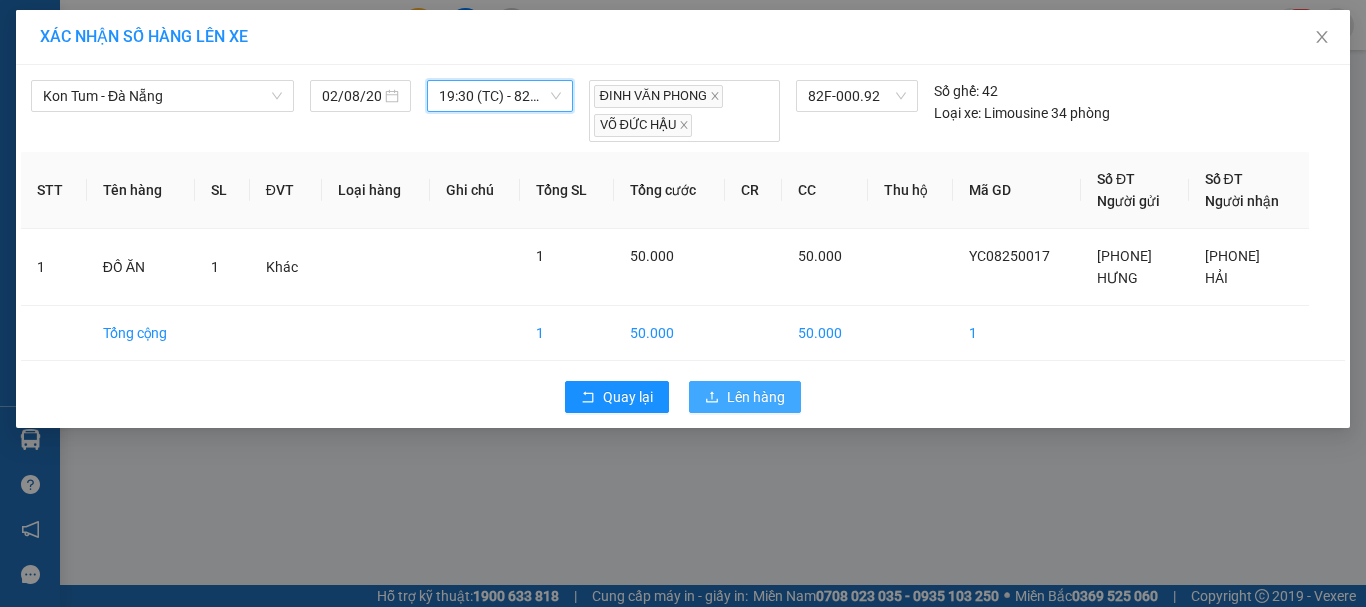 click on "Lên hàng" at bounding box center [745, 397] 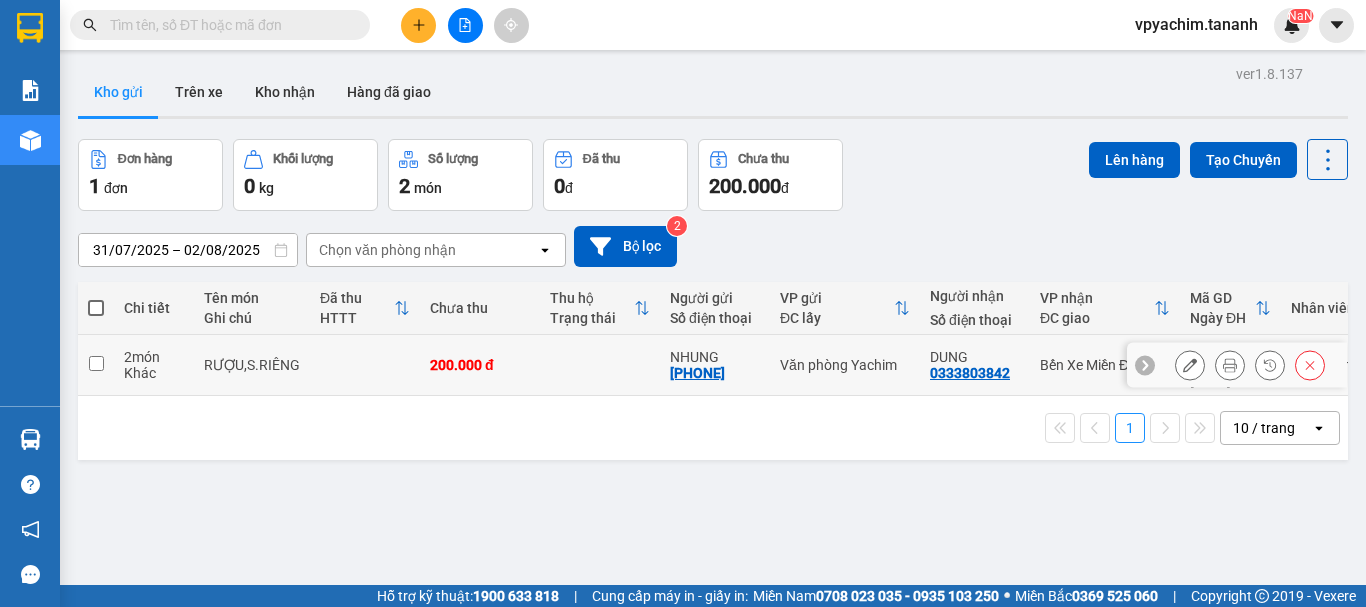 click at bounding box center (96, 363) 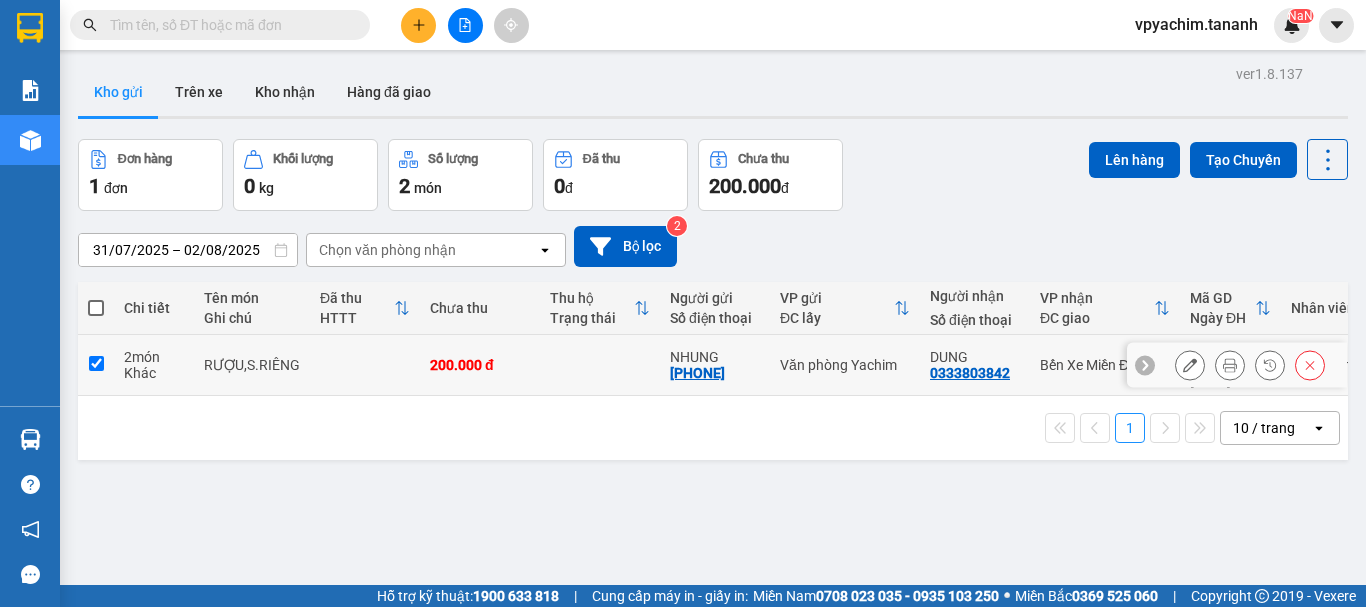 checkbox on "true" 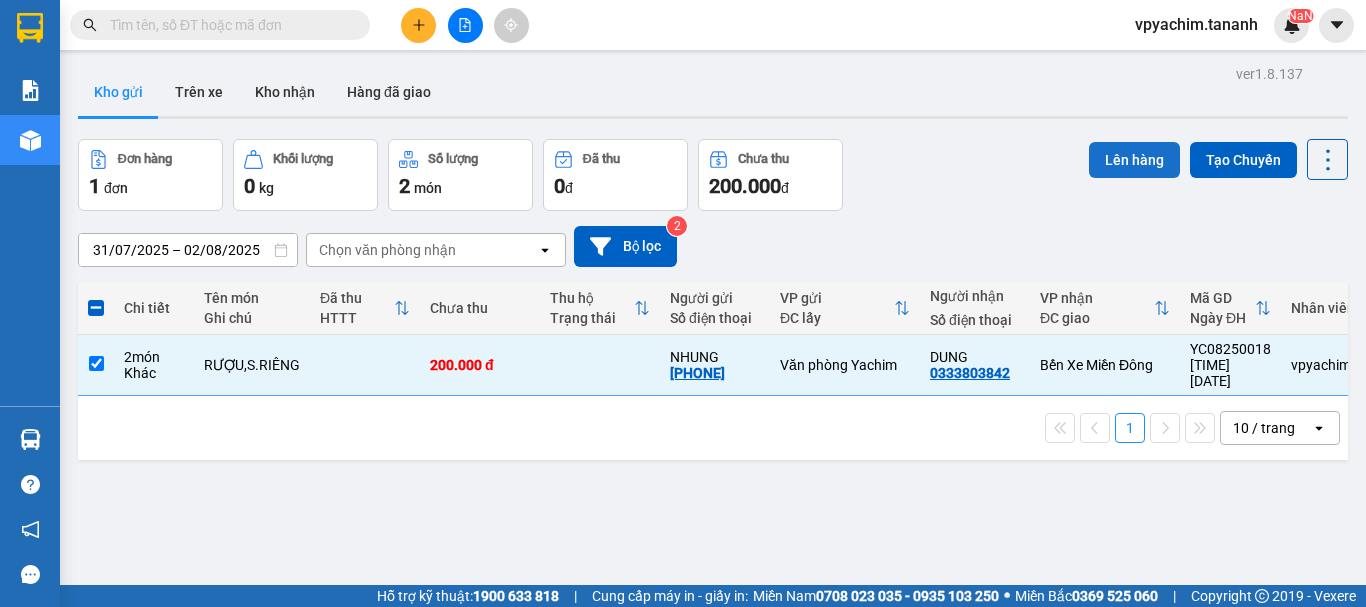 click on "Lên hàng" at bounding box center [1134, 160] 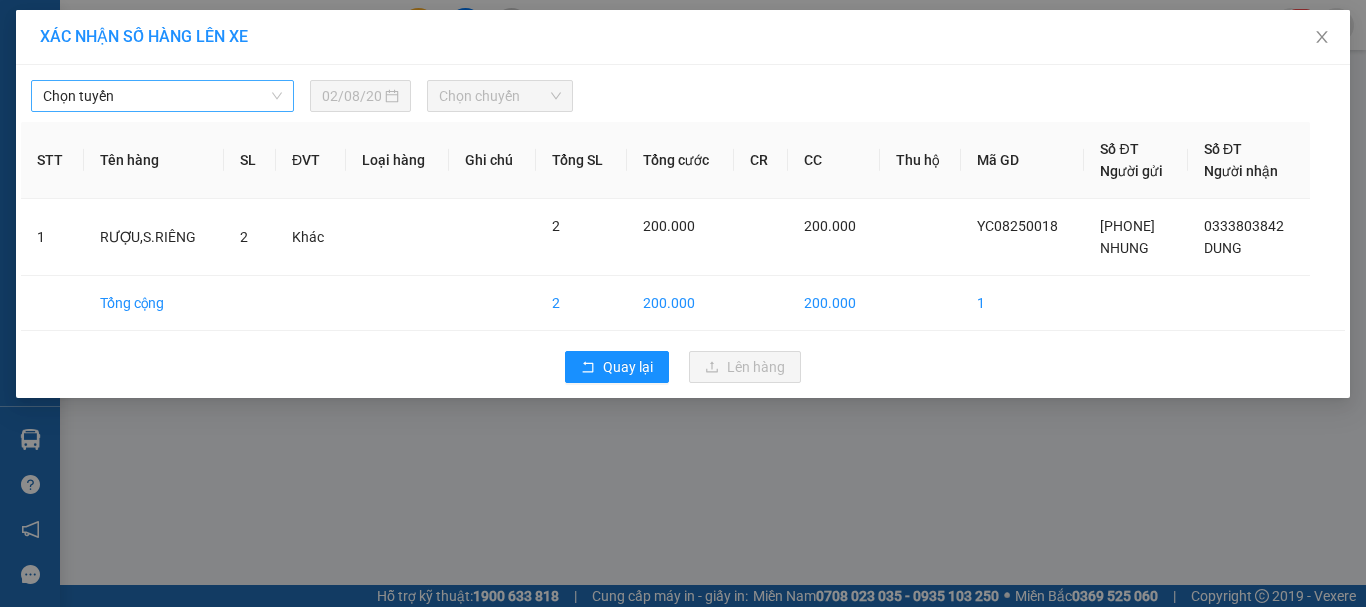 click on "Chọn tuyến" at bounding box center [162, 96] 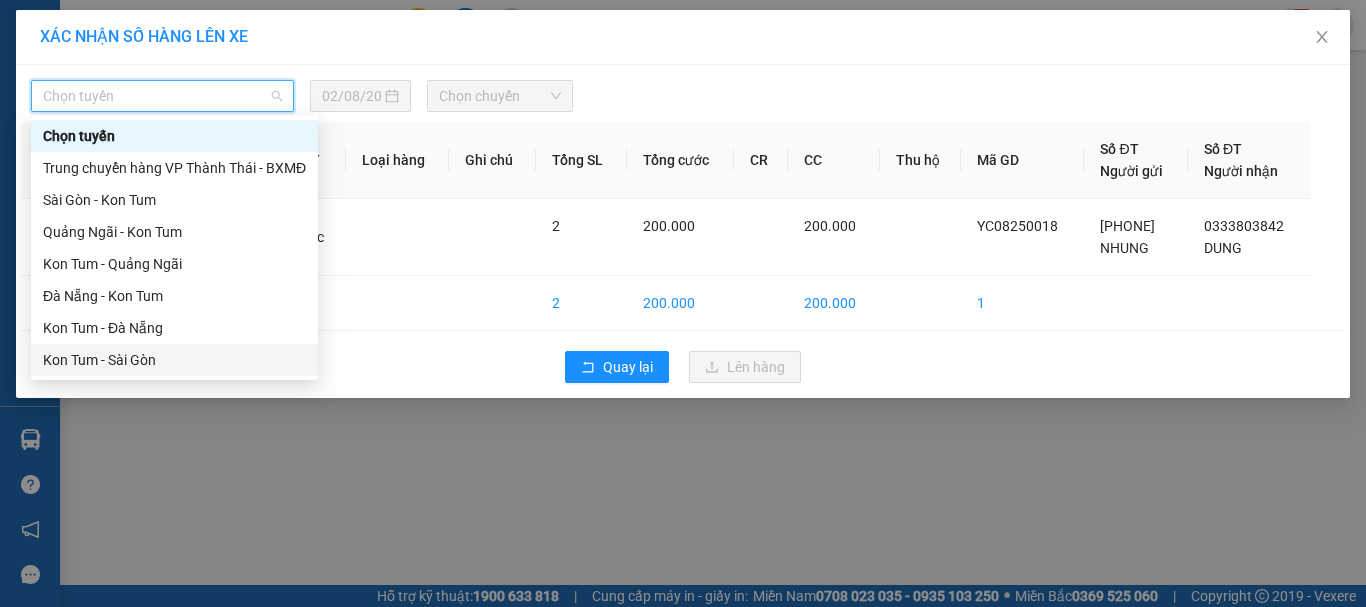 click on "Kon Tum - Sài Gòn" at bounding box center (174, 360) 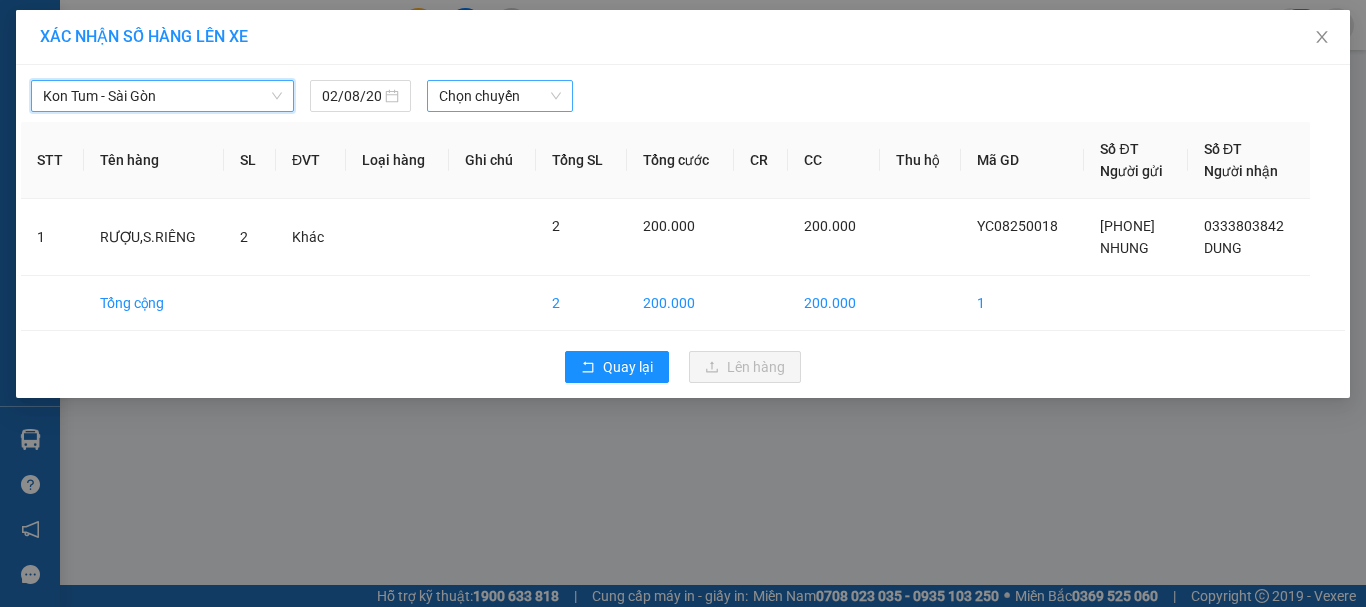 click on "Chọn chuyến" at bounding box center [500, 96] 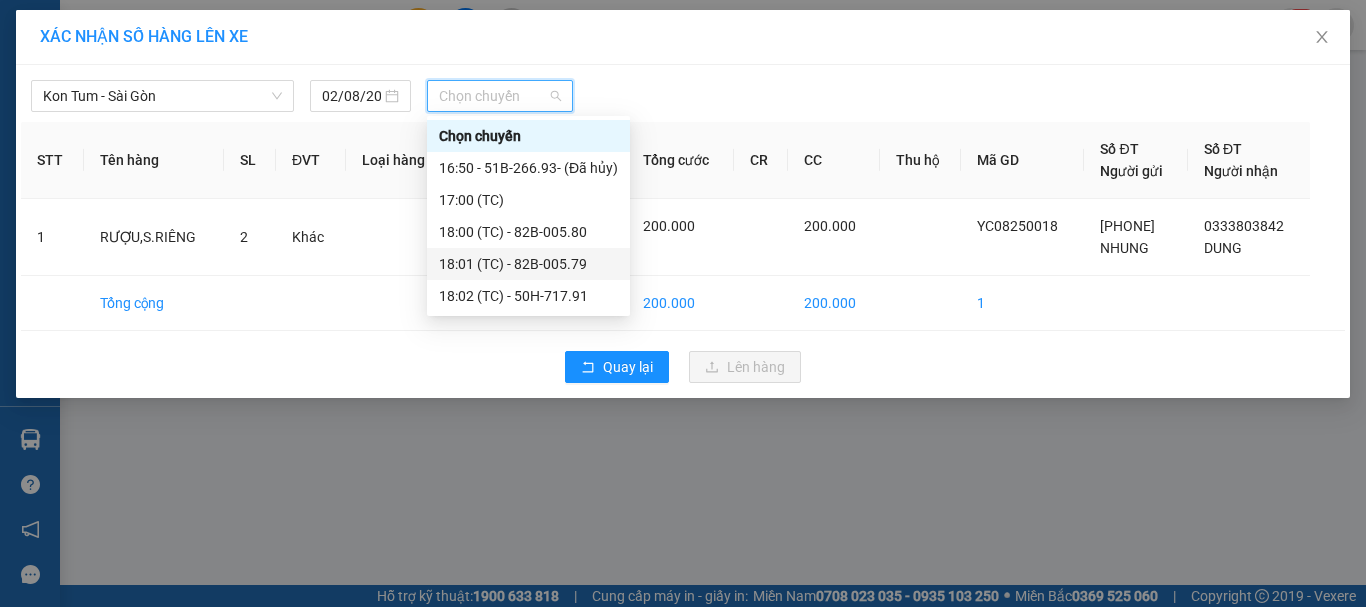 click on "[TIME]   (TC)   - [PLATE]" at bounding box center (528, 264) 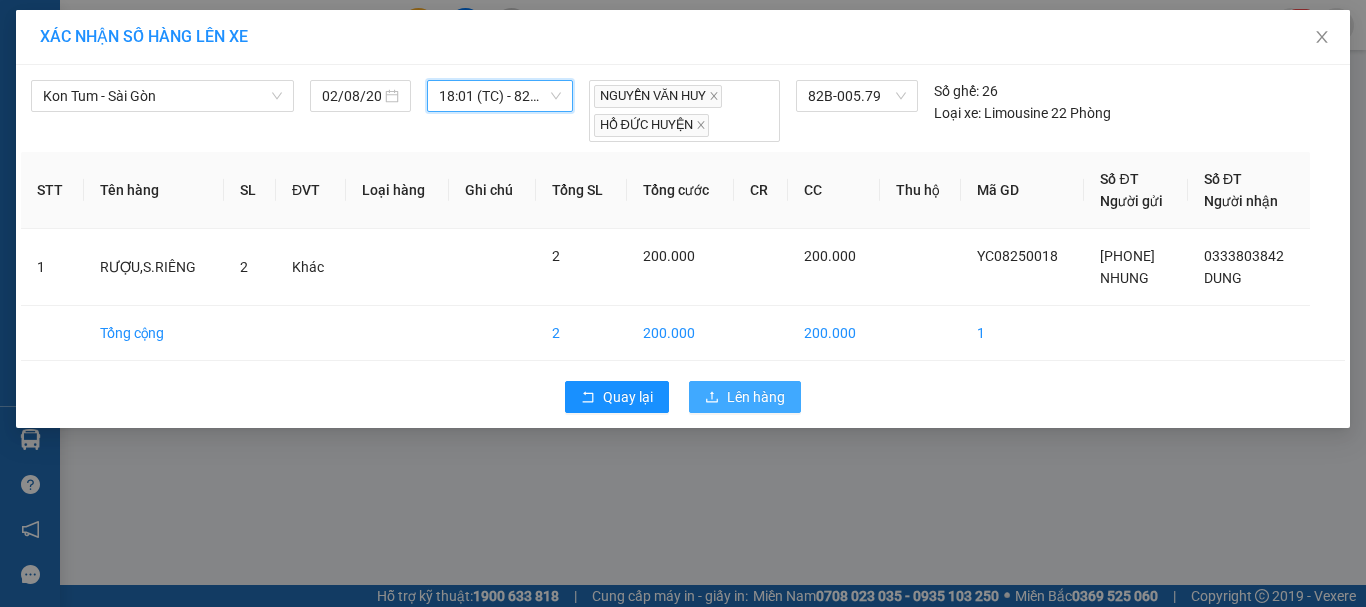 click on "Lên hàng" at bounding box center [756, 397] 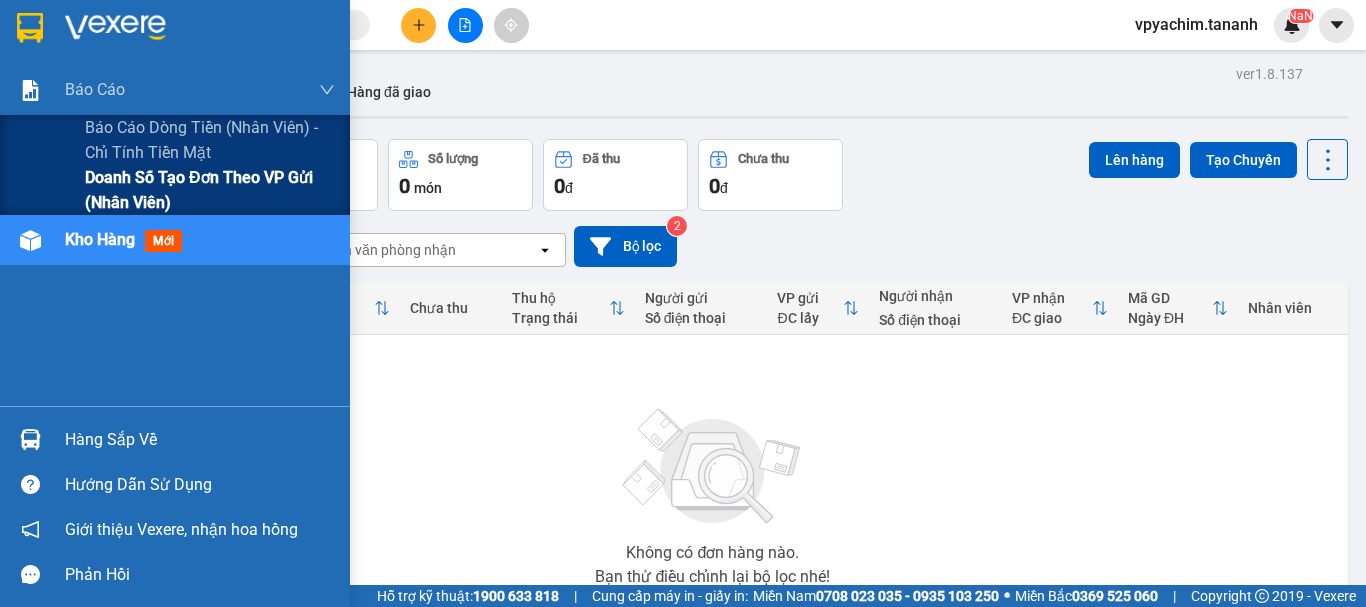 click on "Doanh số tạo đơn theo VP gửi (nhân viên)" at bounding box center (210, 190) 